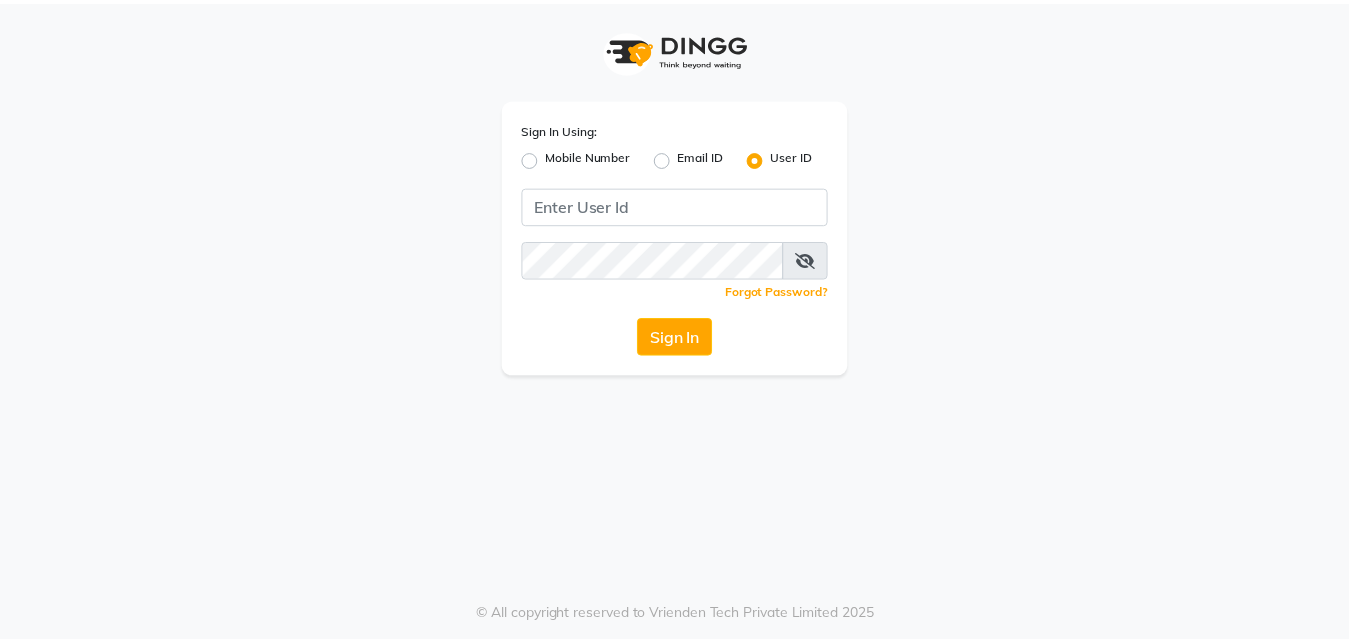 scroll, scrollTop: 0, scrollLeft: 0, axis: both 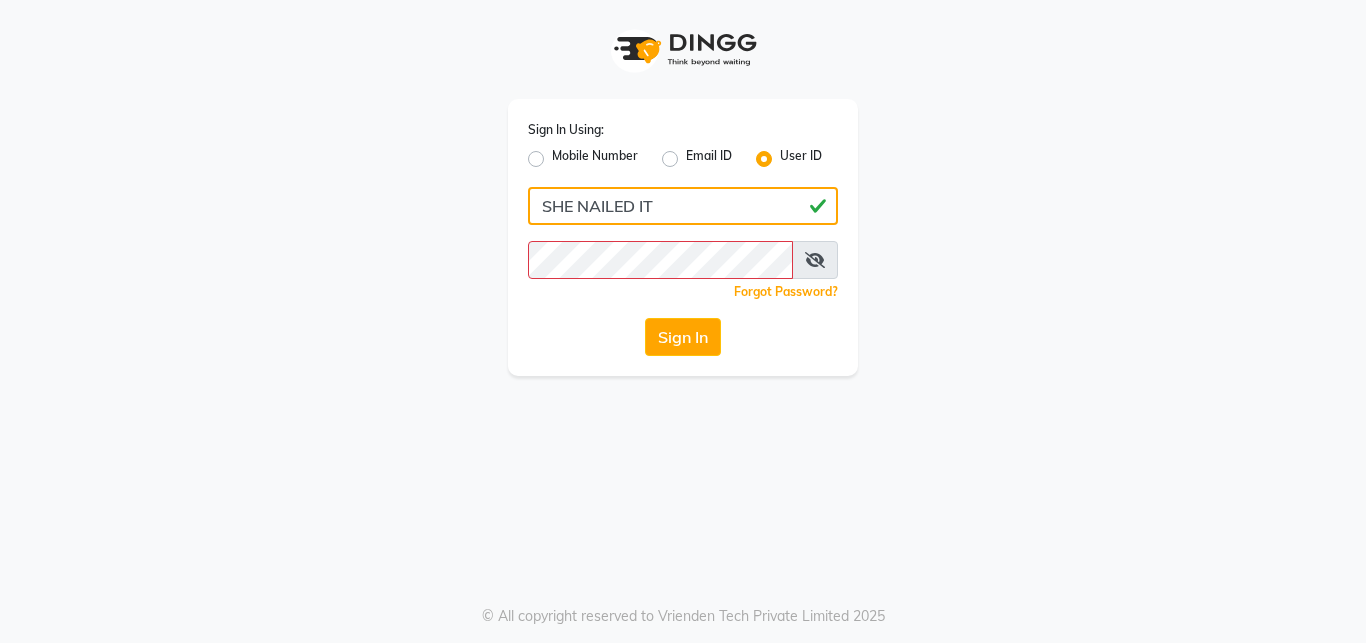 click on "SHE NAILED IT" 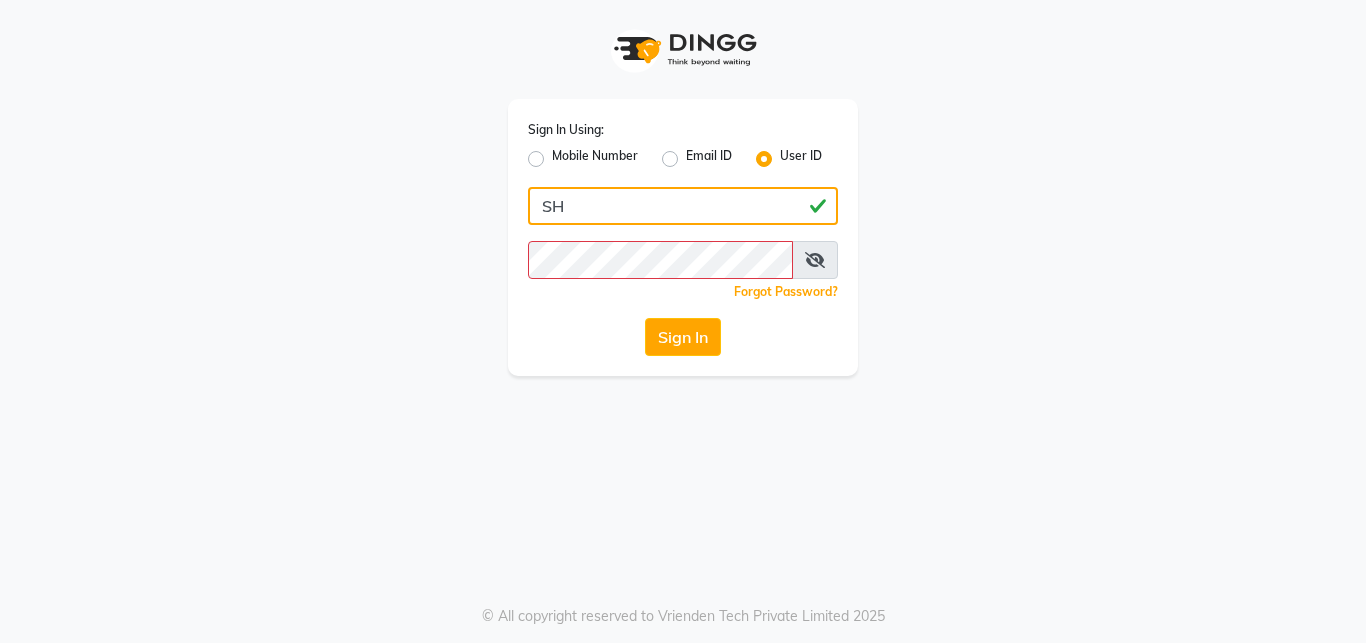 type on "S" 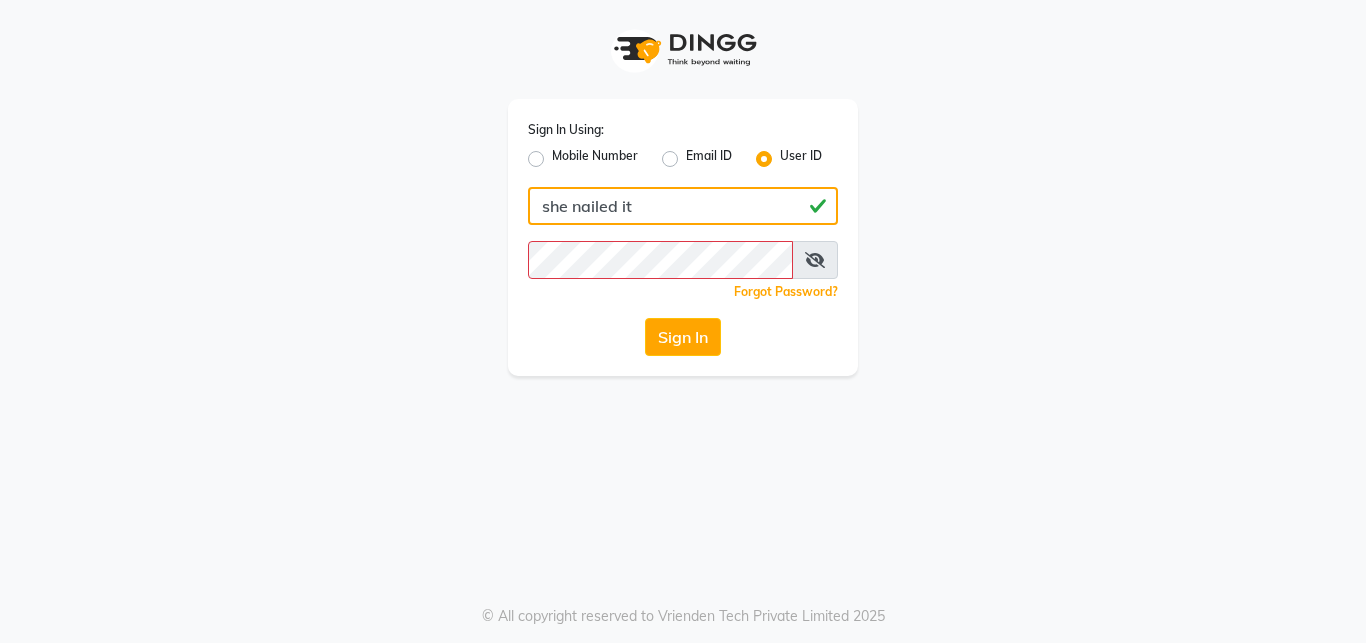type on "she nailed it" 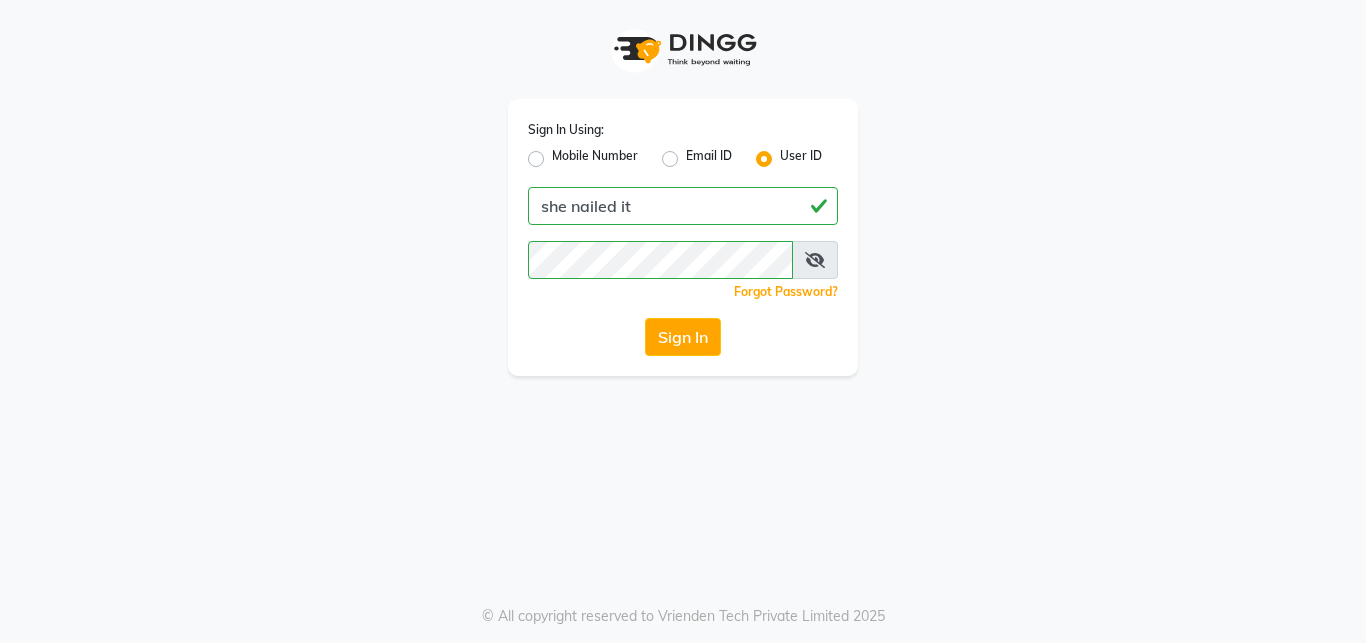 click on "Sign In" 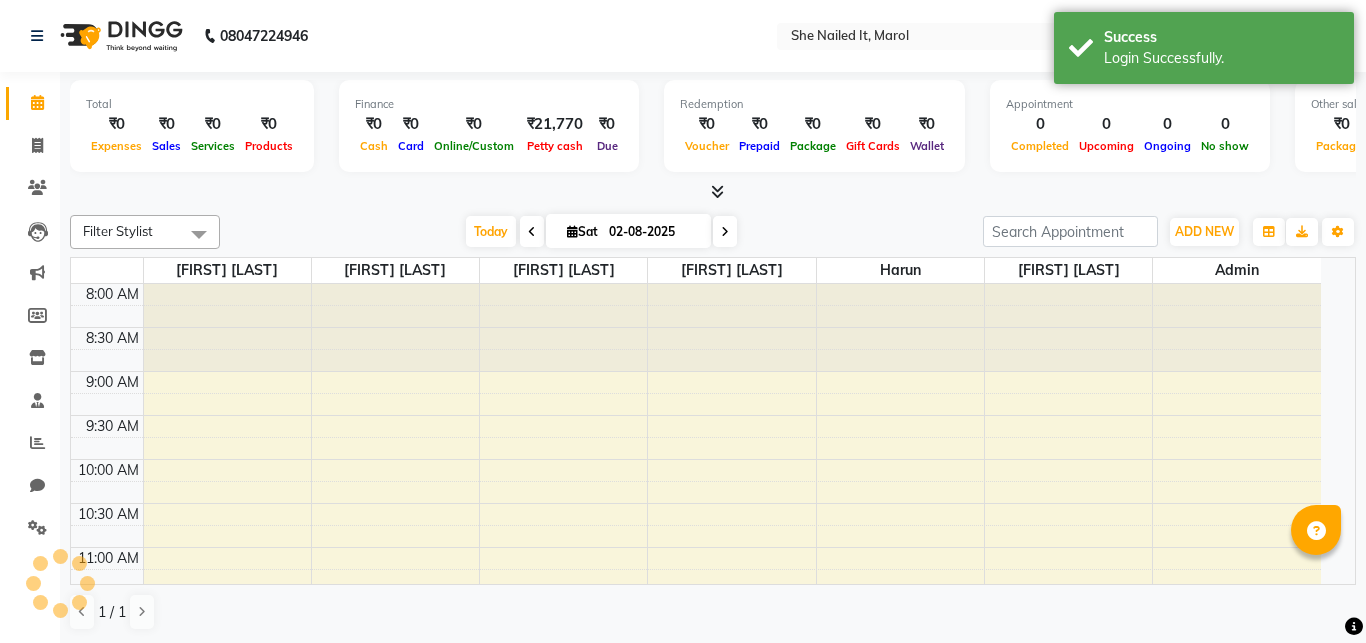 select on "en" 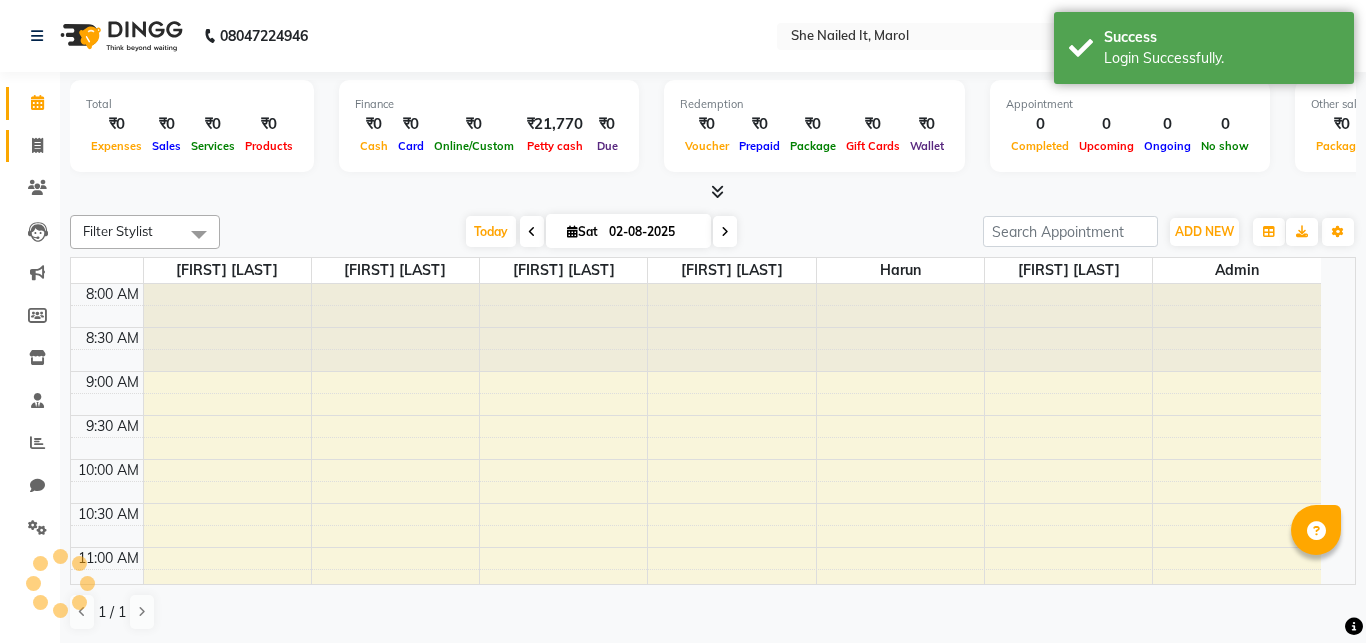 click 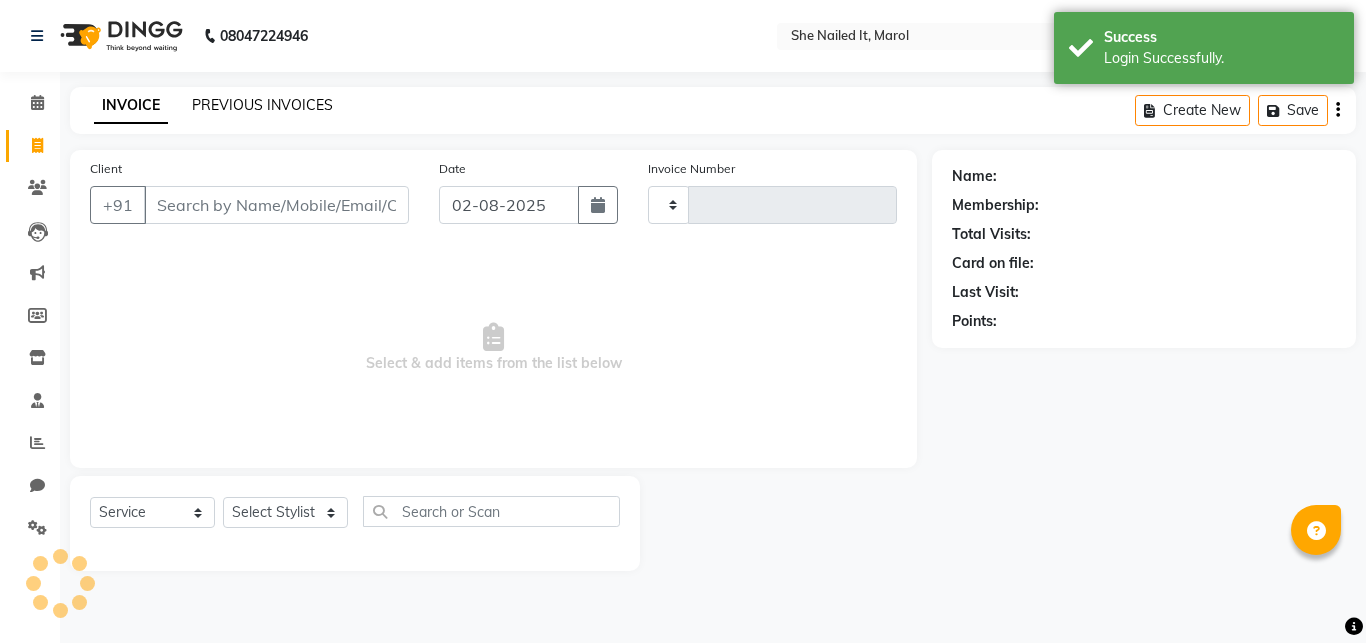 type on "0200" 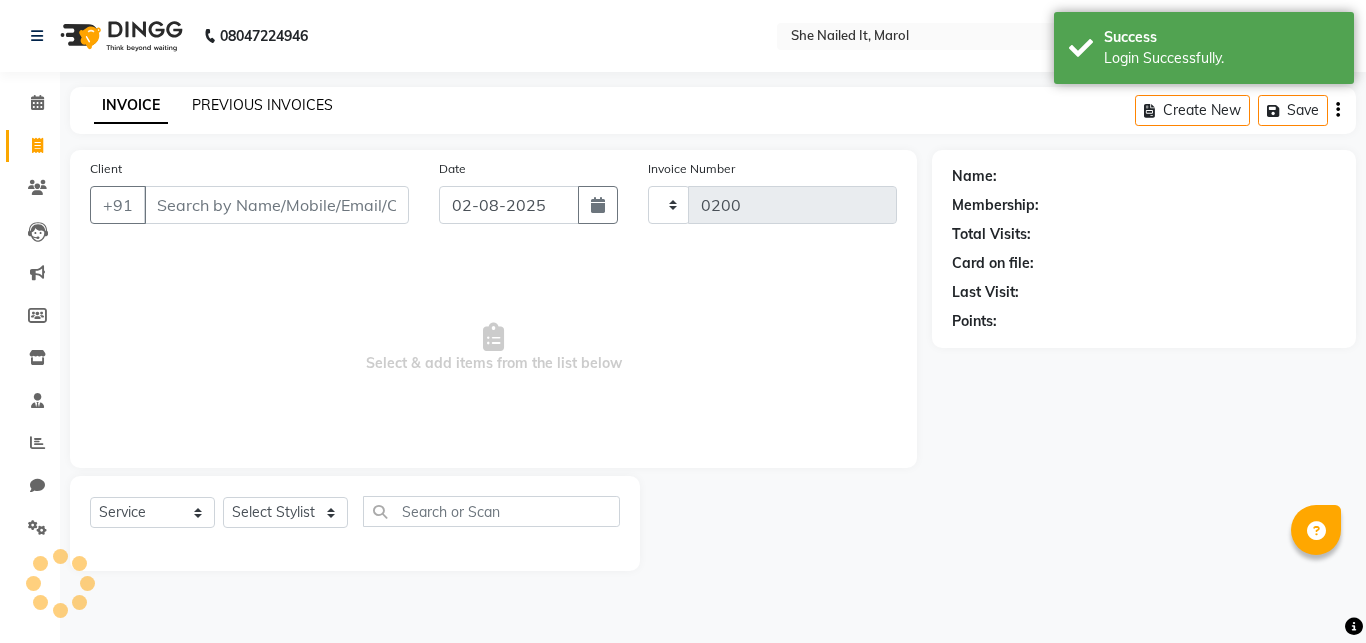 select on "8078" 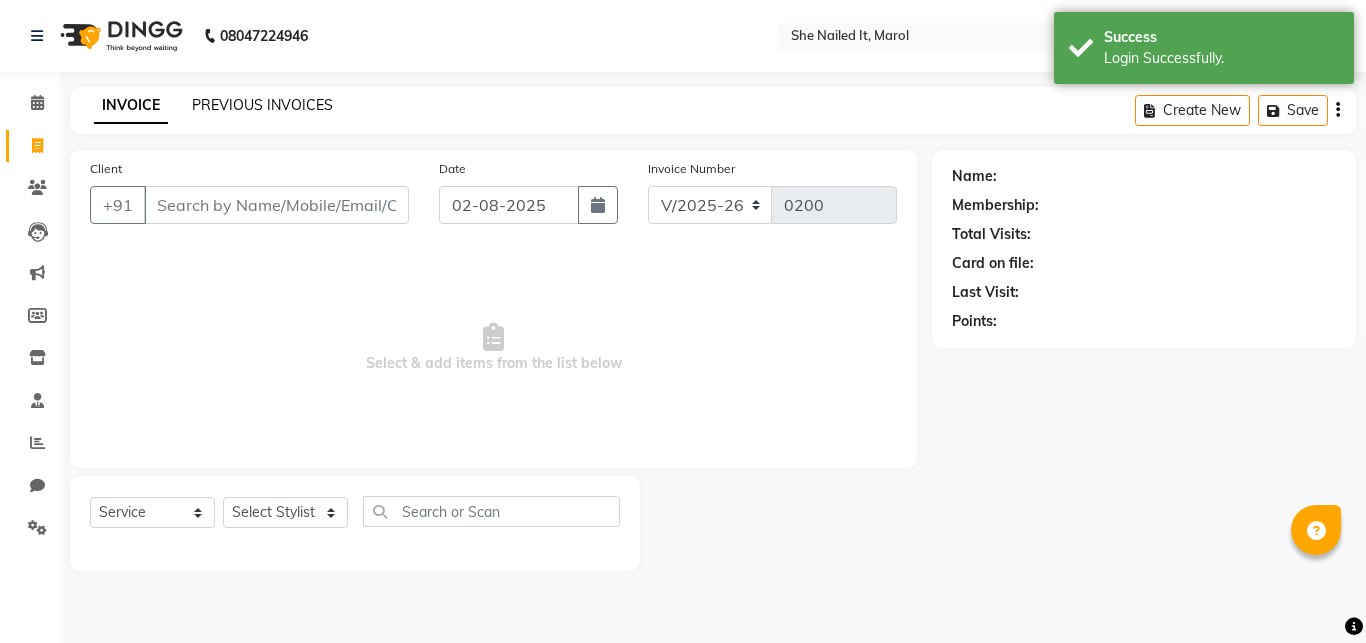 click on "PREVIOUS INVOICES" 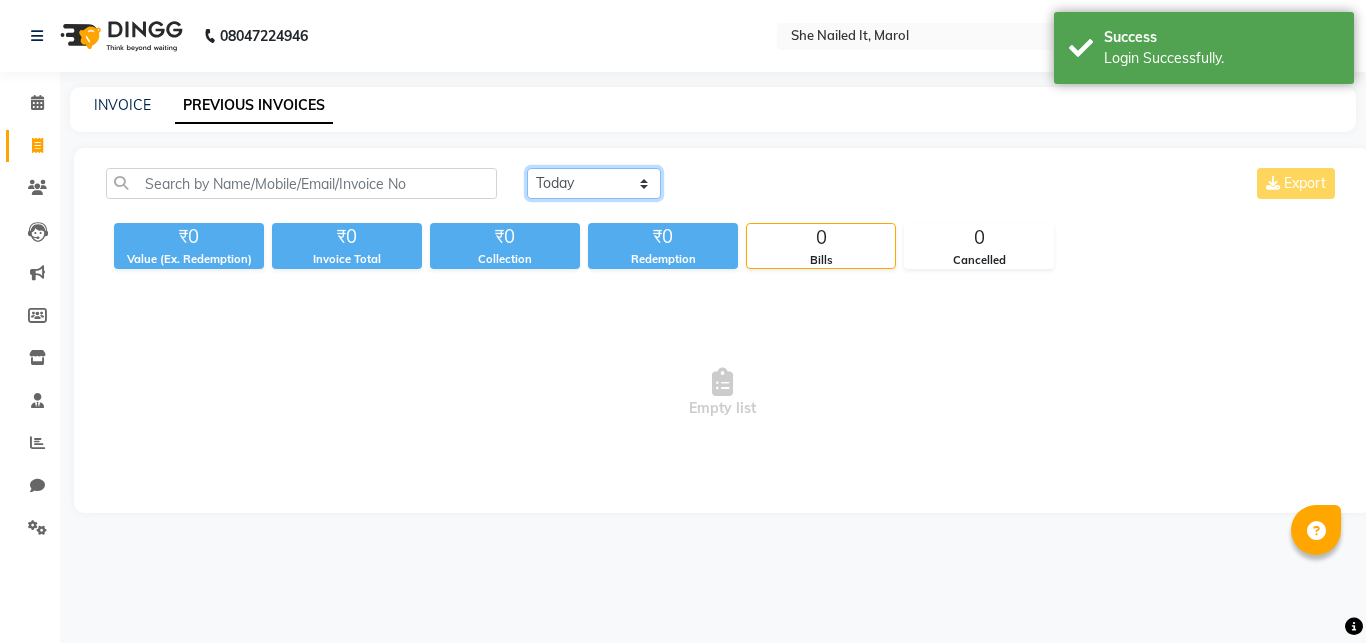 click on "Today Yesterday Custom Range" 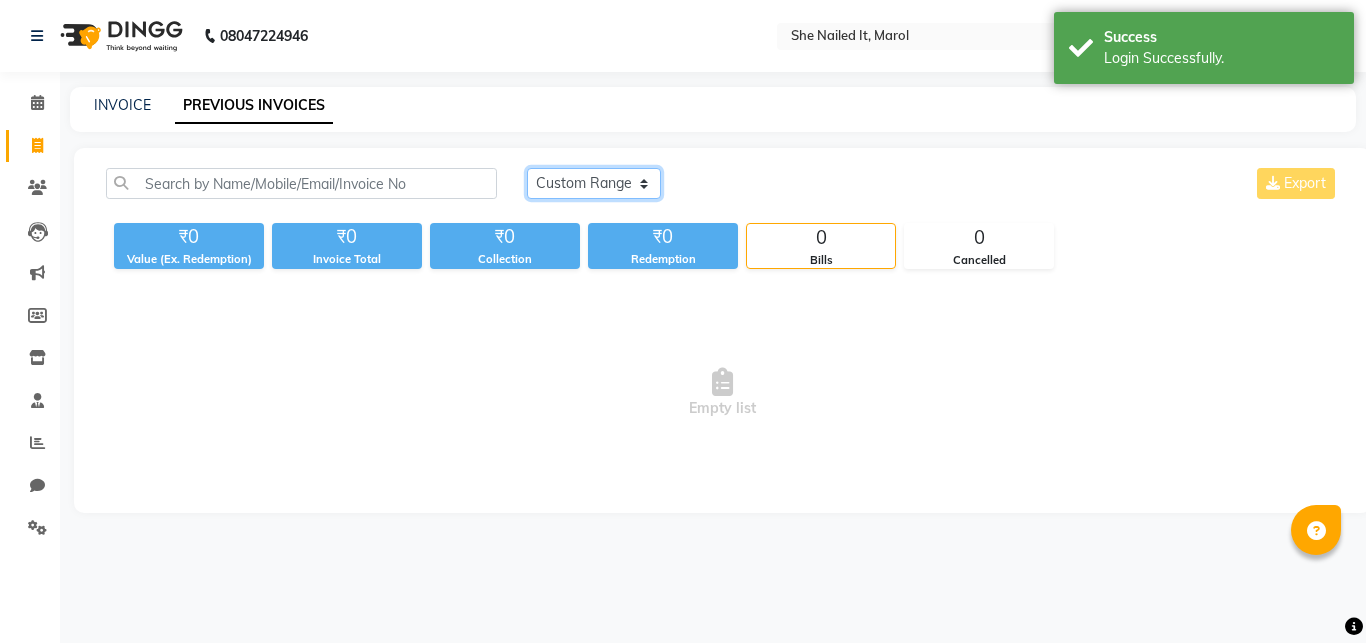 click on "Custom Range" 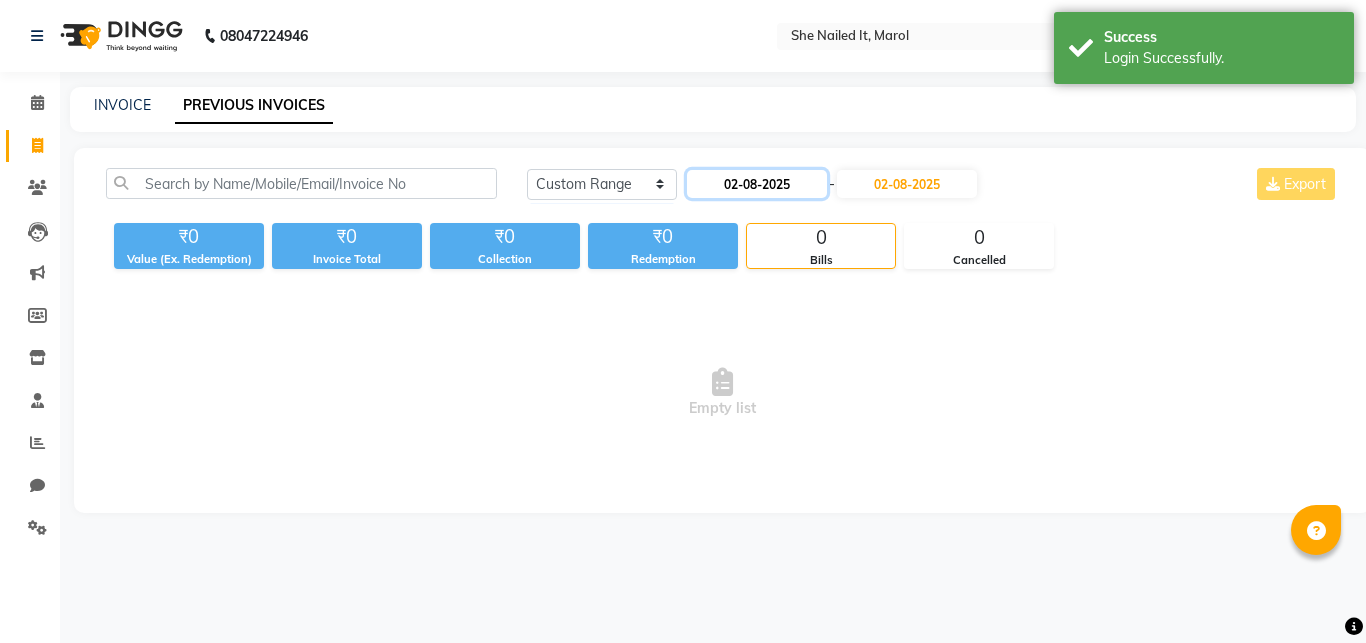 click on "02-08-2025" 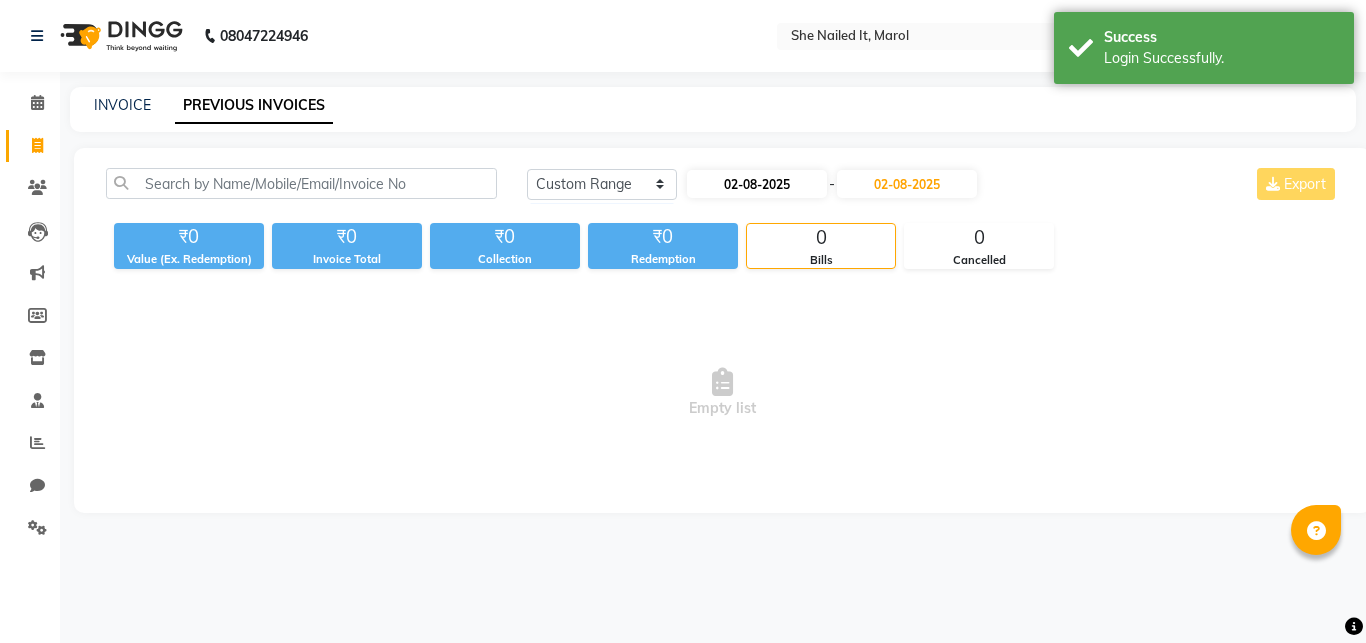 select on "8" 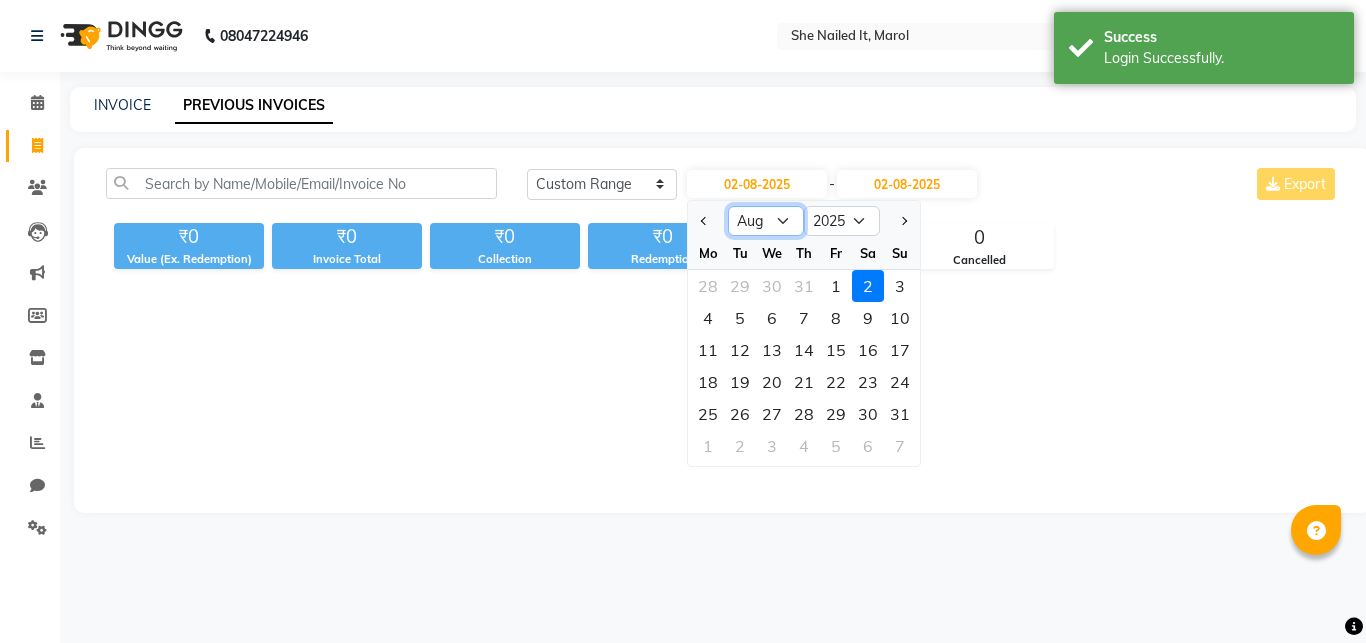 click on "Jan Feb Mar Apr May Jun Jul Aug Sep Oct Nov Dec" 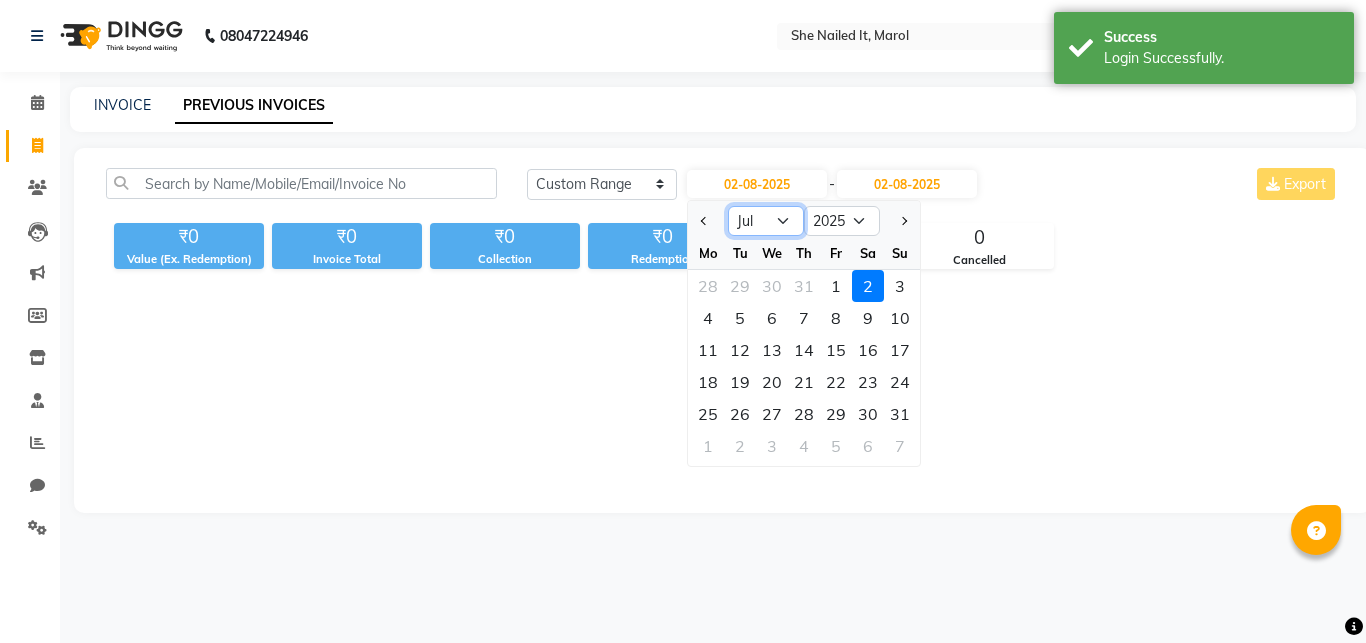 click on "Jul" 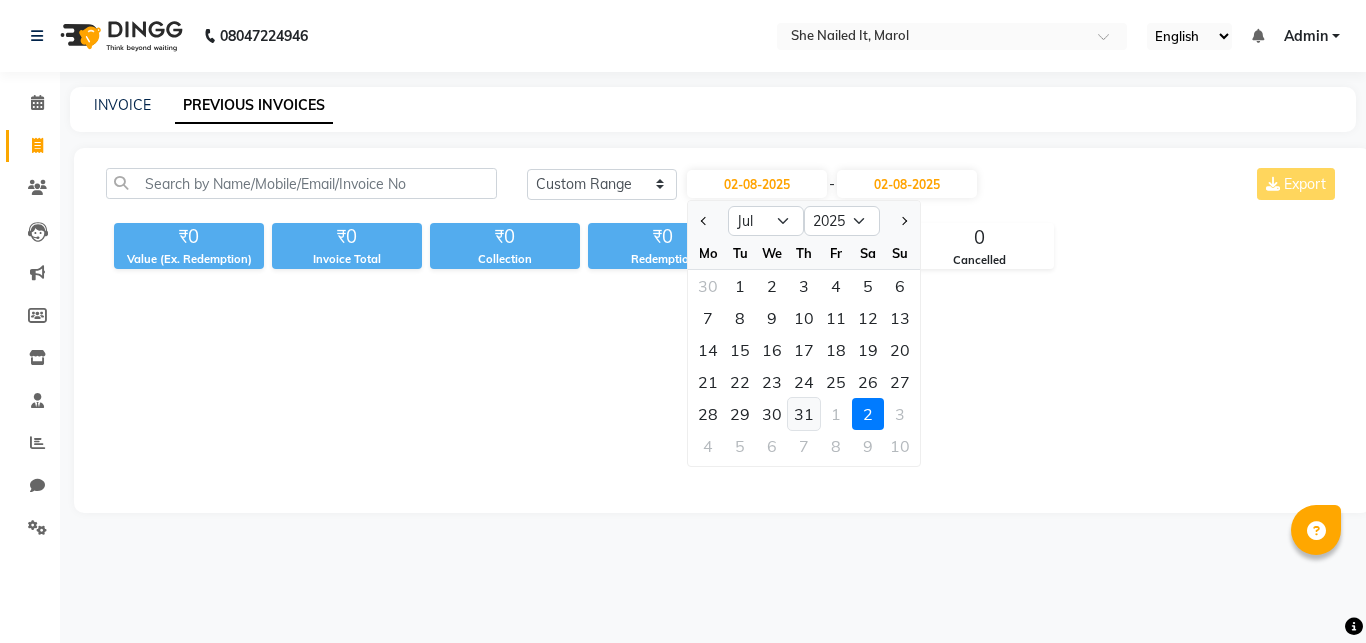 click on "31" 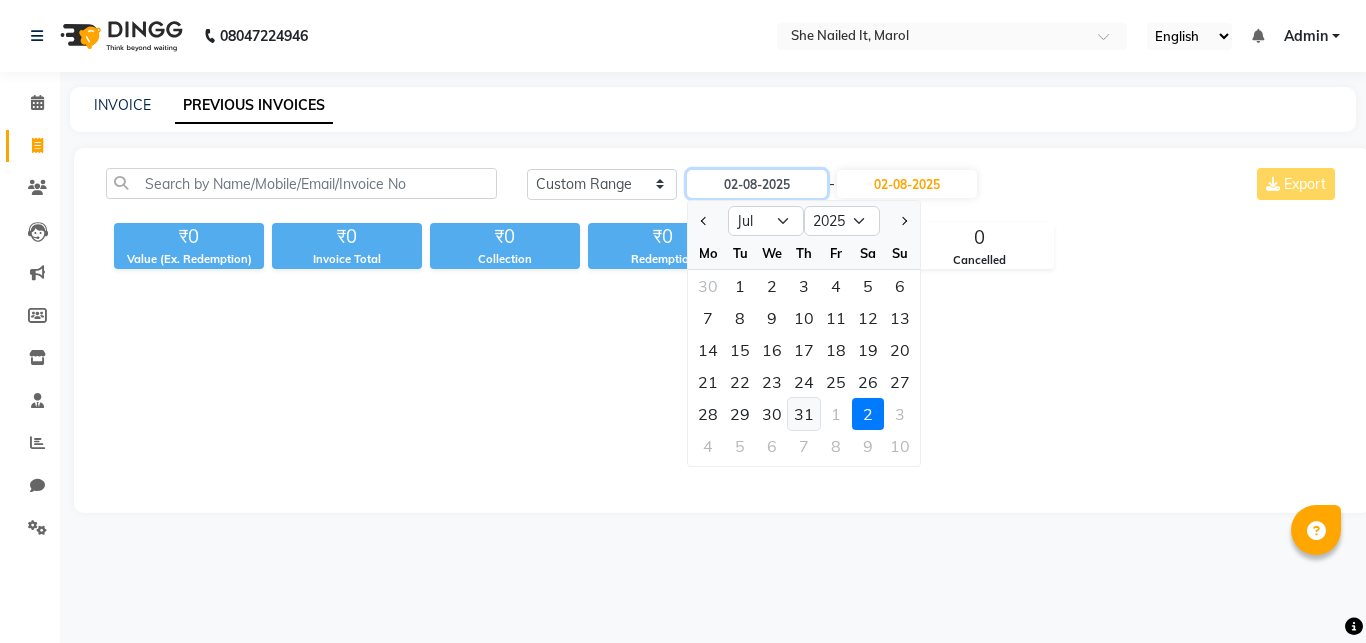 type on "31-07-2025" 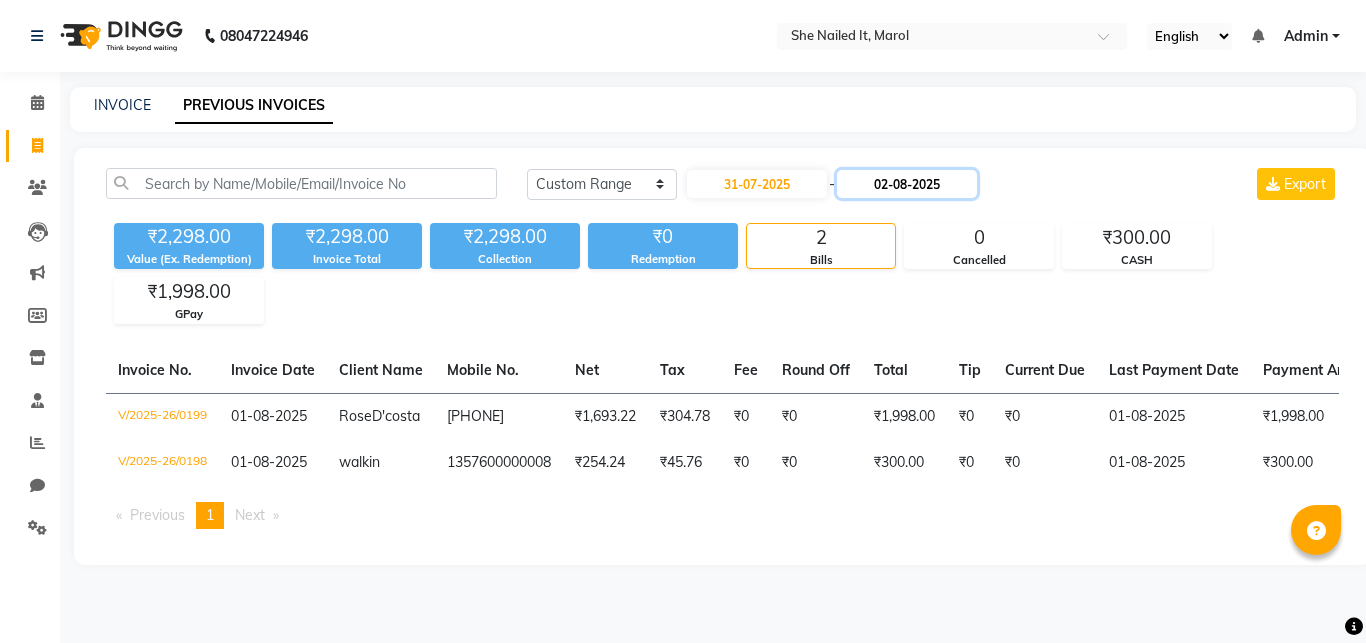 click on "02-08-2025" 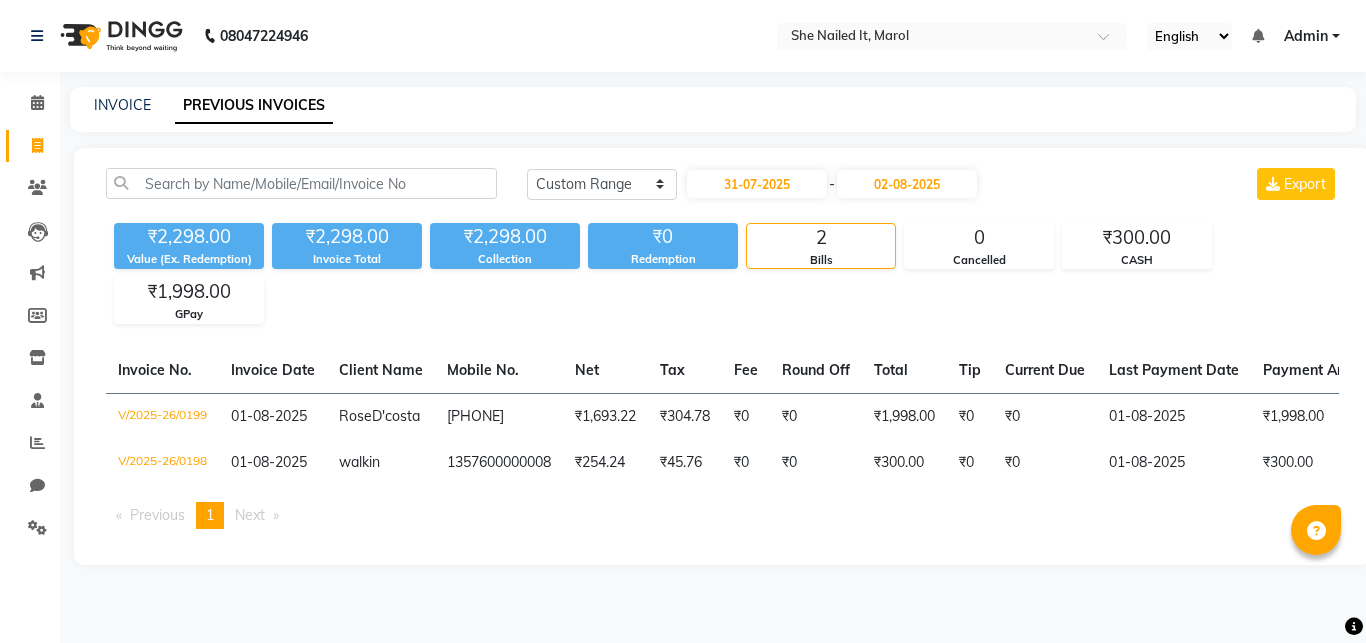 select on "8" 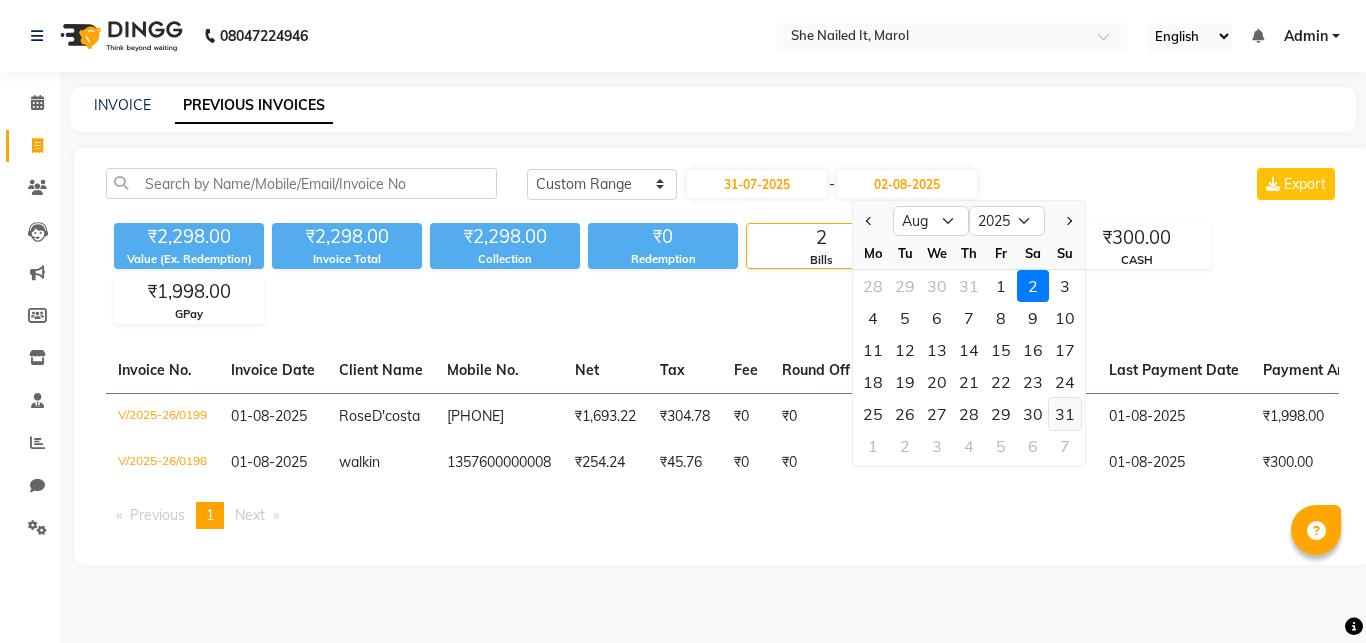 click on "31" 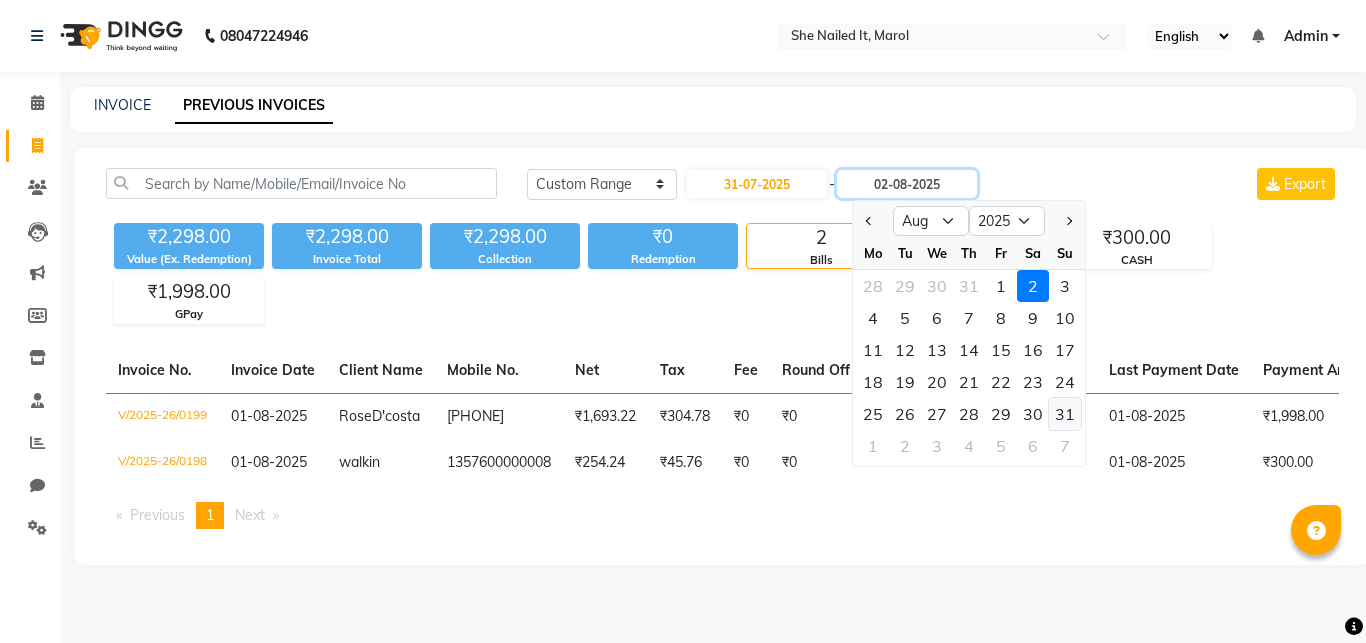 type on "31-08-2025" 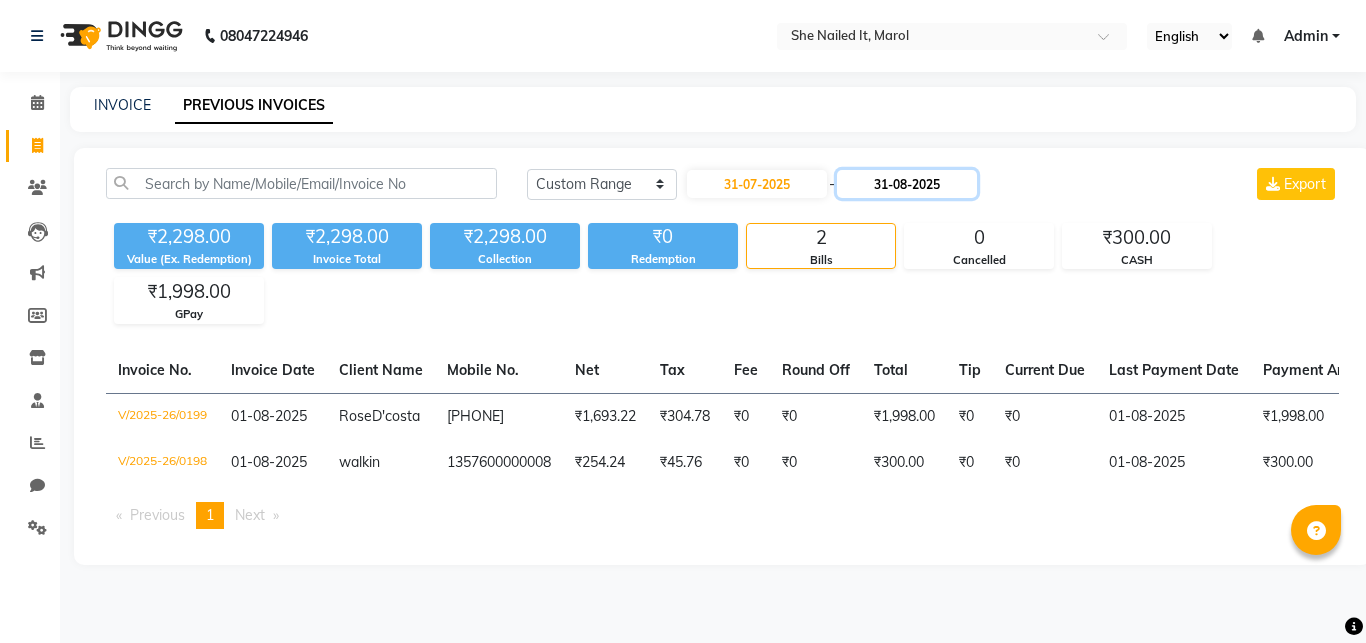 click on "31-08-2025" 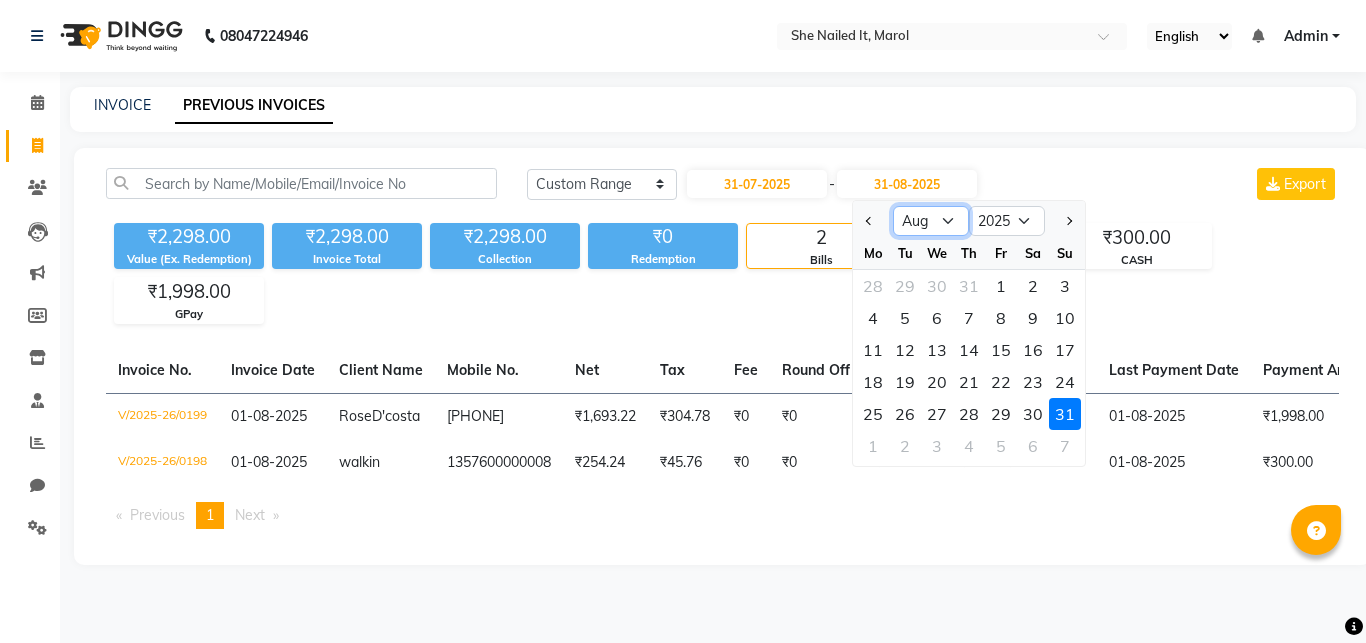 click on "Jul Aug Sep Oct Nov Dec" 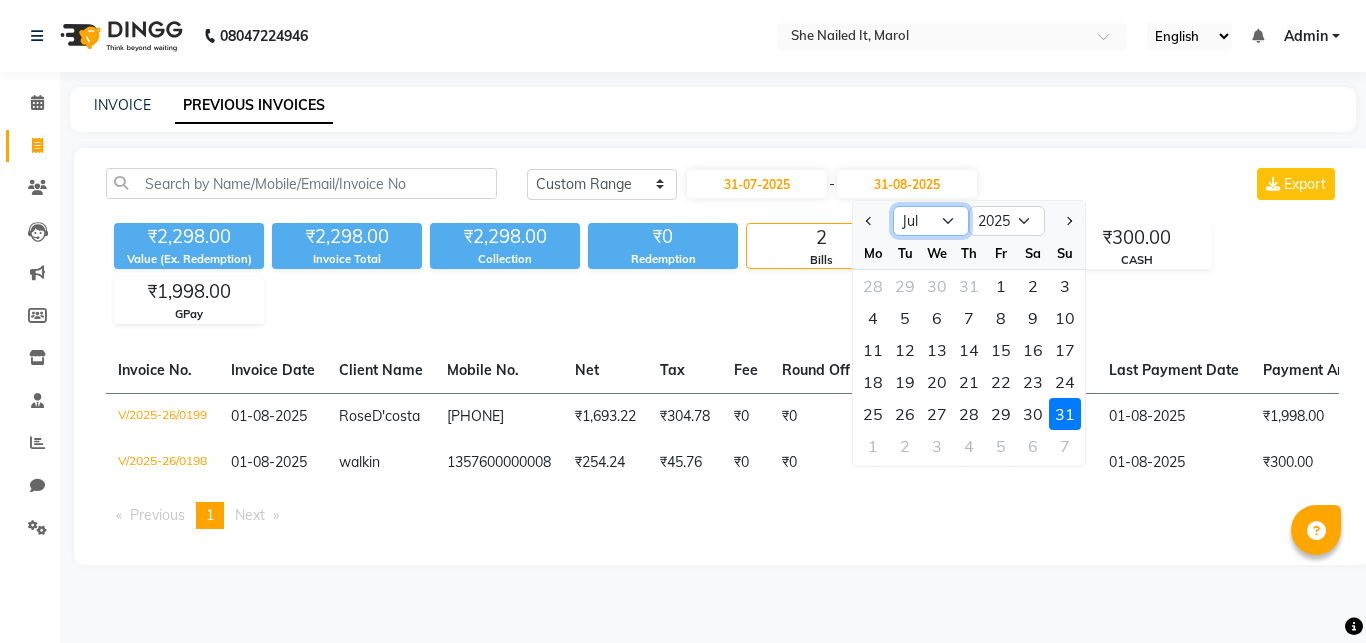 click on "Jul" 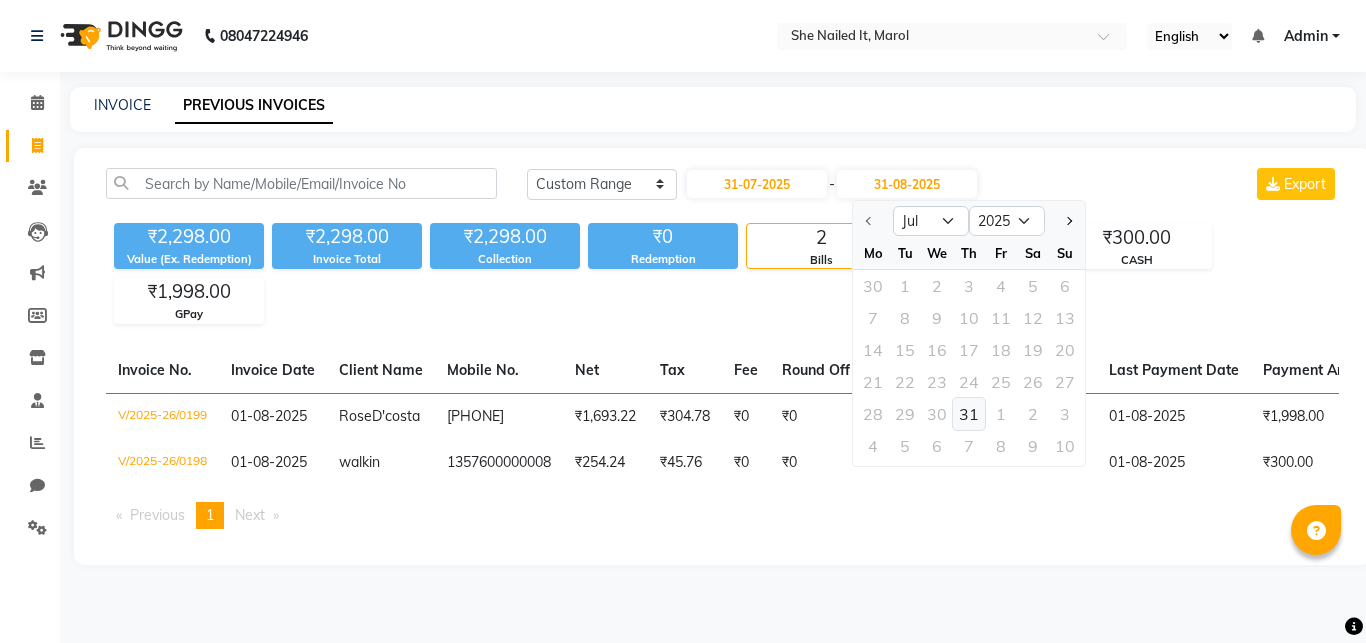 click on "31" 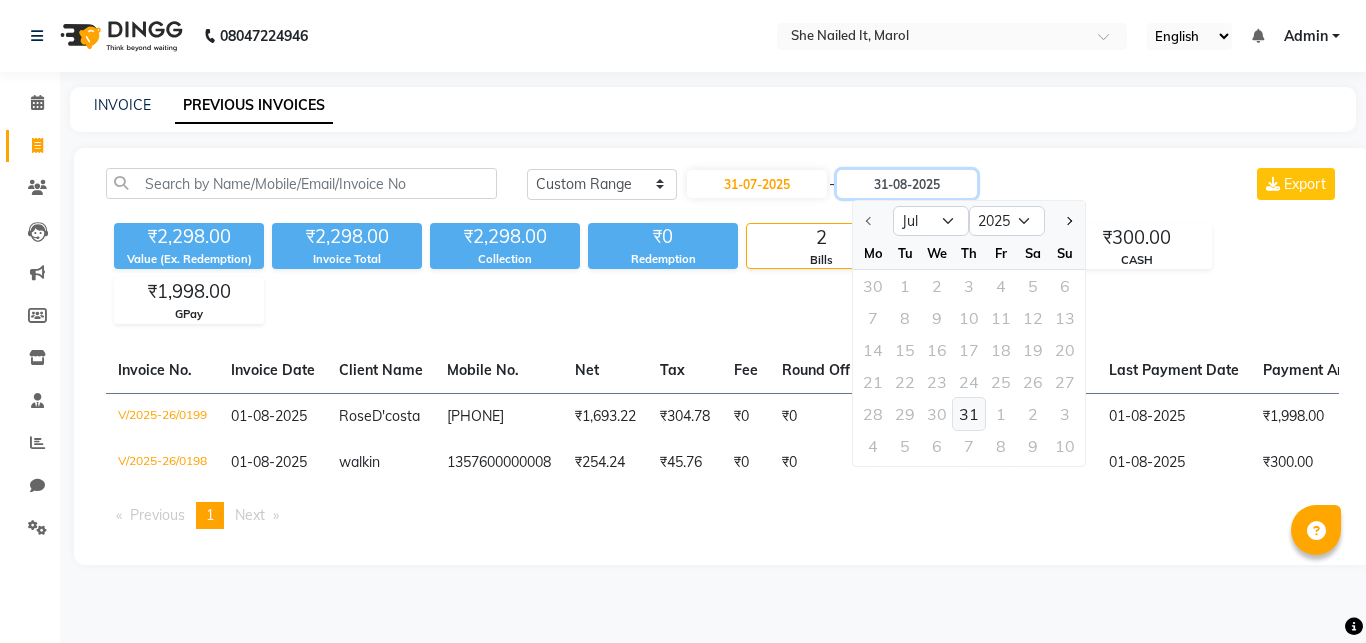 type on "31-07-2025" 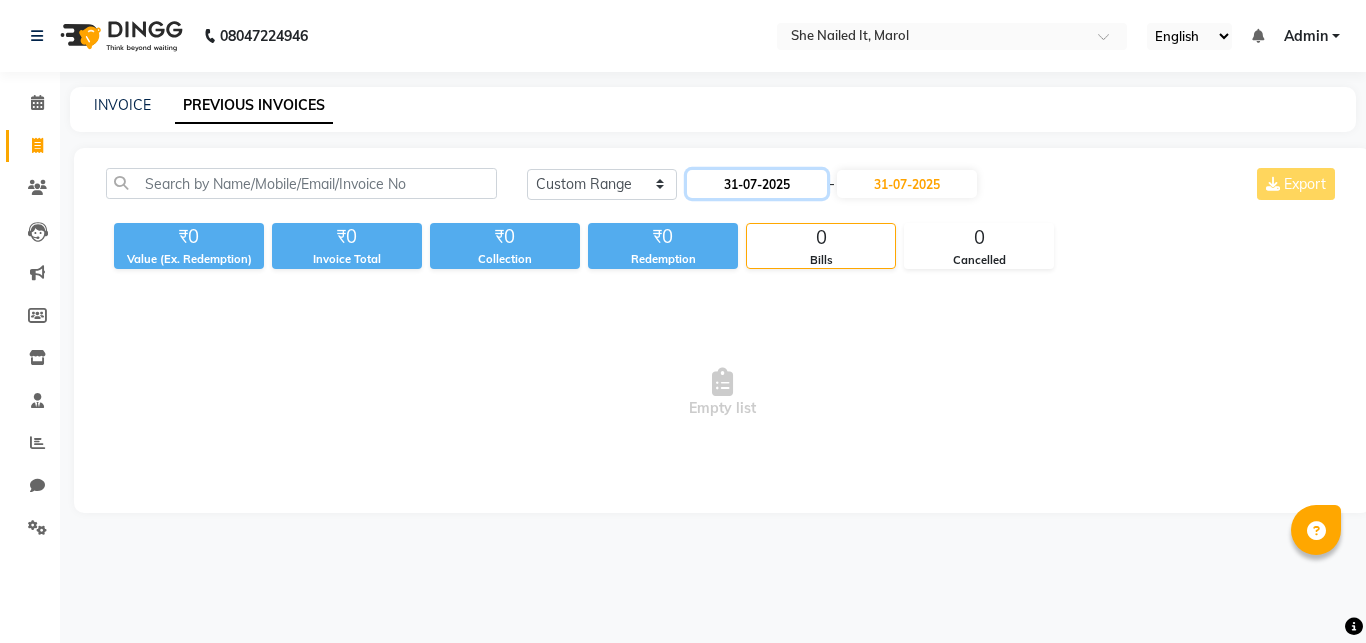 click on "31-07-2025" 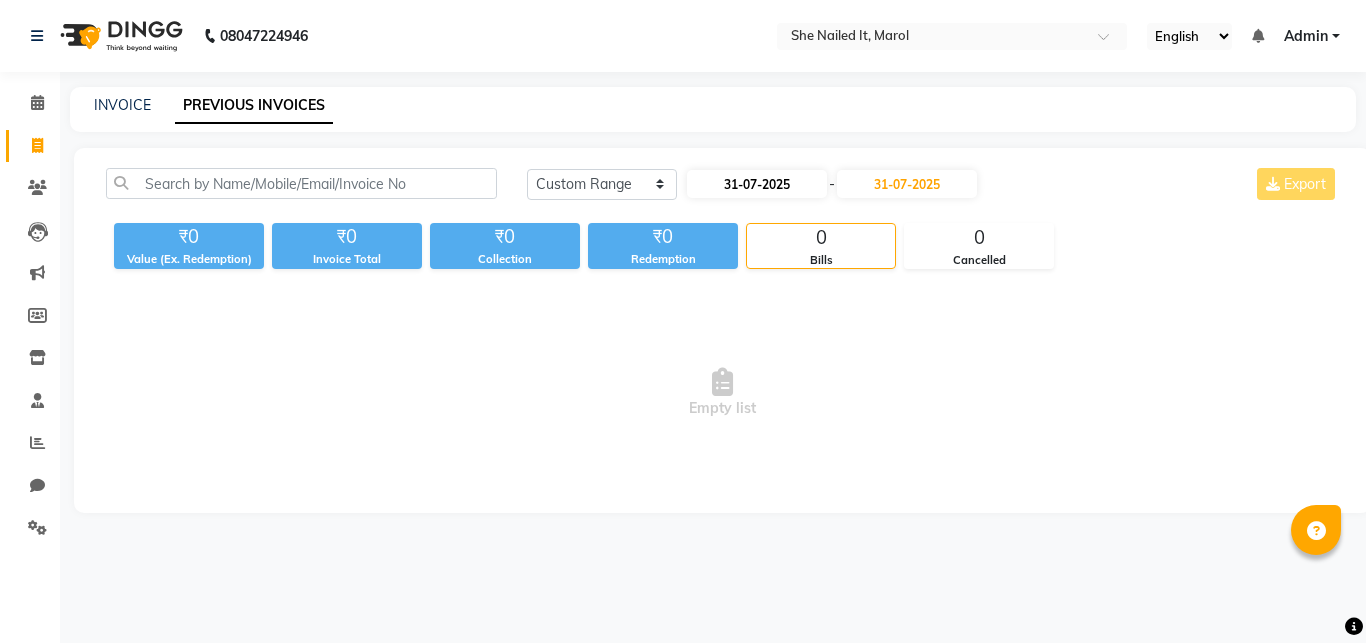 select on "7" 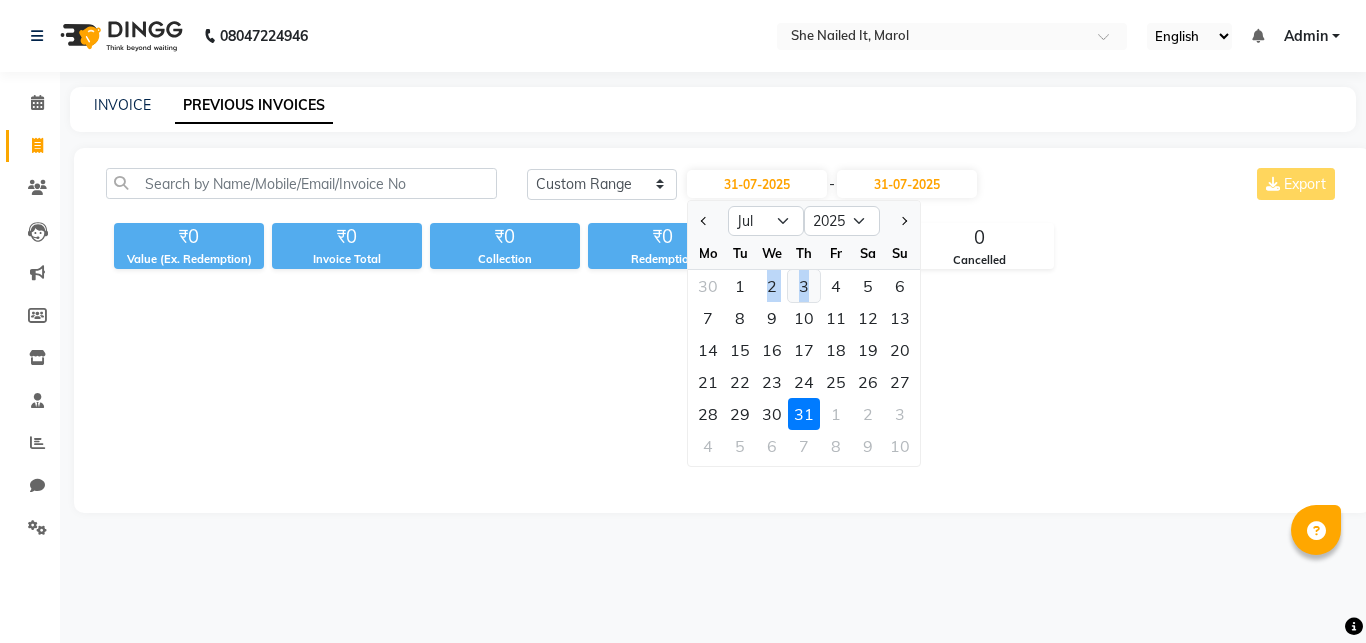 drag, startPoint x: 752, startPoint y: 294, endPoint x: 808, endPoint y: 297, distance: 56.0803 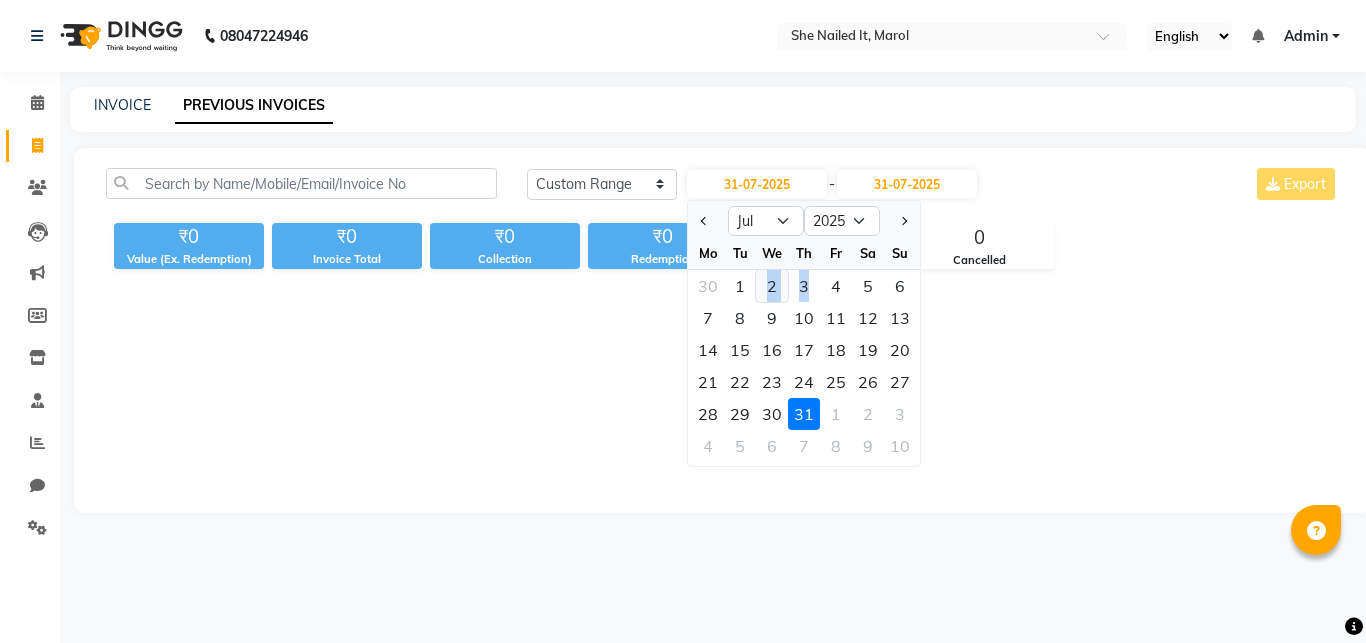 click on "2" 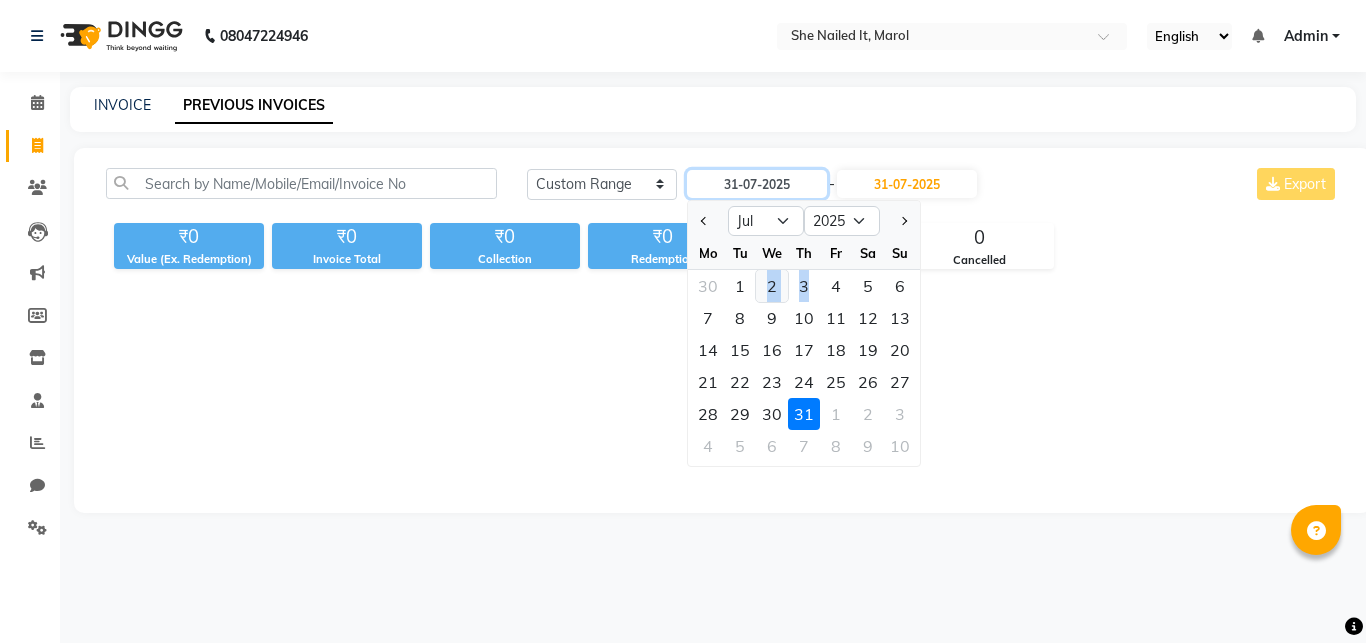 type on "02-07-2025" 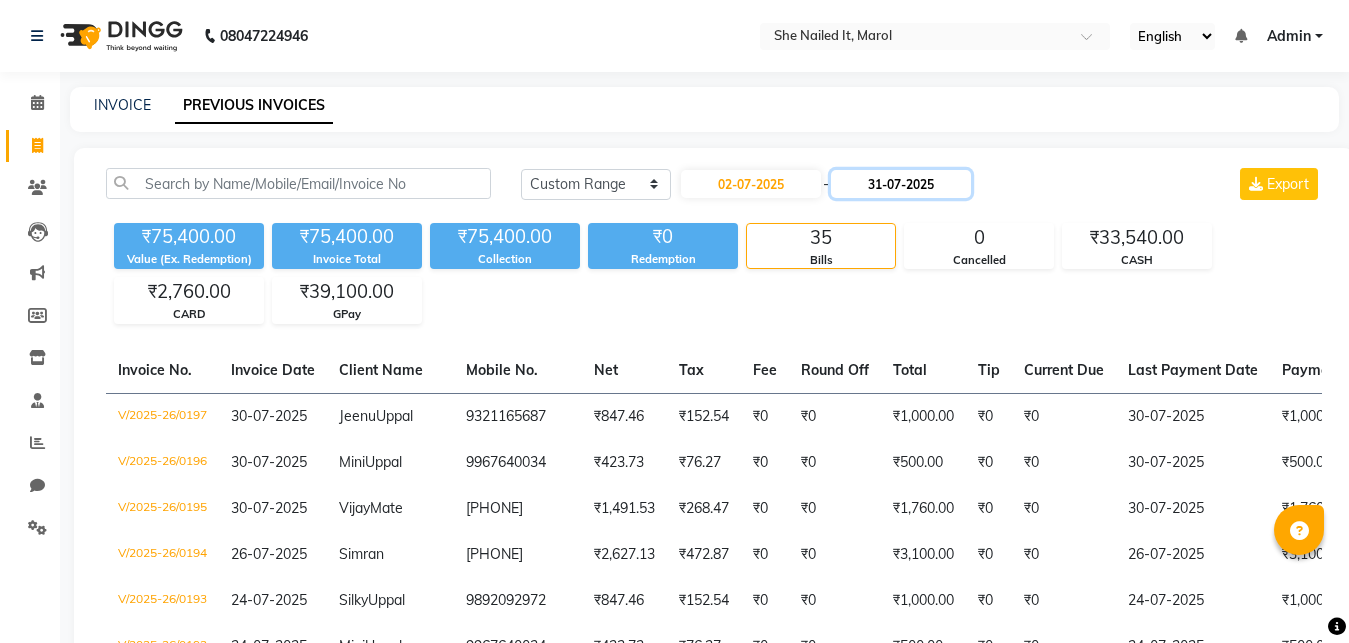 click on "31-07-2025" 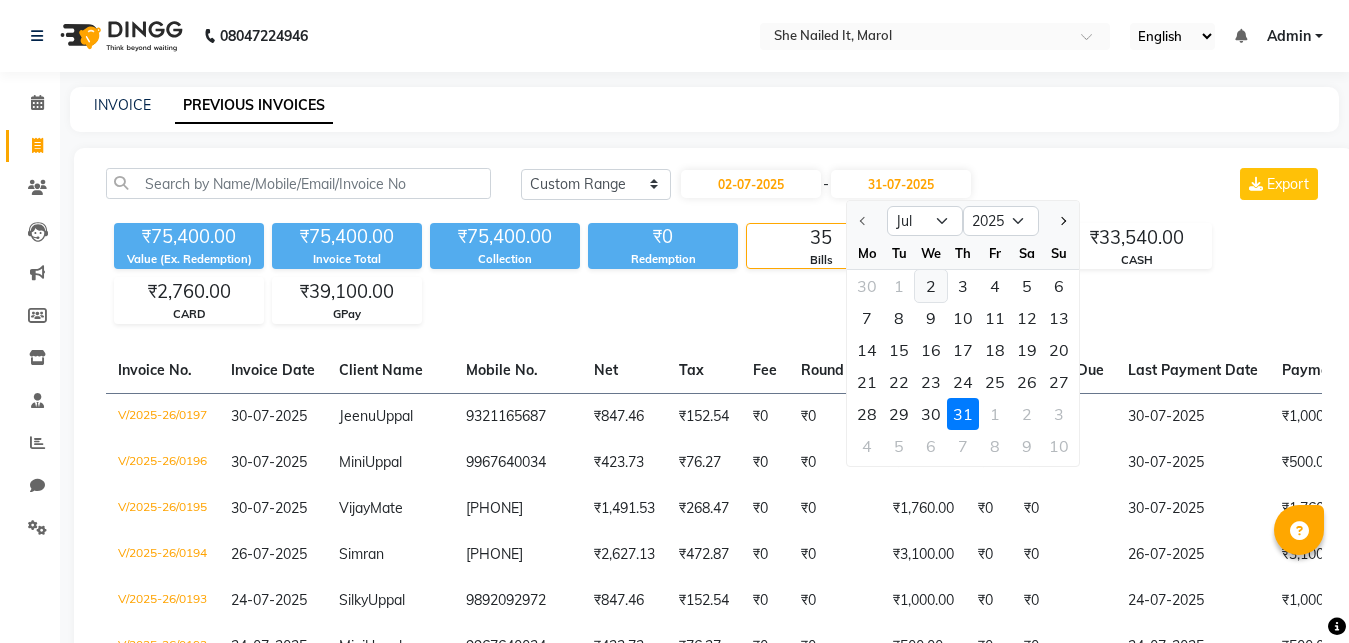 click on "2" 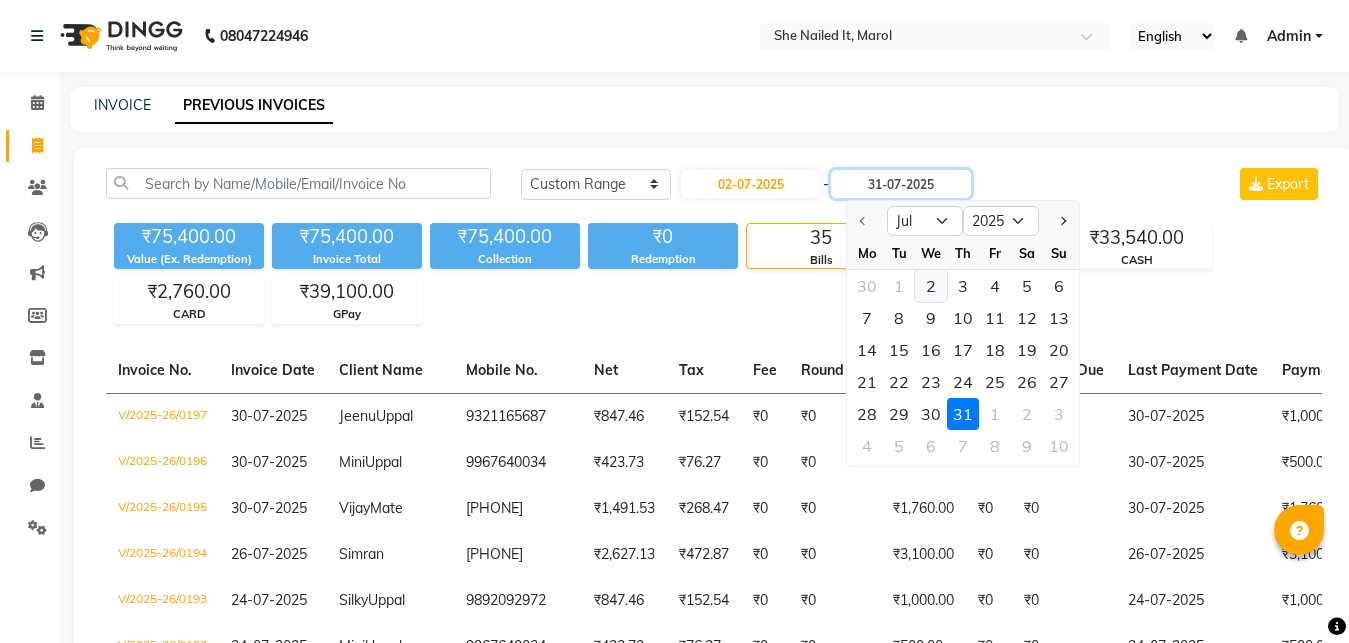 type on "02-07-2025" 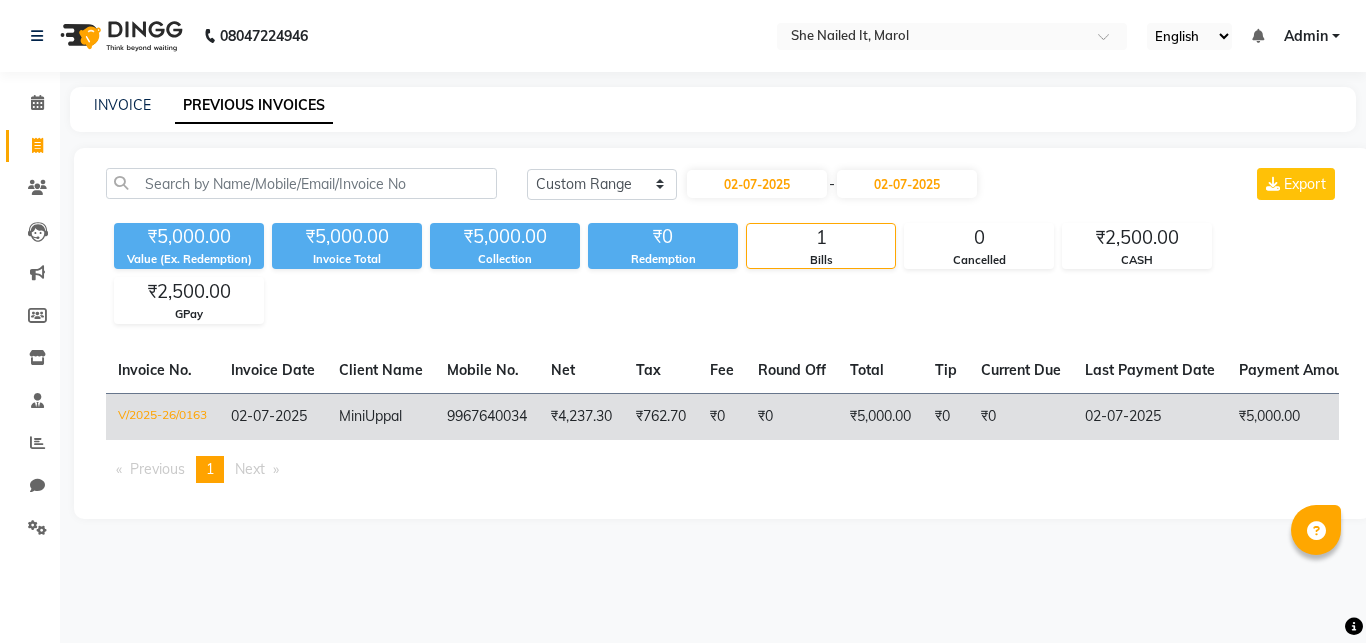 click on "V/2025-26/0163" 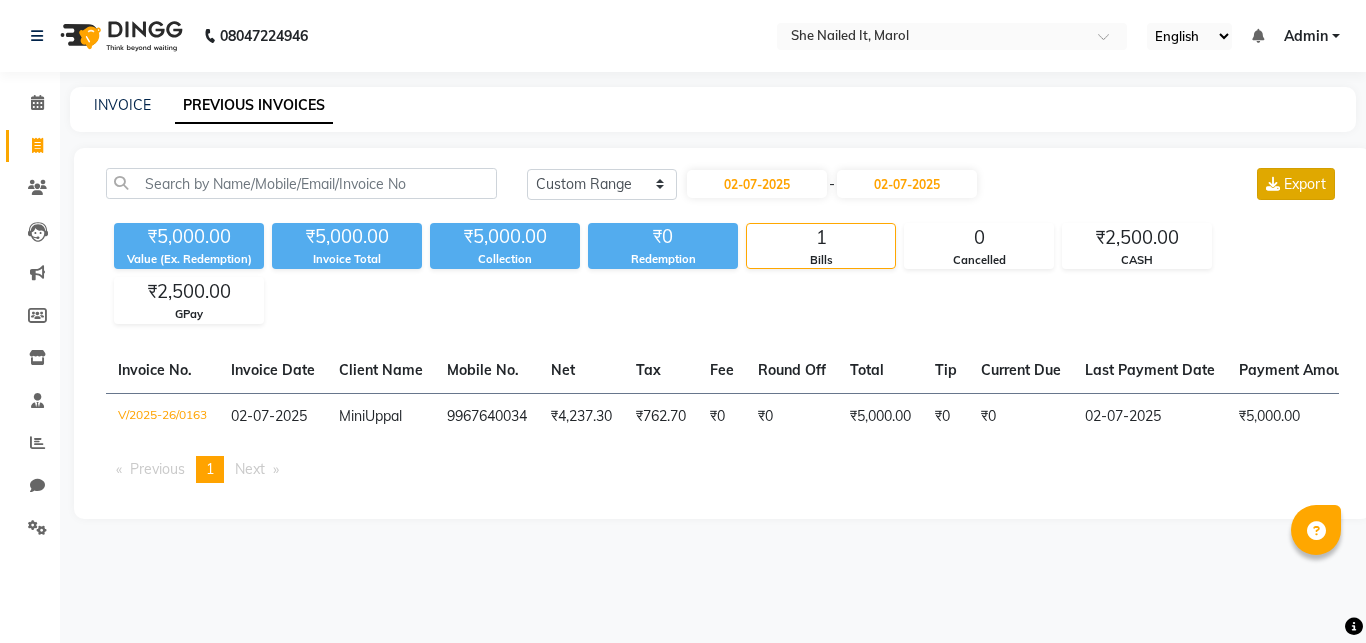 click on "Export" at bounding box center [1305, 184] 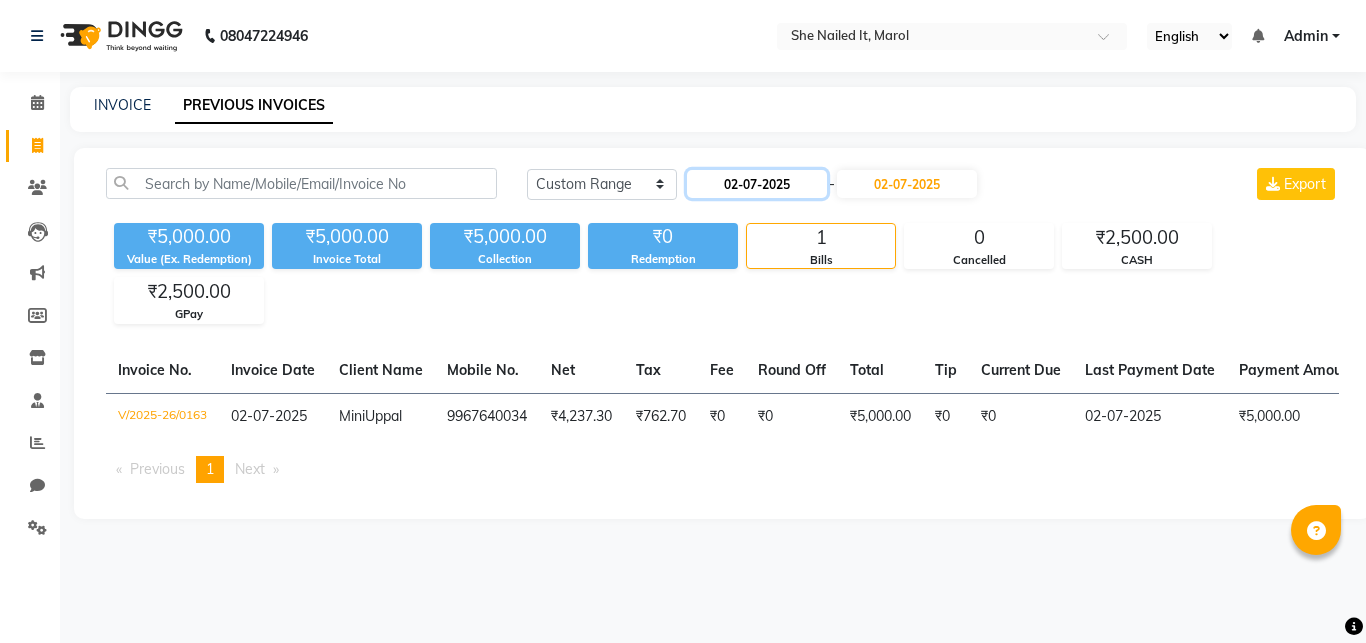 click on "02-07-2025" 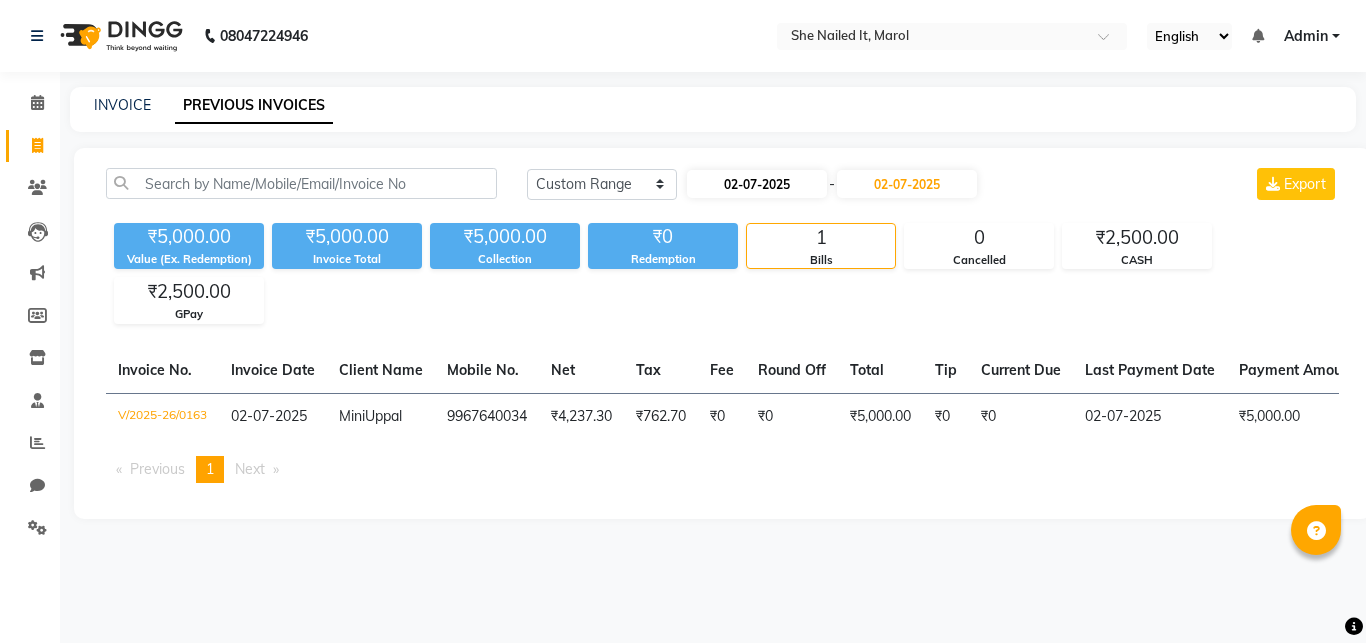 select on "7" 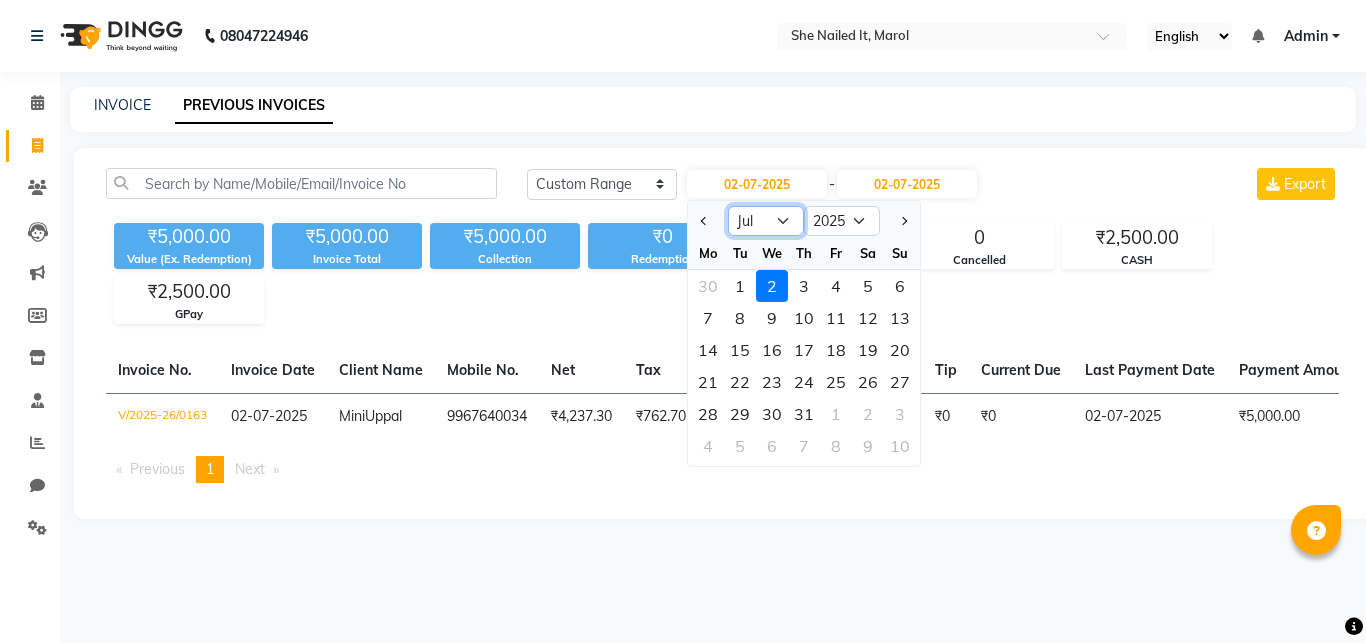 click on "Jan Feb Mar Apr May Jun Jul Aug Sep Oct Nov Dec" 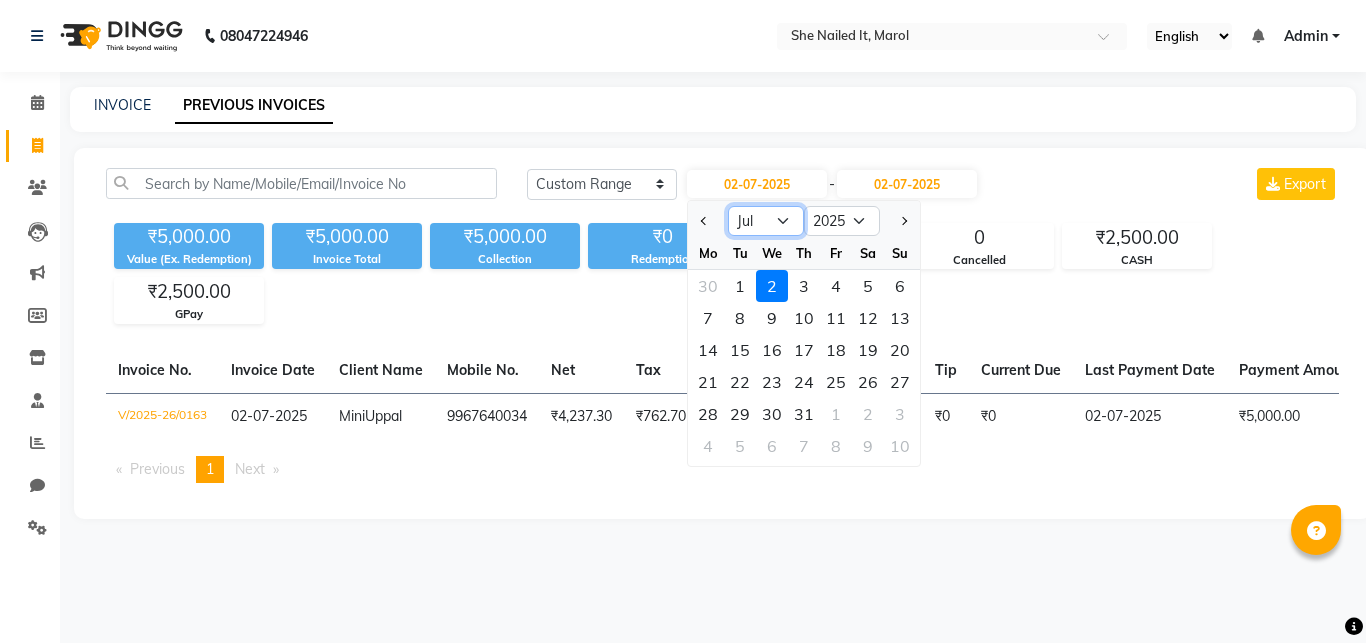 select on "4" 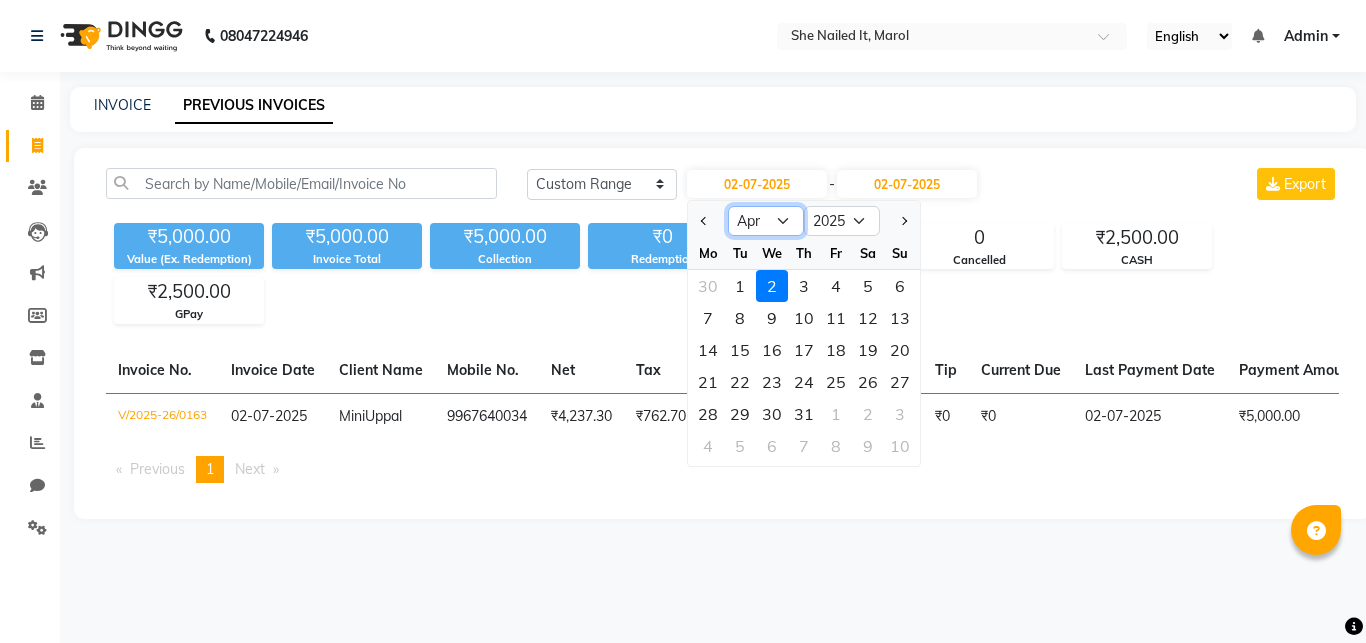 click on "Apr" 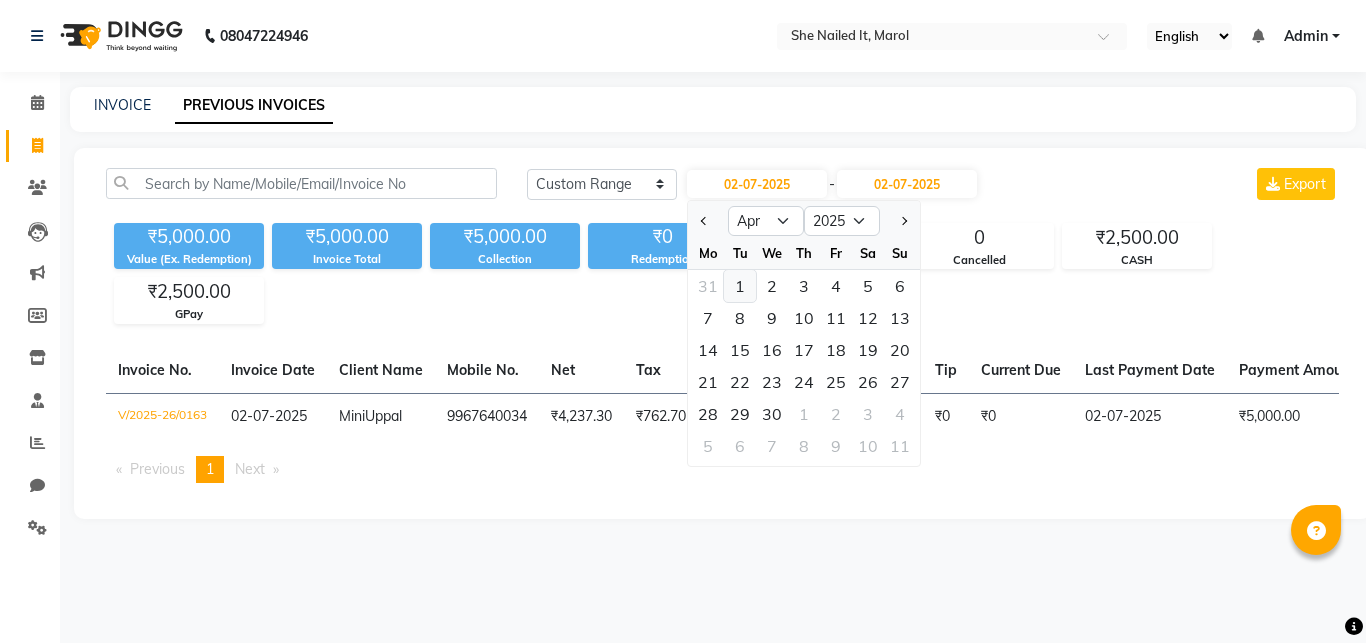 click on "1" 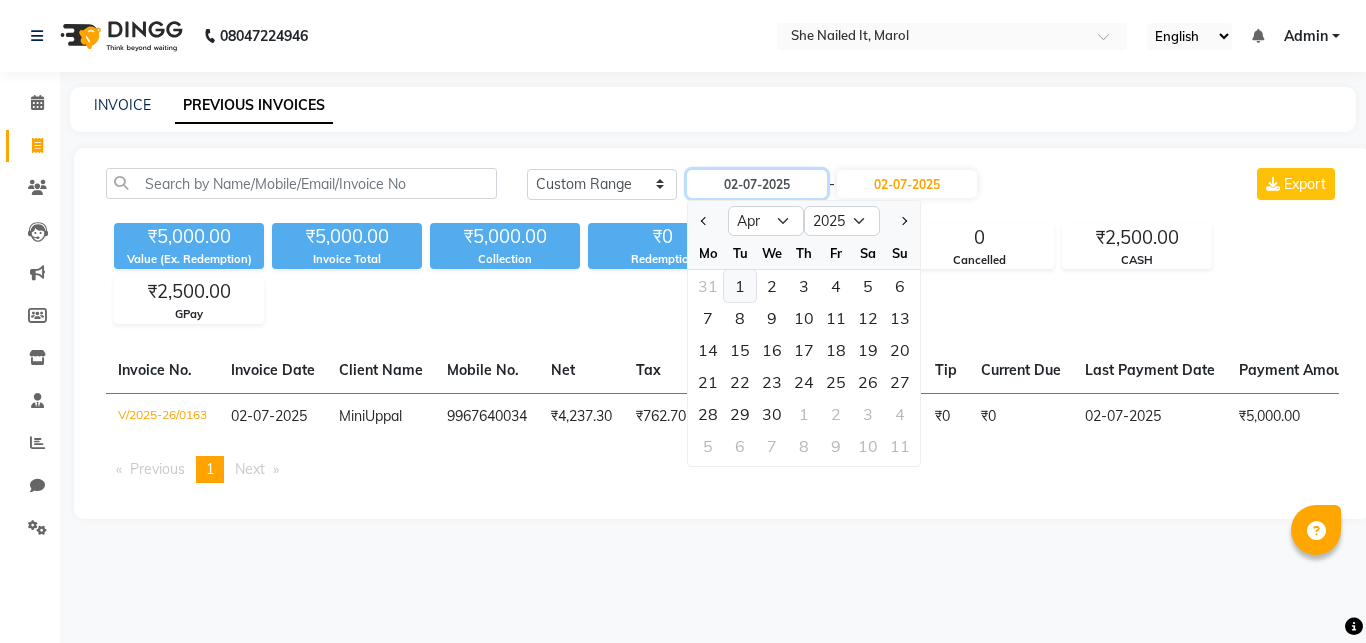 type on "01-04-2025" 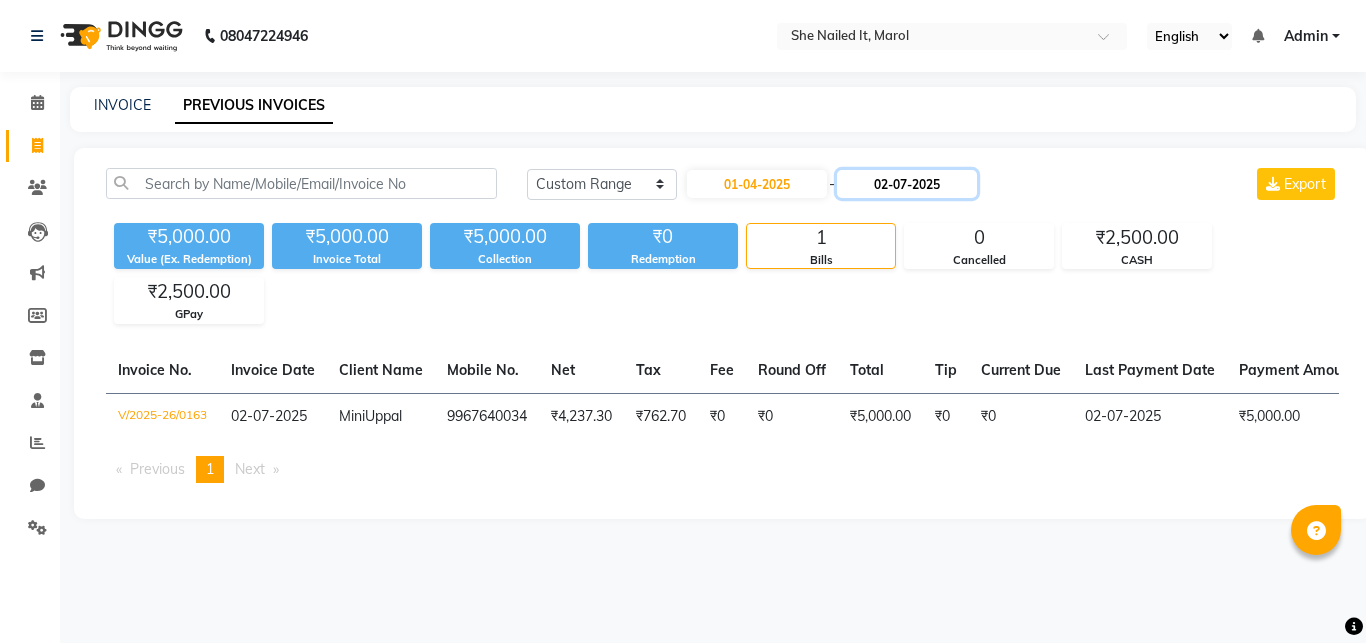 click on "02-07-2025" 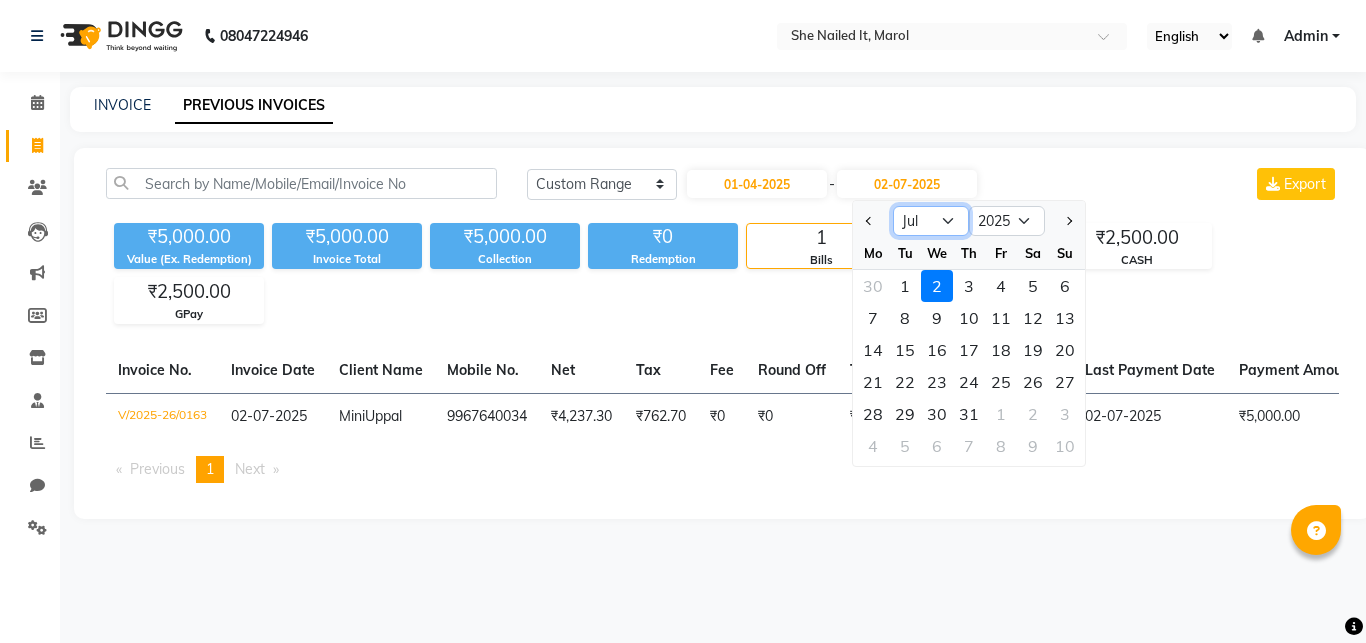 click on "Apr May Jun Jul Aug Sep Oct Nov Dec" 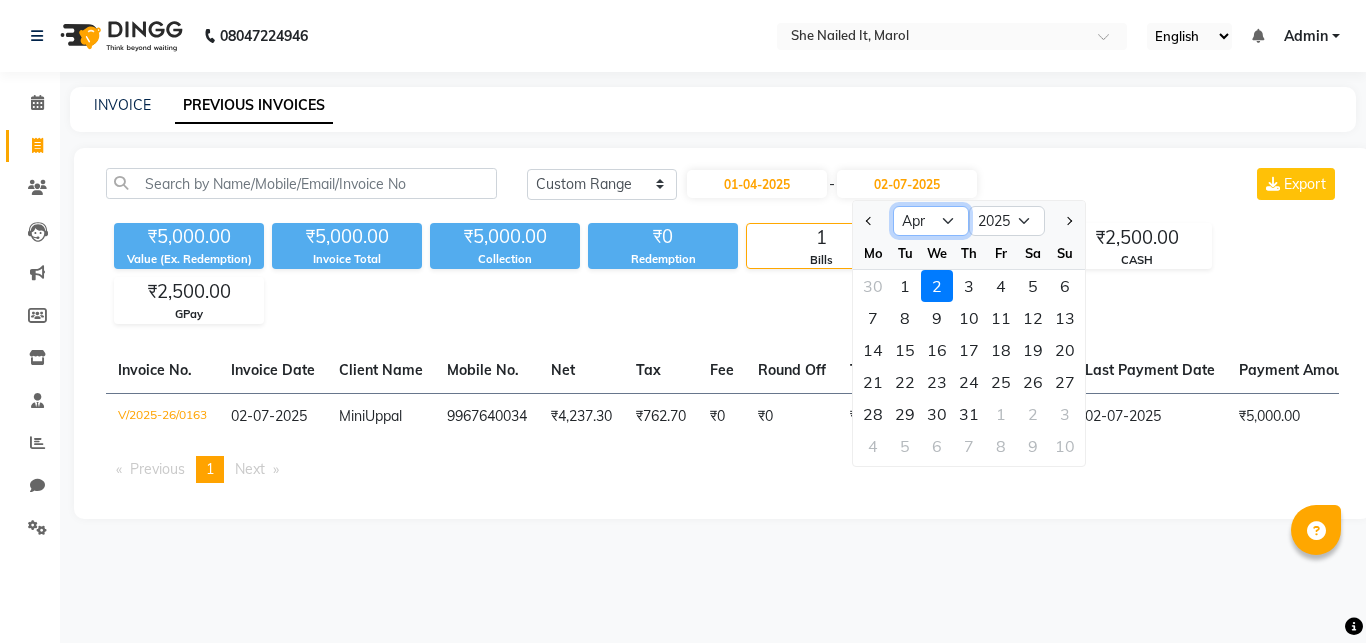 click on "Apr" 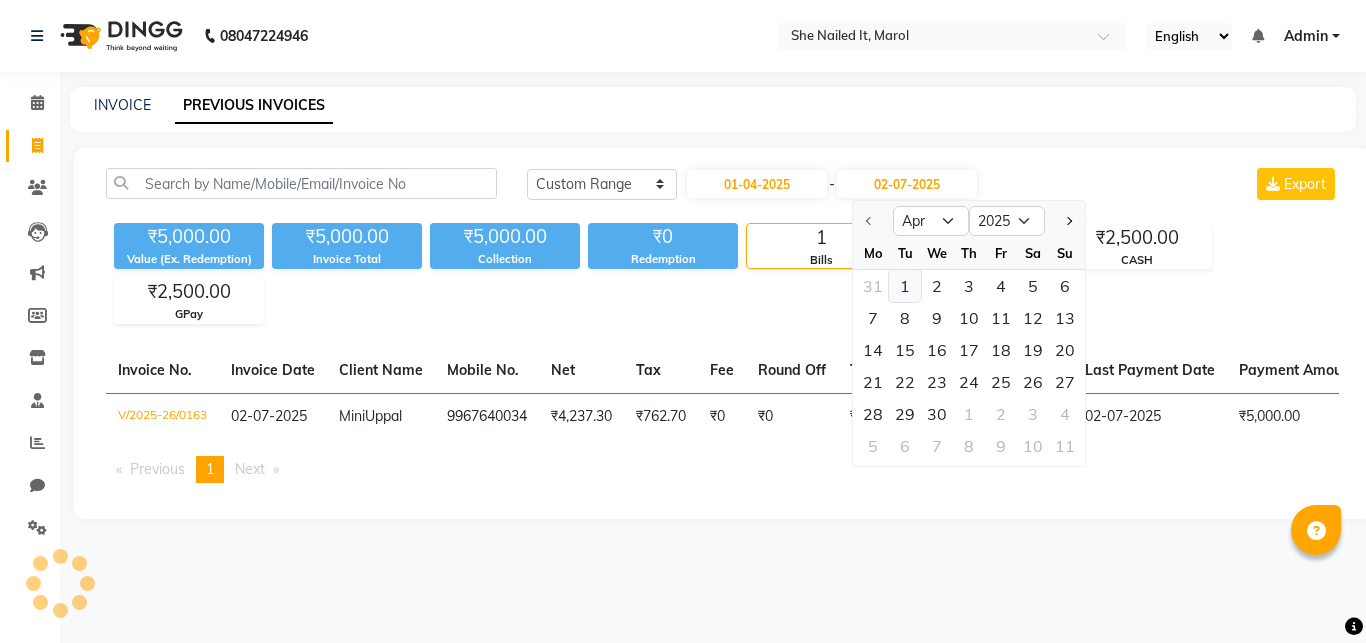 click on "1" 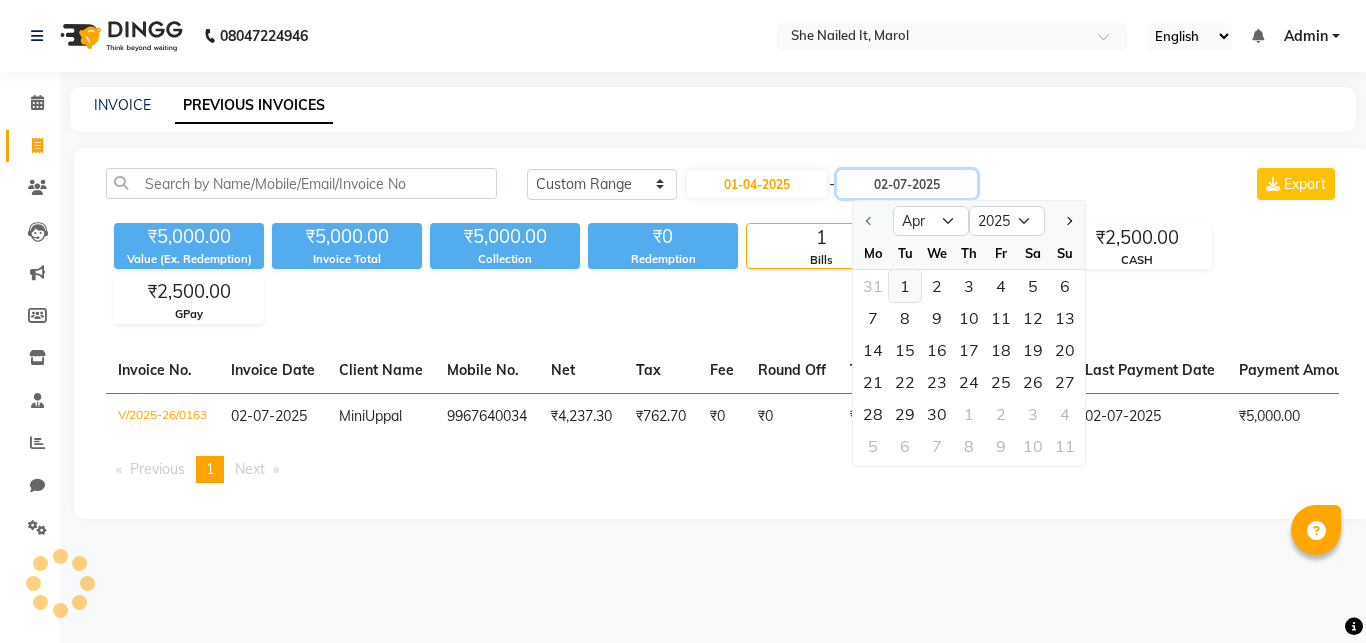 type on "01-04-2025" 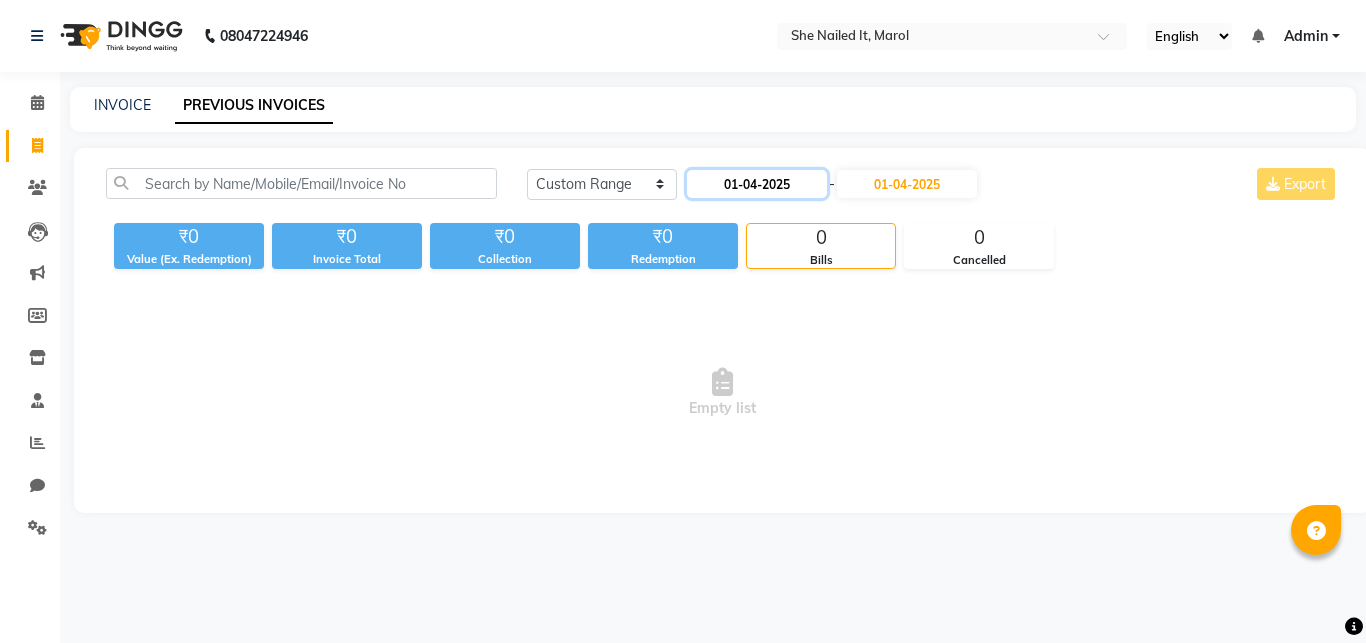 click on "01-04-2025" 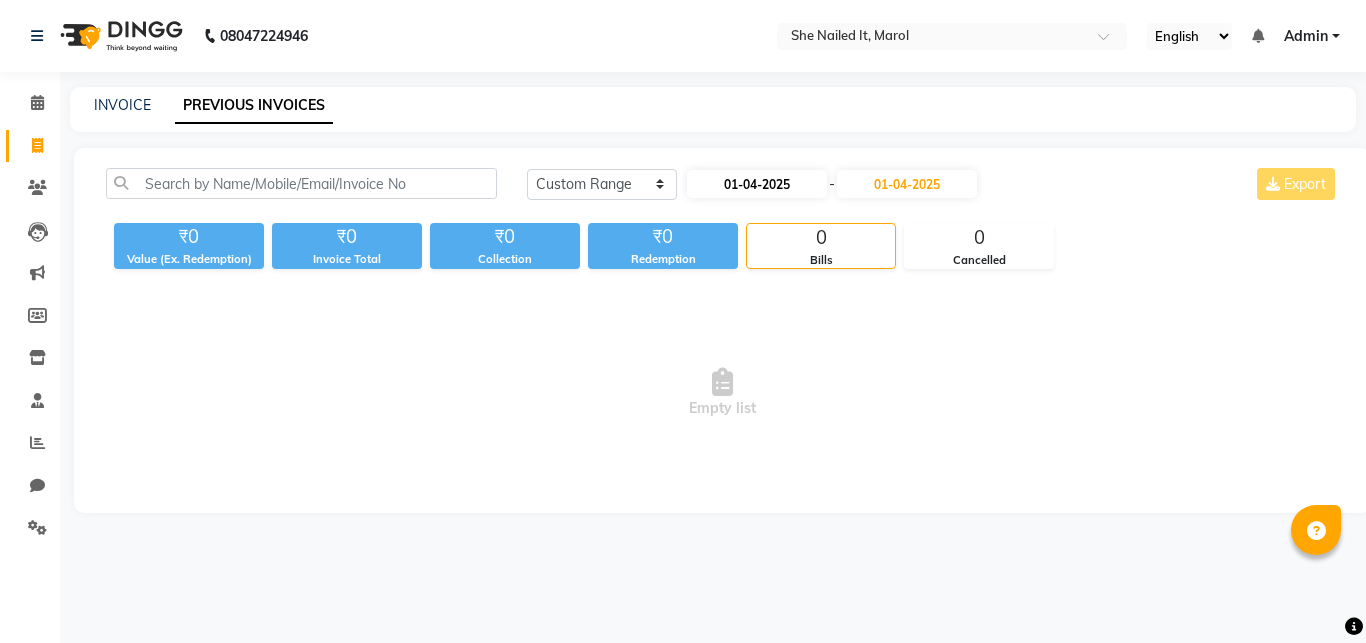 select on "4" 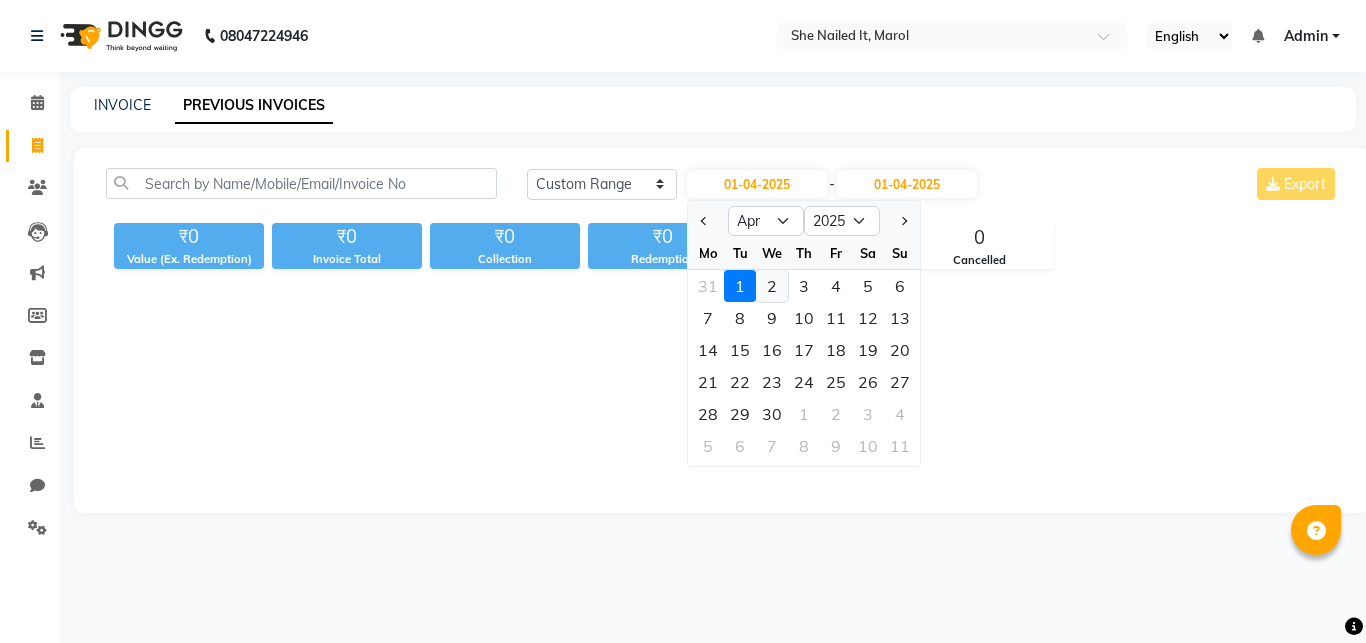 click on "2" 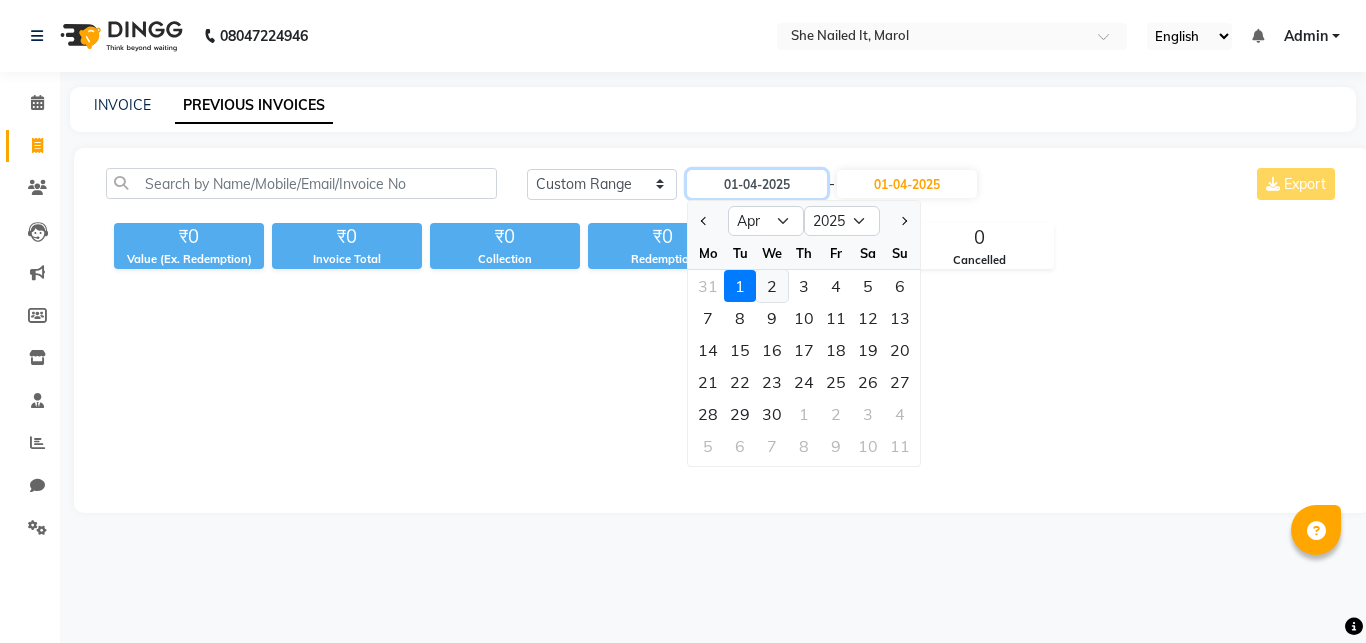 type on "02-04-2025" 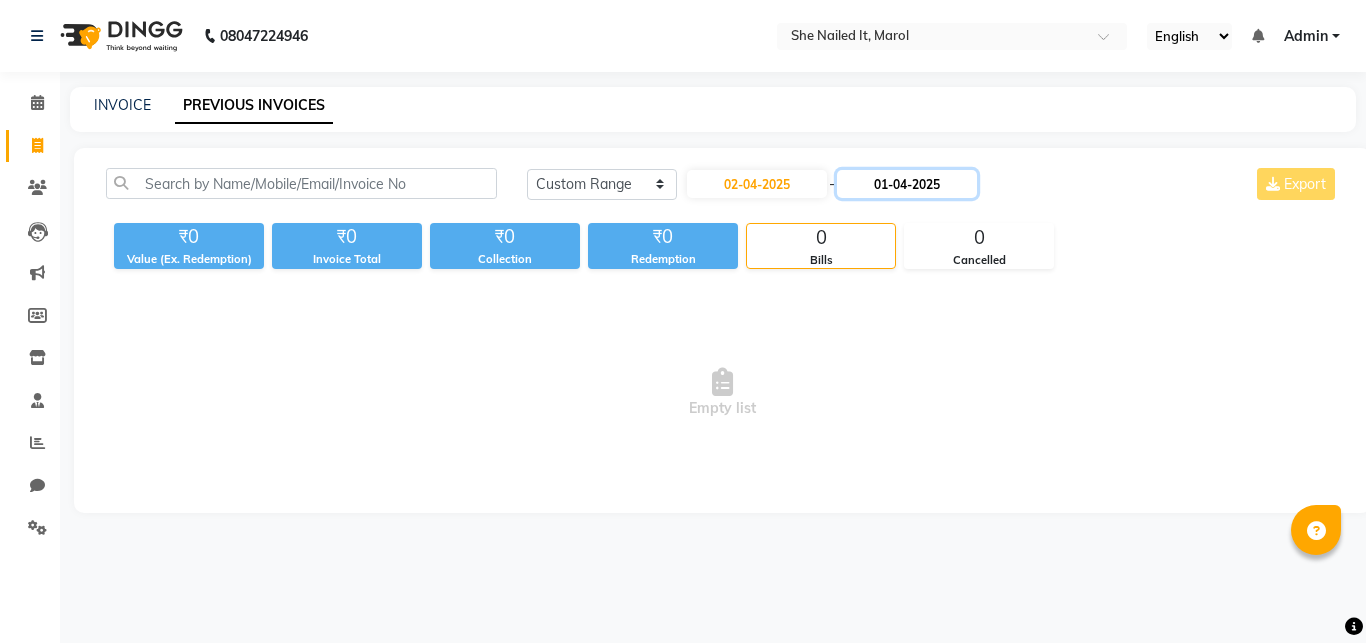 click on "01-04-2025" 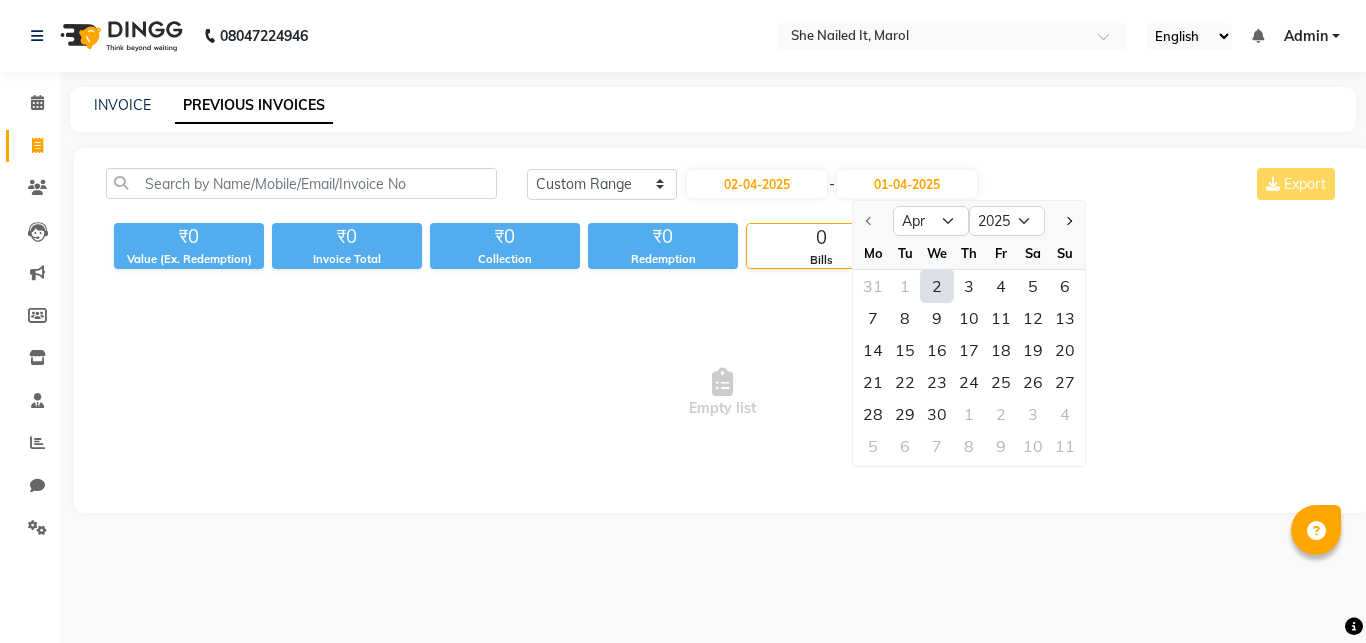 click on "2" 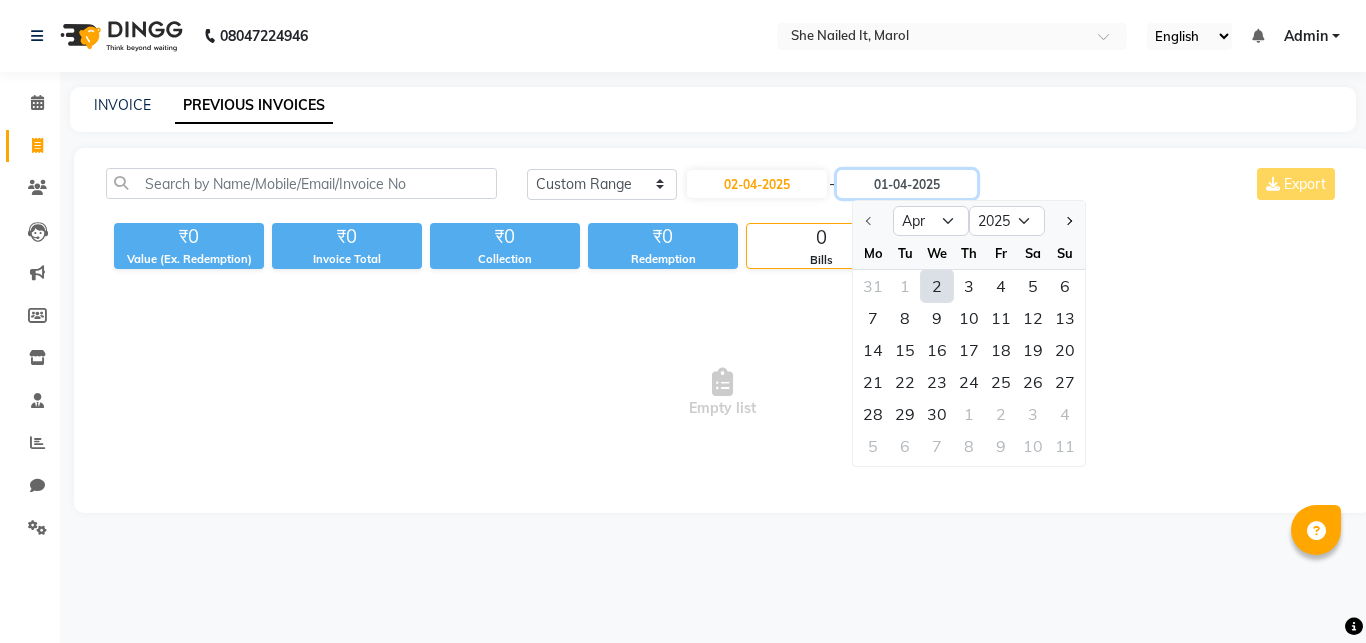 type on "02-04-2025" 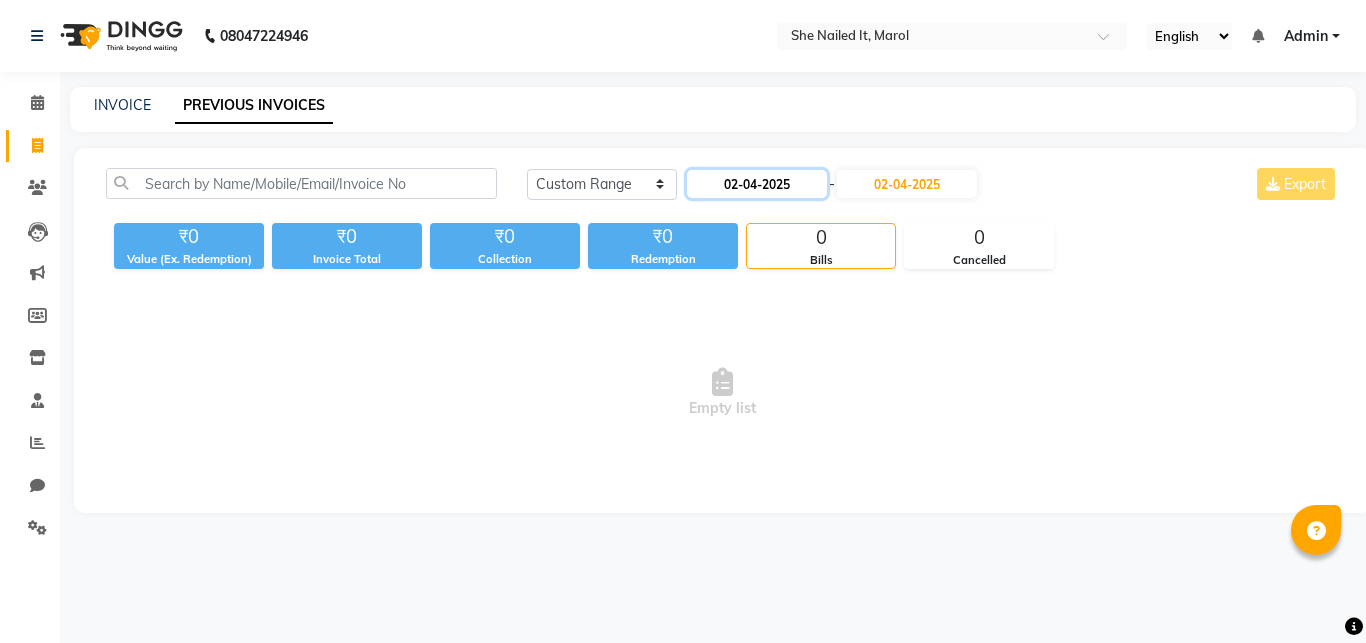 click on "02-04-2025" 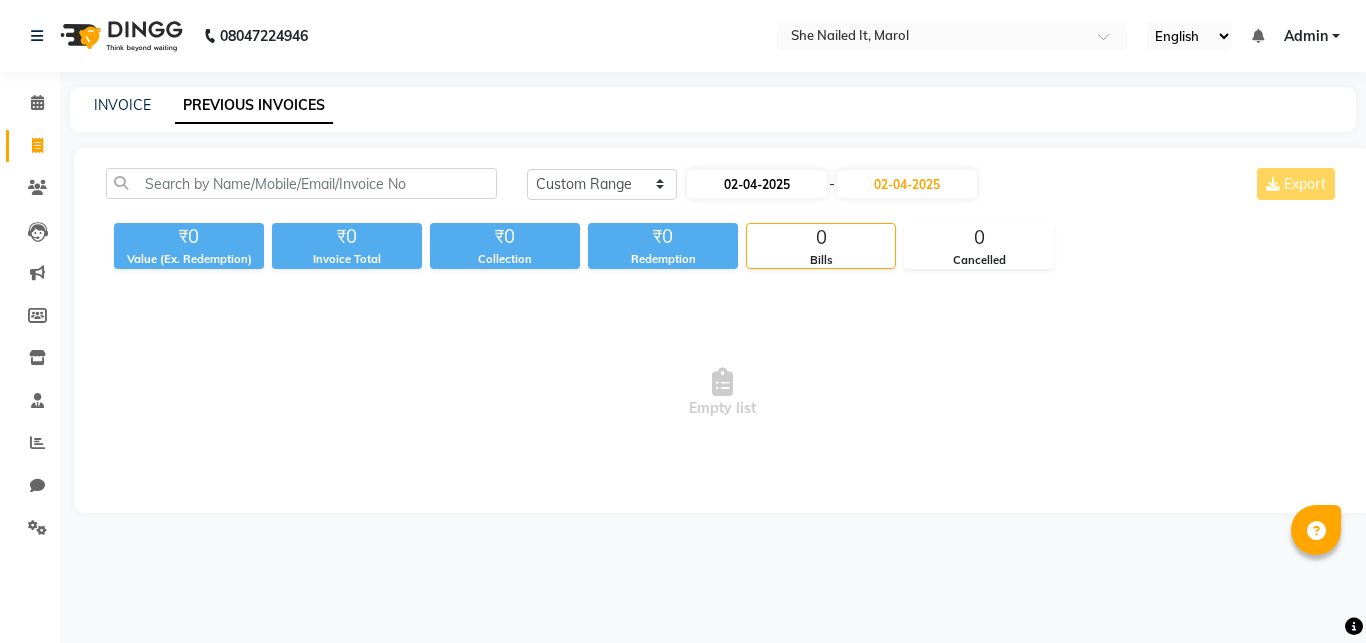 select on "4" 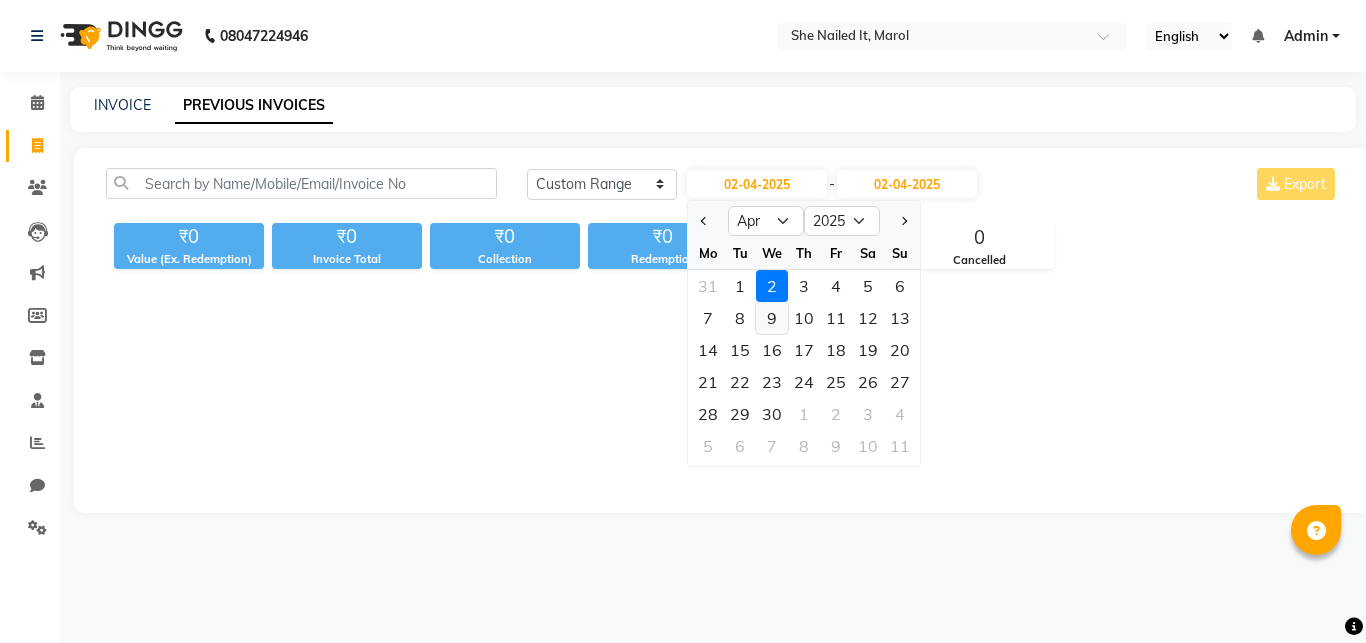 click on "9" 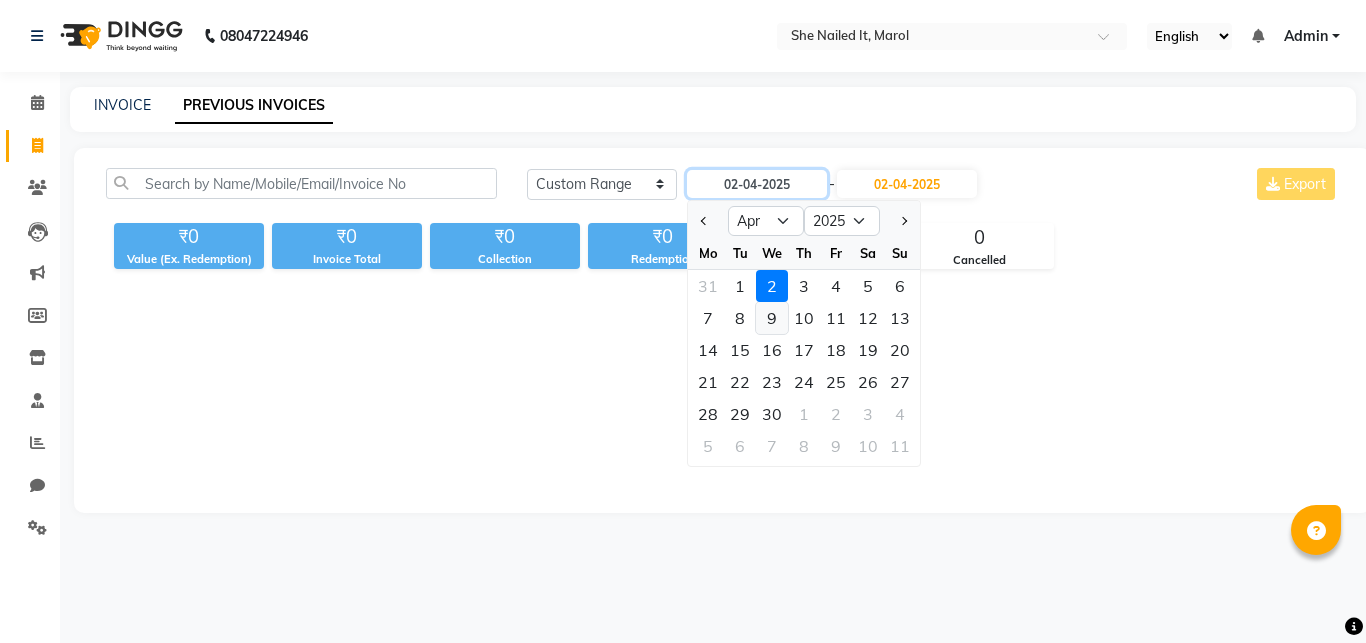 type on "09-04-2025" 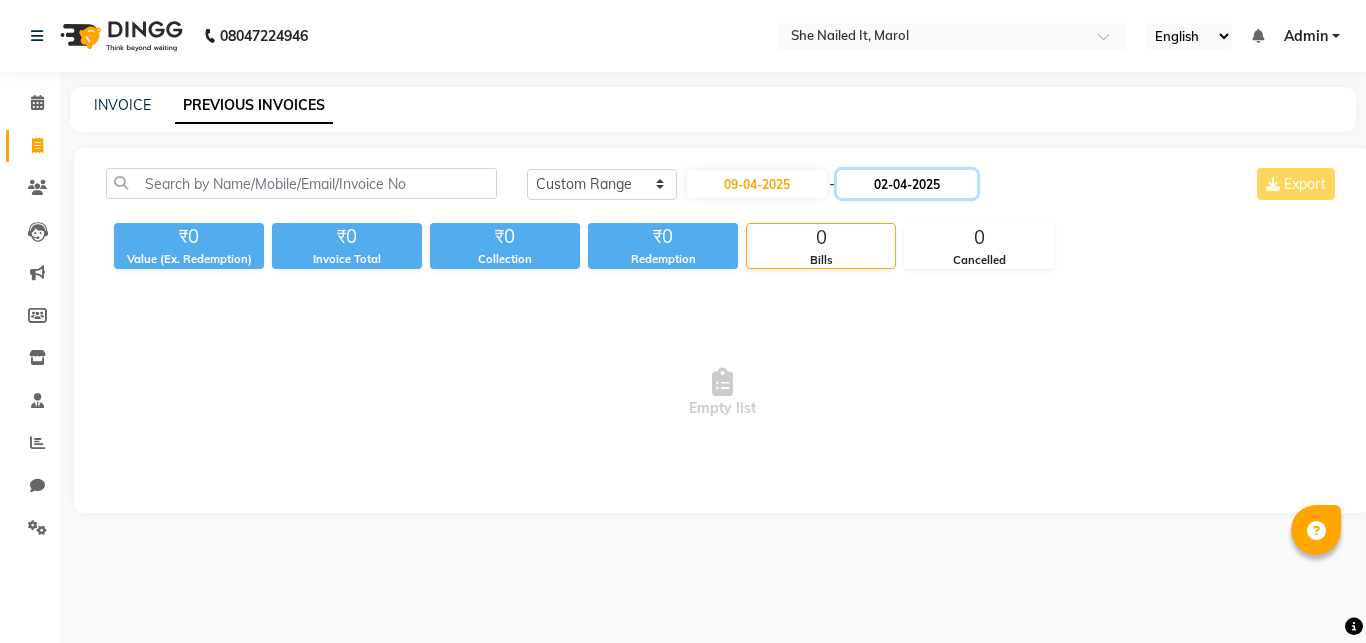 click on "02-04-2025" 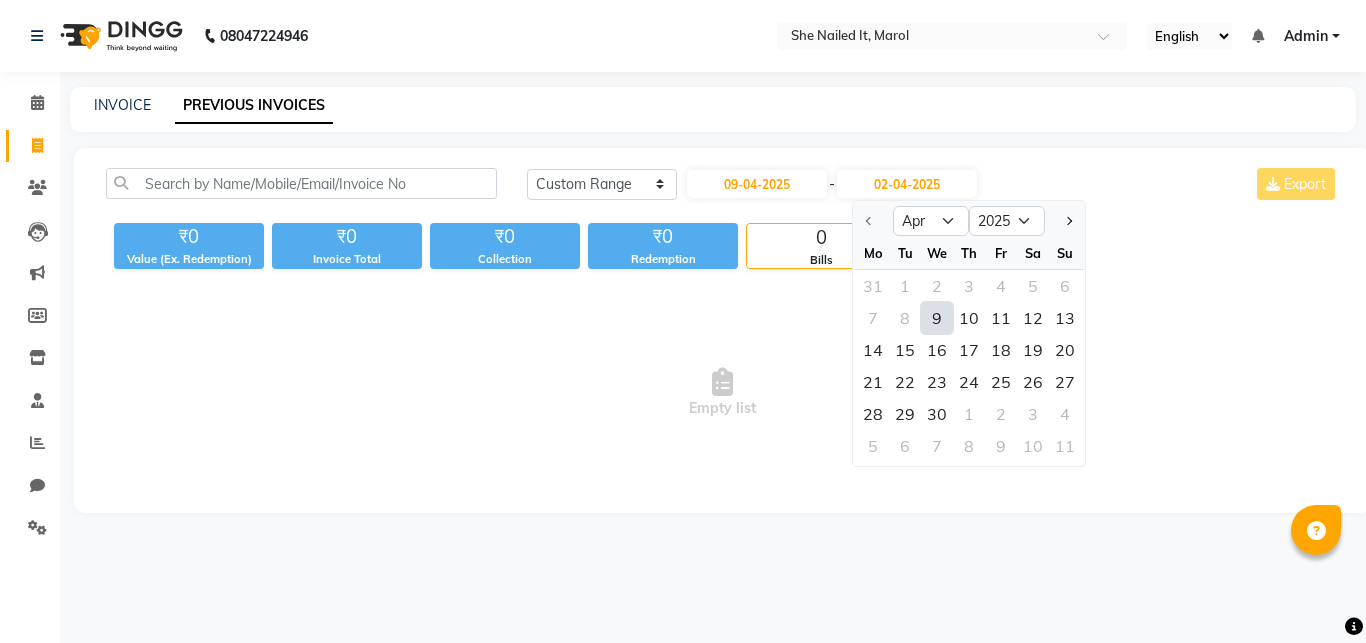 click on "9" 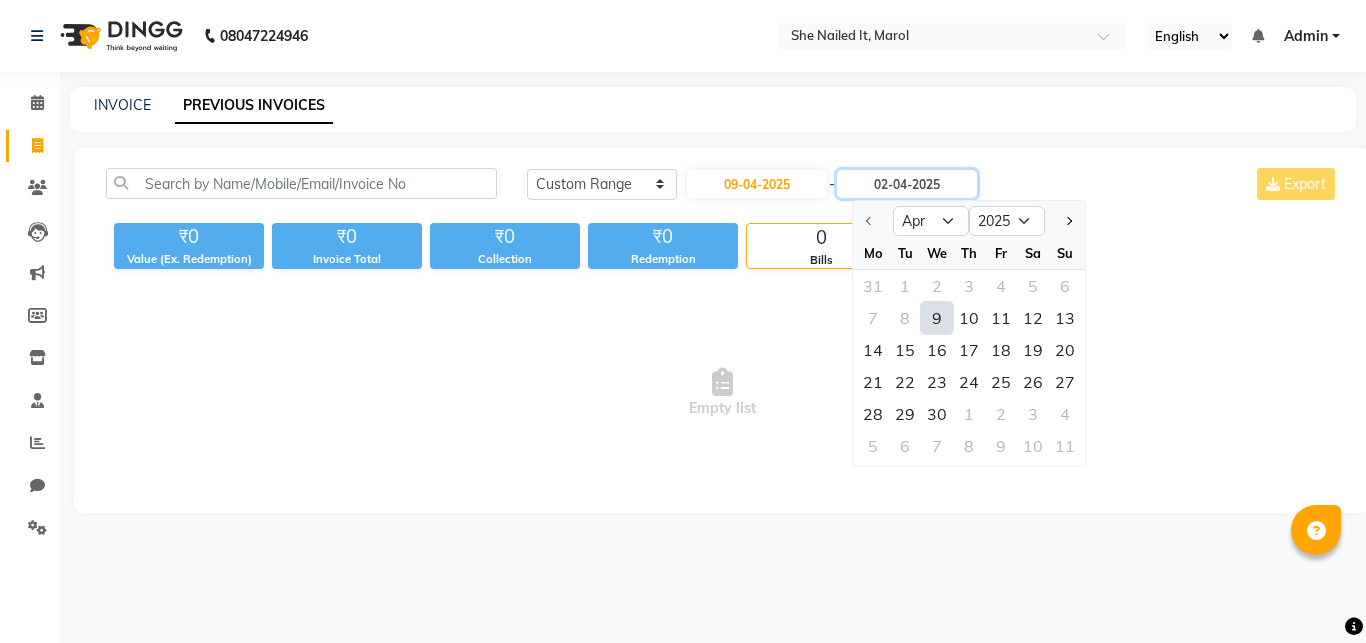 type on "09-04-2025" 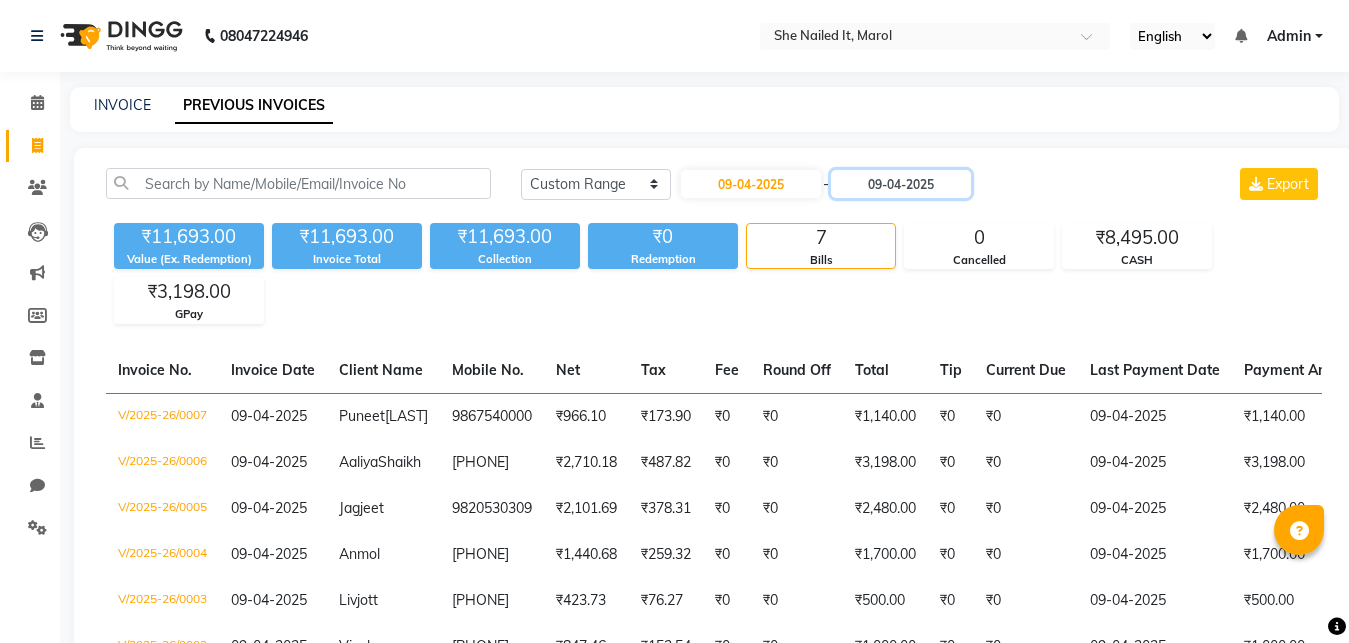 scroll, scrollTop: 239, scrollLeft: 0, axis: vertical 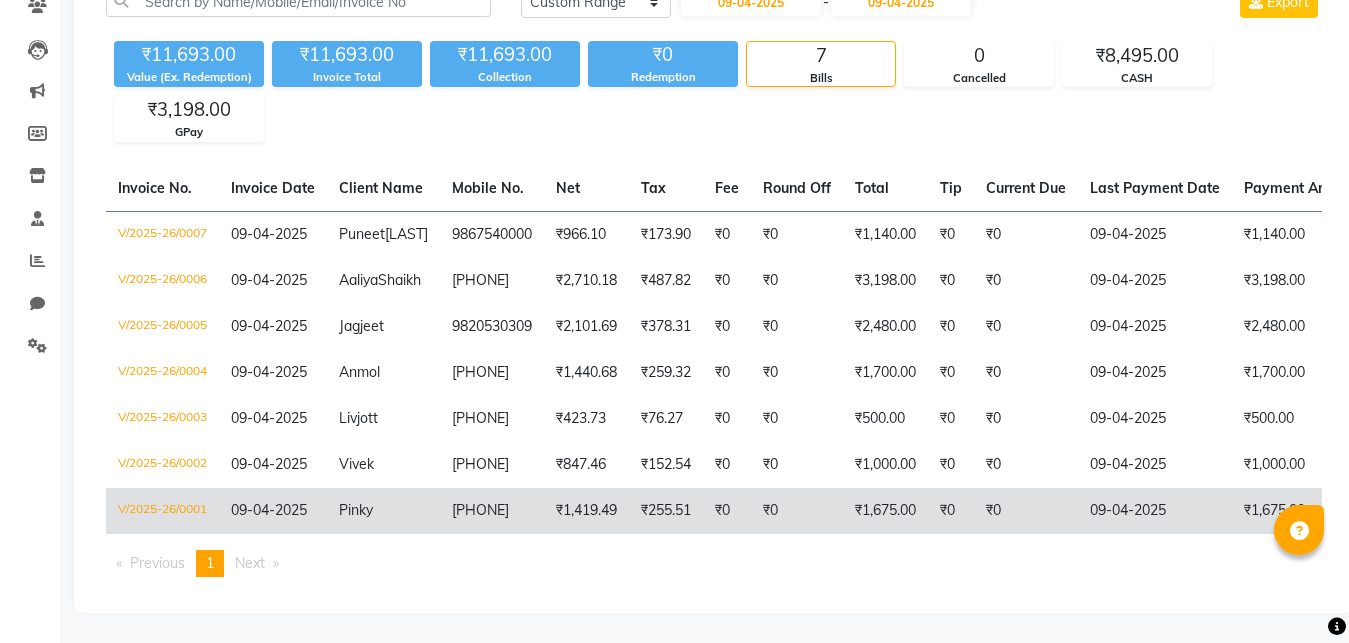 click on "V/2025-26/0001" 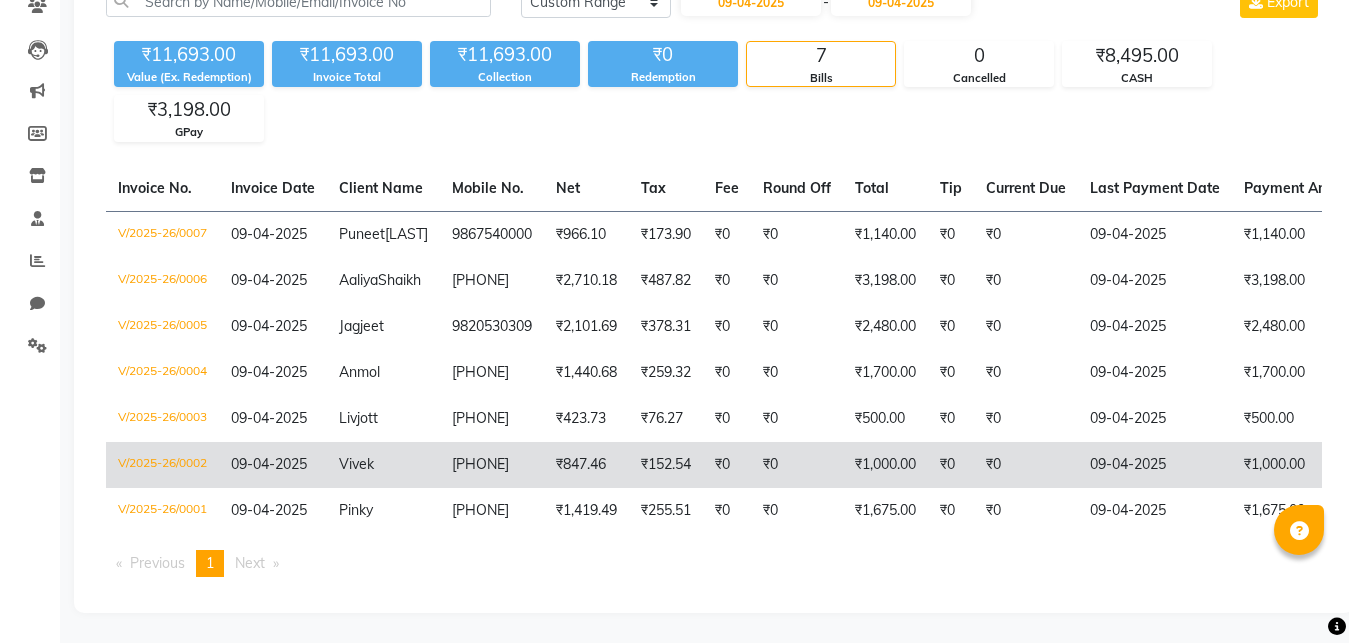 click on "V/2025-26/0002" 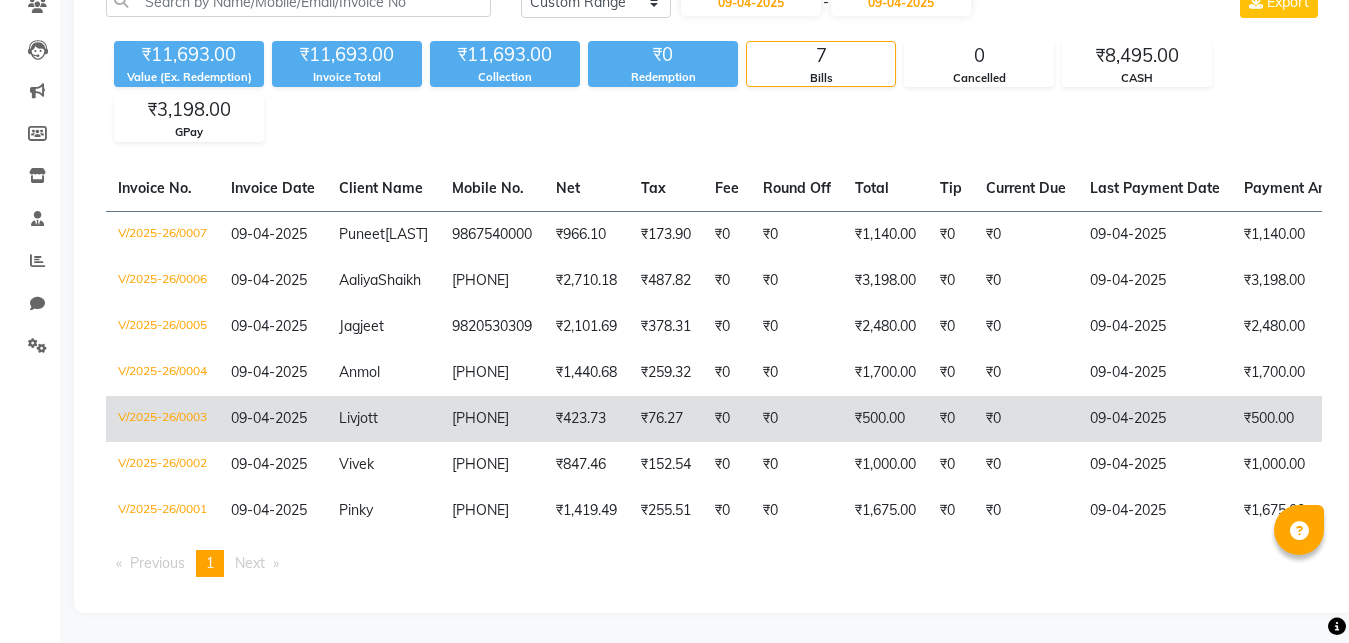 click on "V/2025-26/0003" 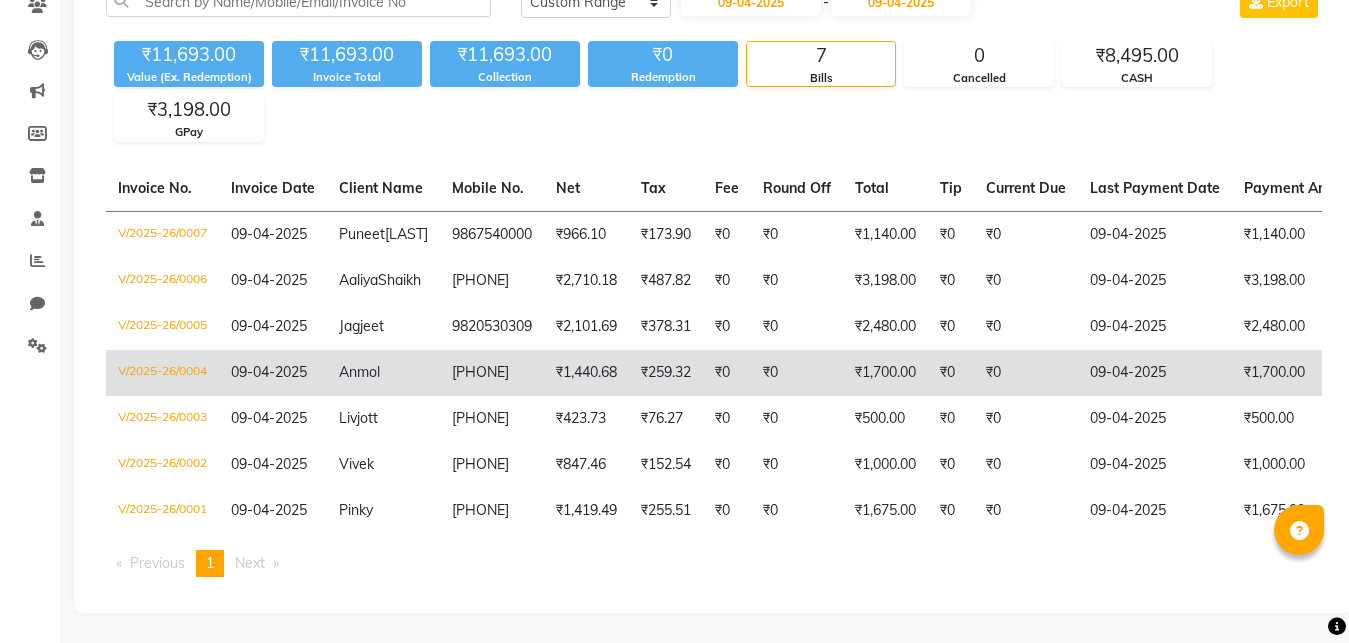 click on "V/2025-26/0004" 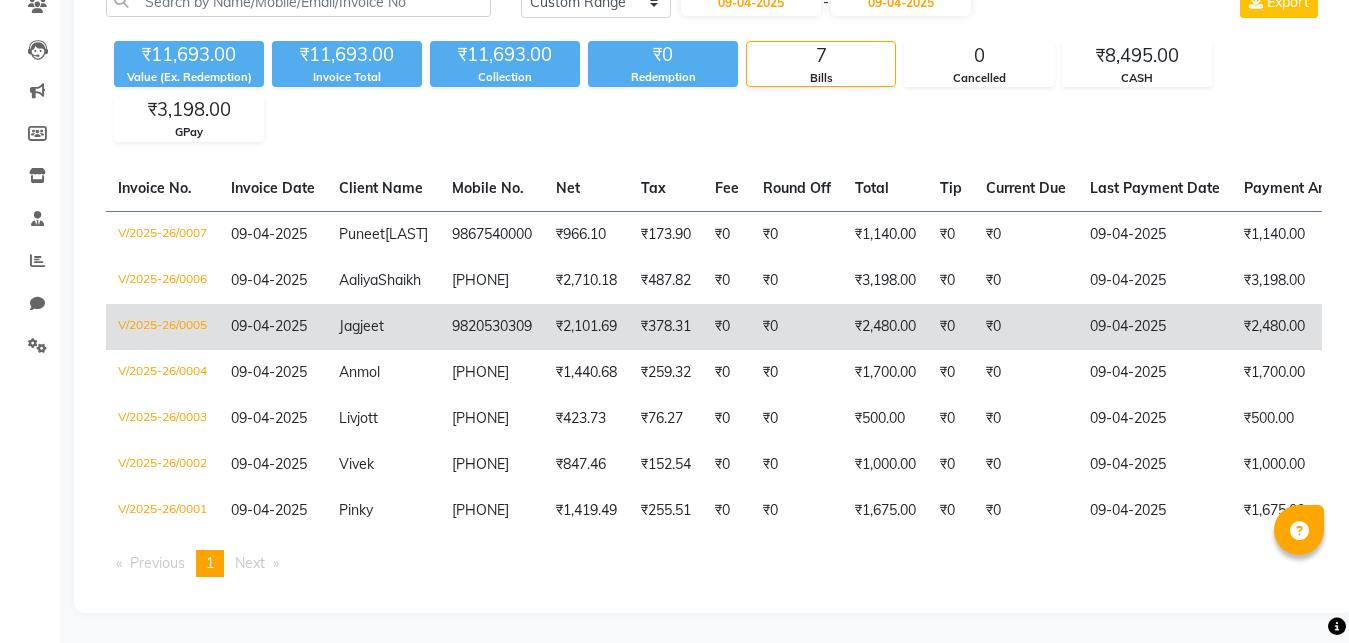 click on "V/2025-26/0005" 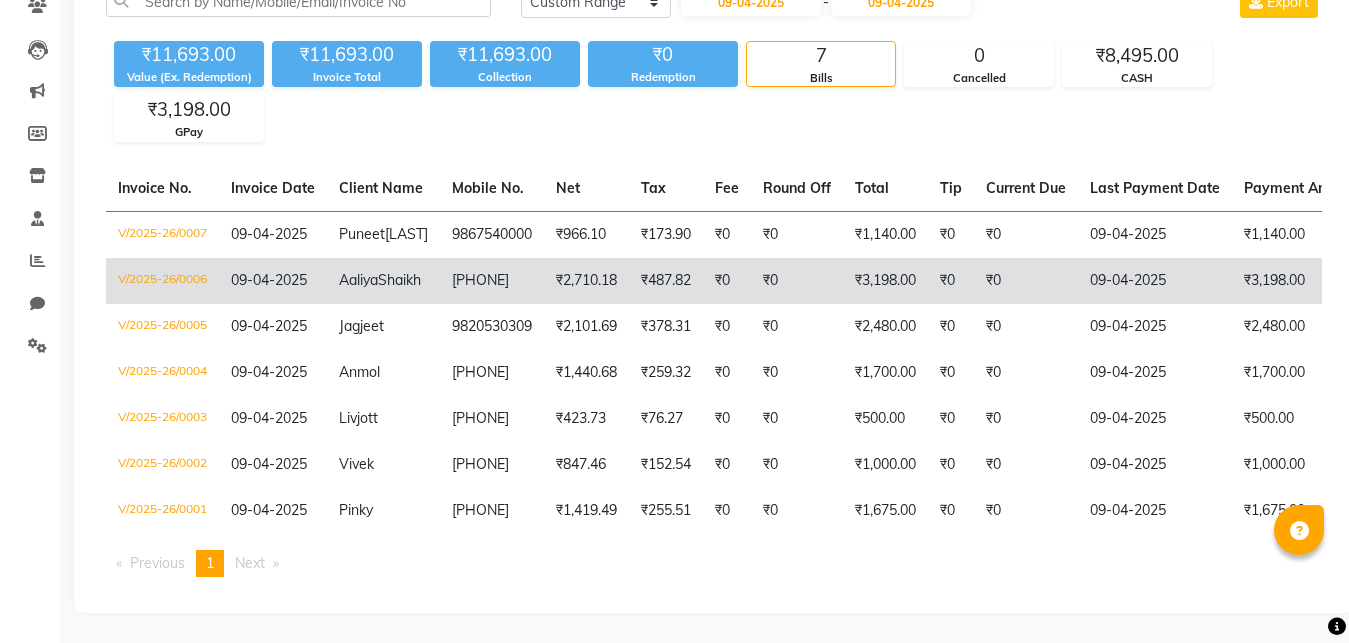 click on "V/2025-26/0006" 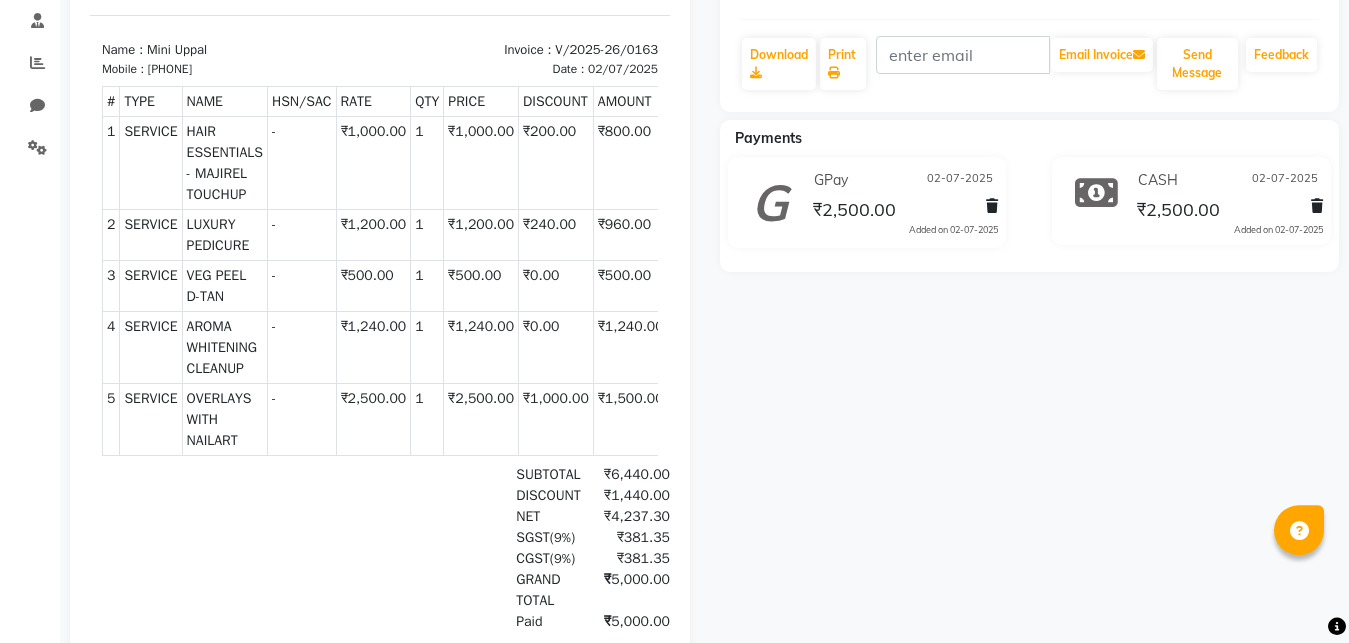 scroll, scrollTop: 408, scrollLeft: 0, axis: vertical 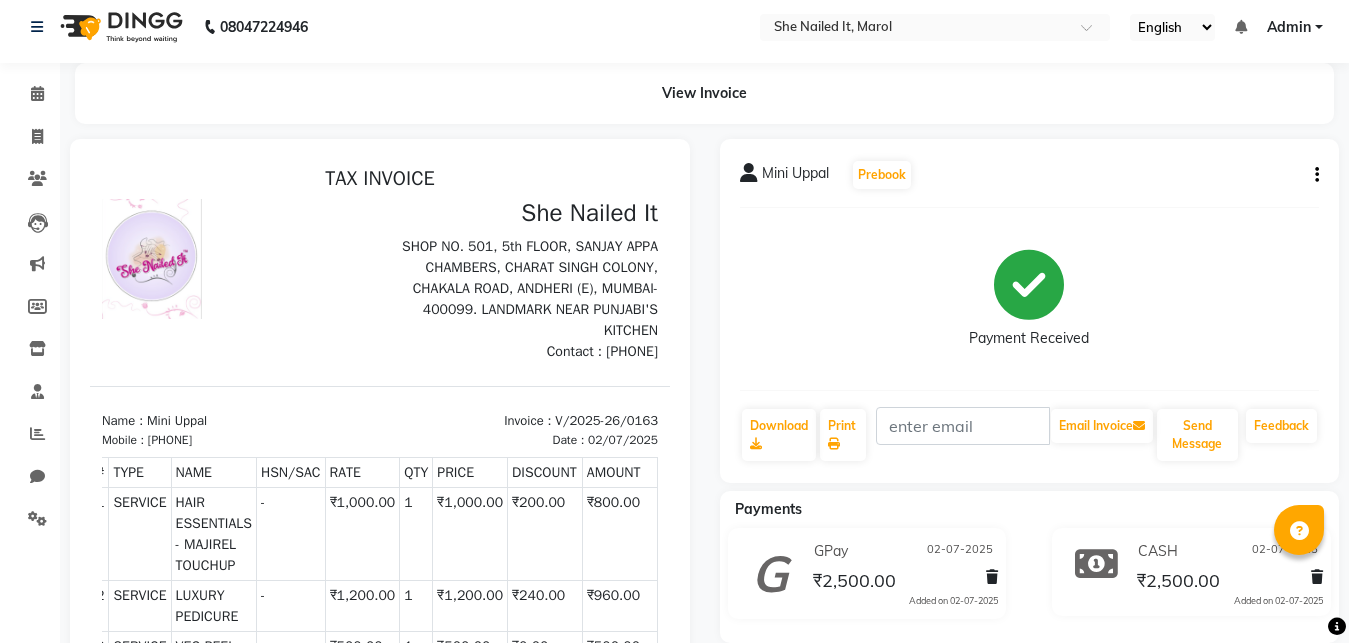 click on "Mini Uppal Prebook" 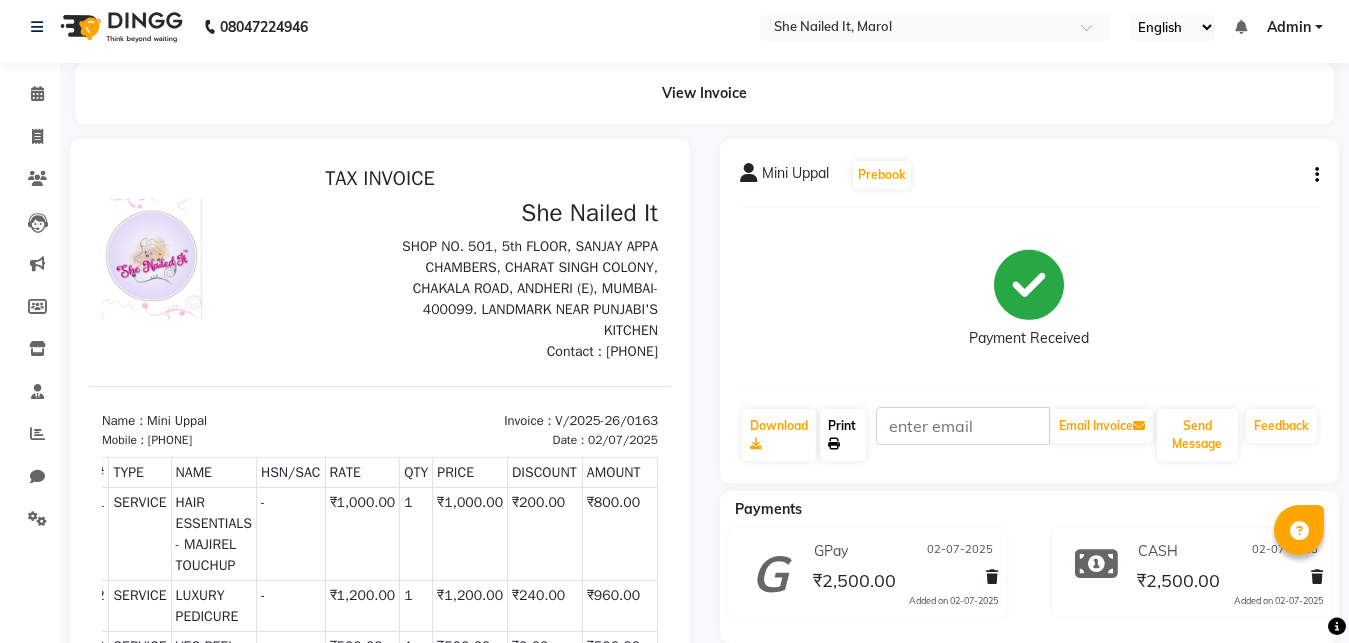 click on "Print" 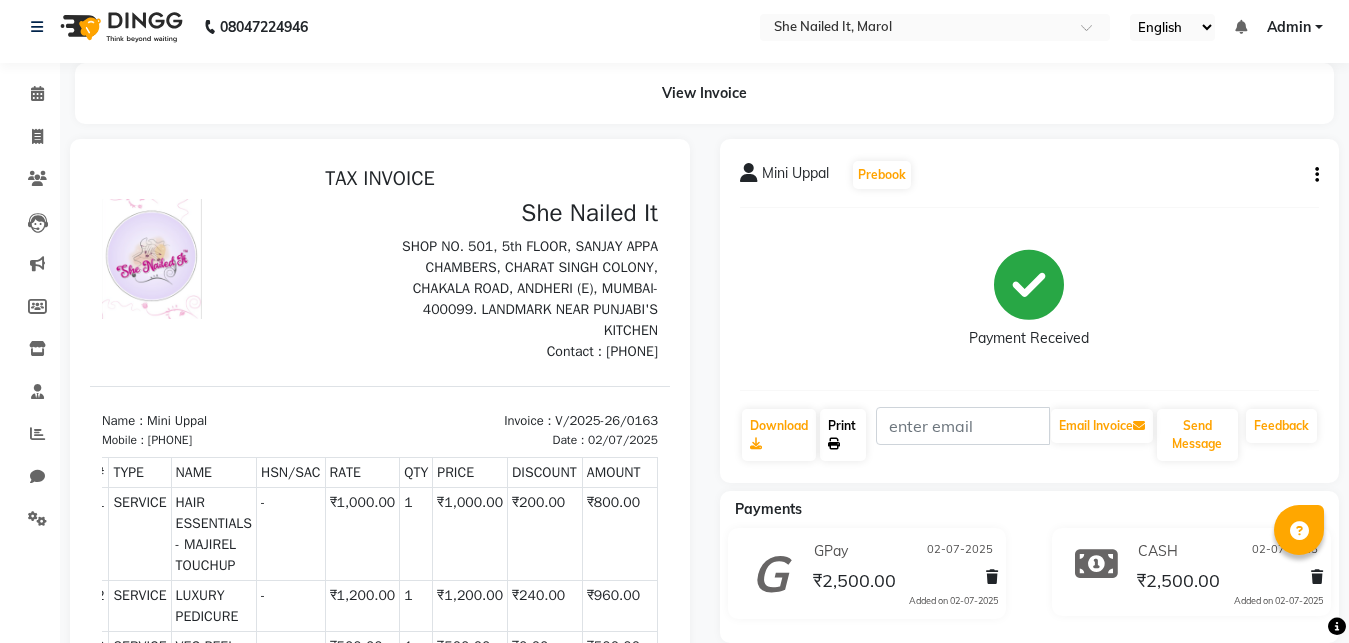 click 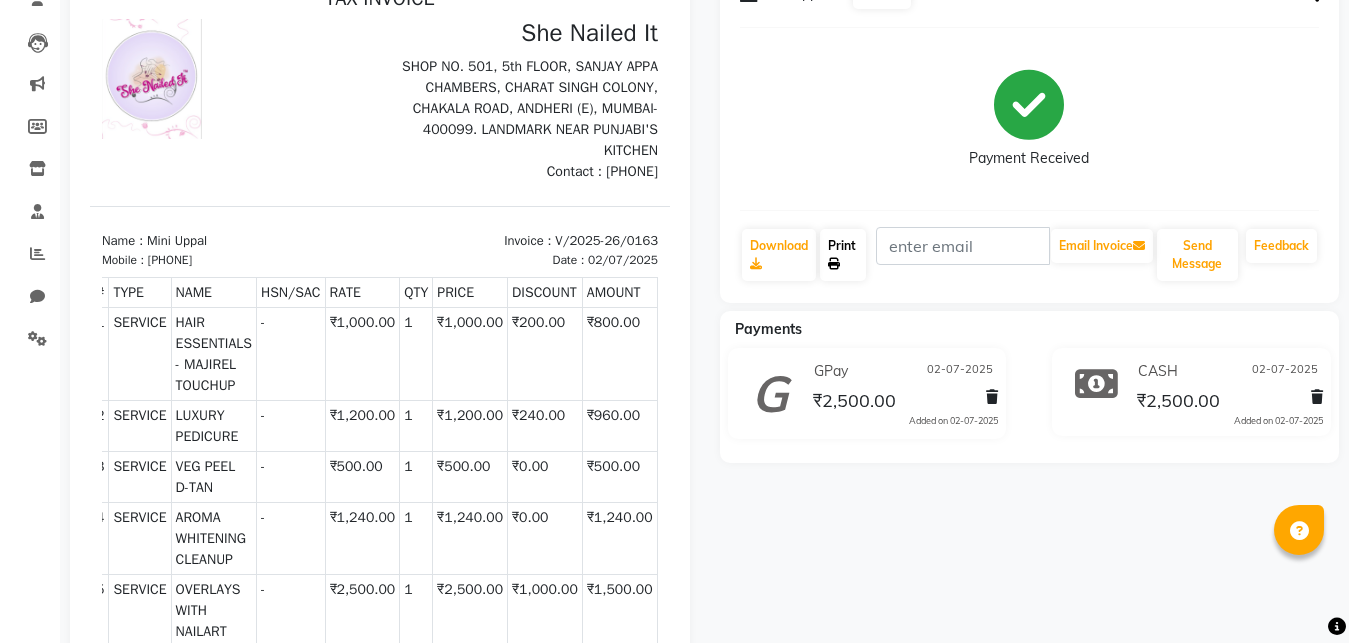 scroll, scrollTop: 213, scrollLeft: 0, axis: vertical 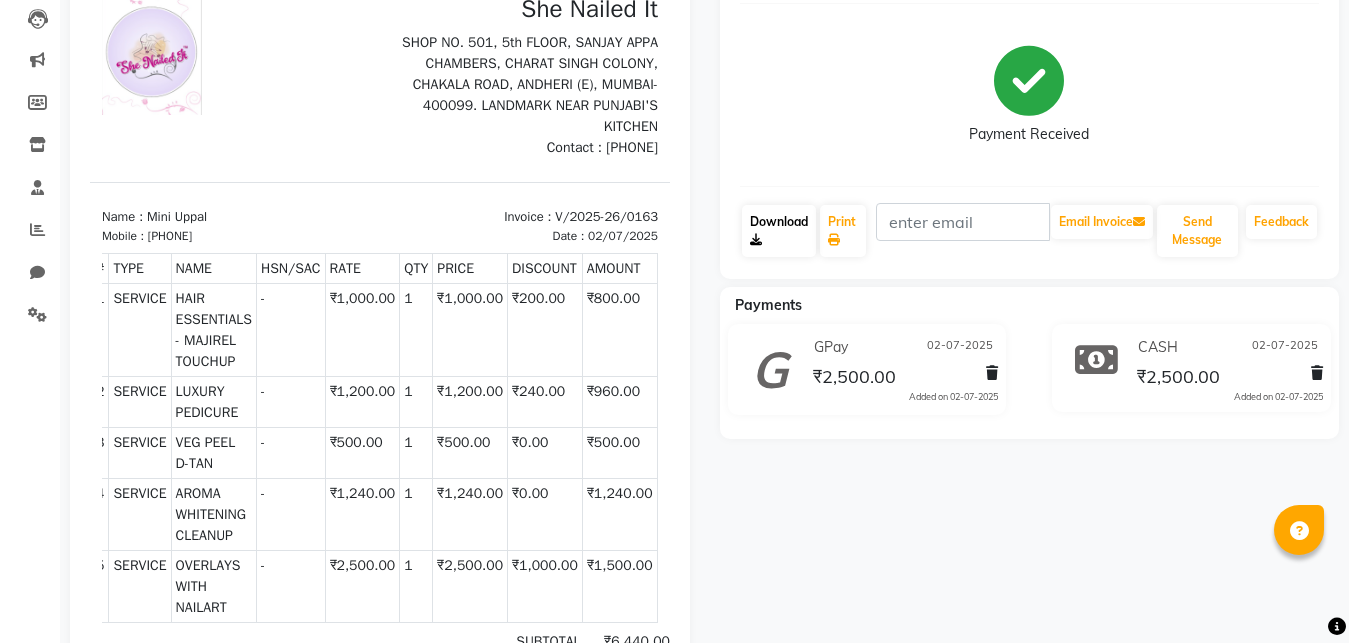 click on "Download" 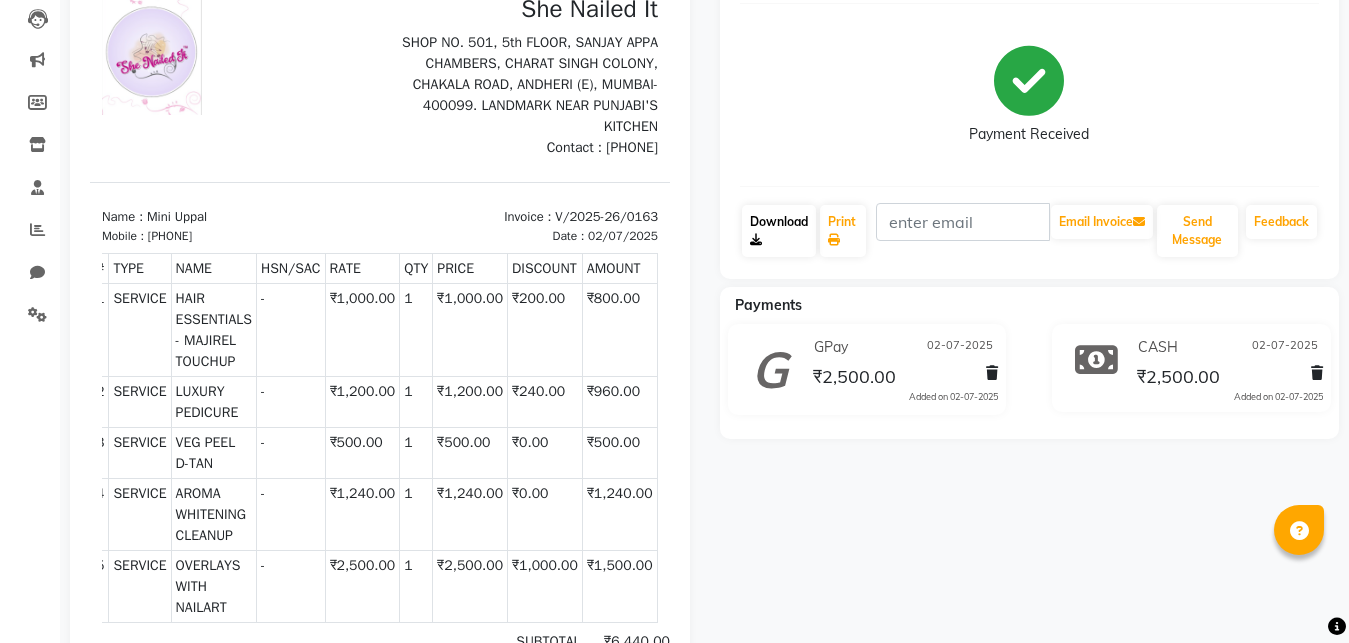 scroll, scrollTop: 0, scrollLeft: 0, axis: both 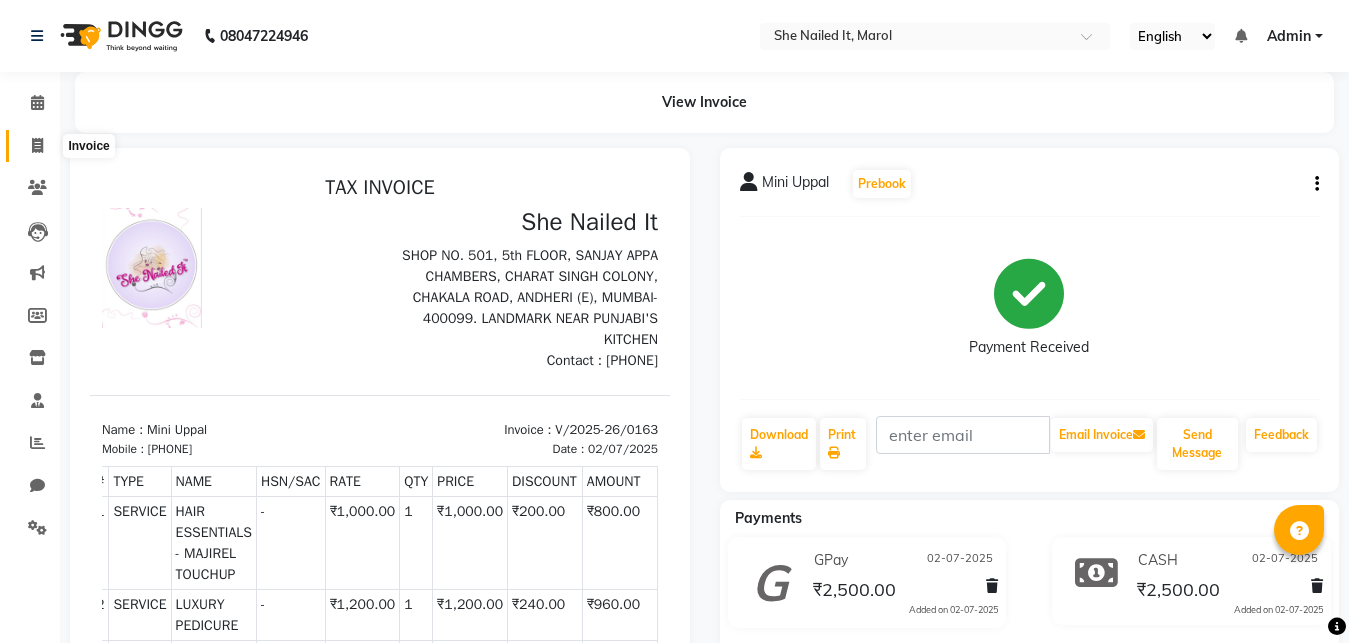click 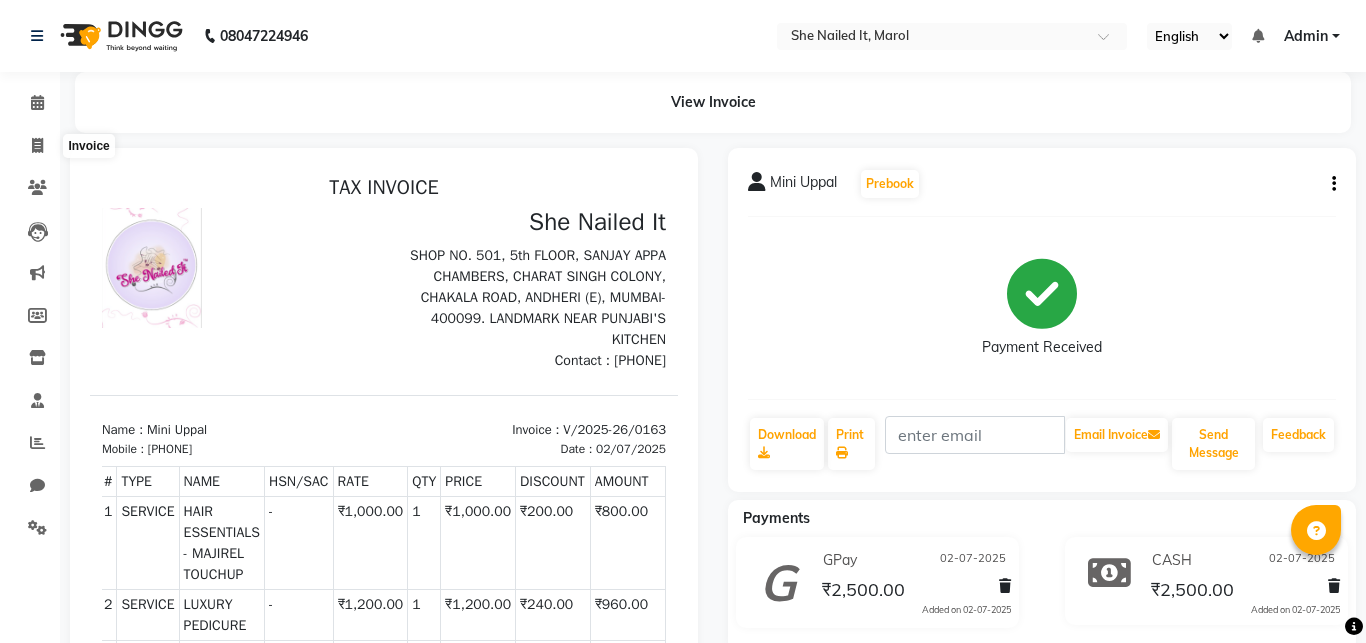 select on "8078" 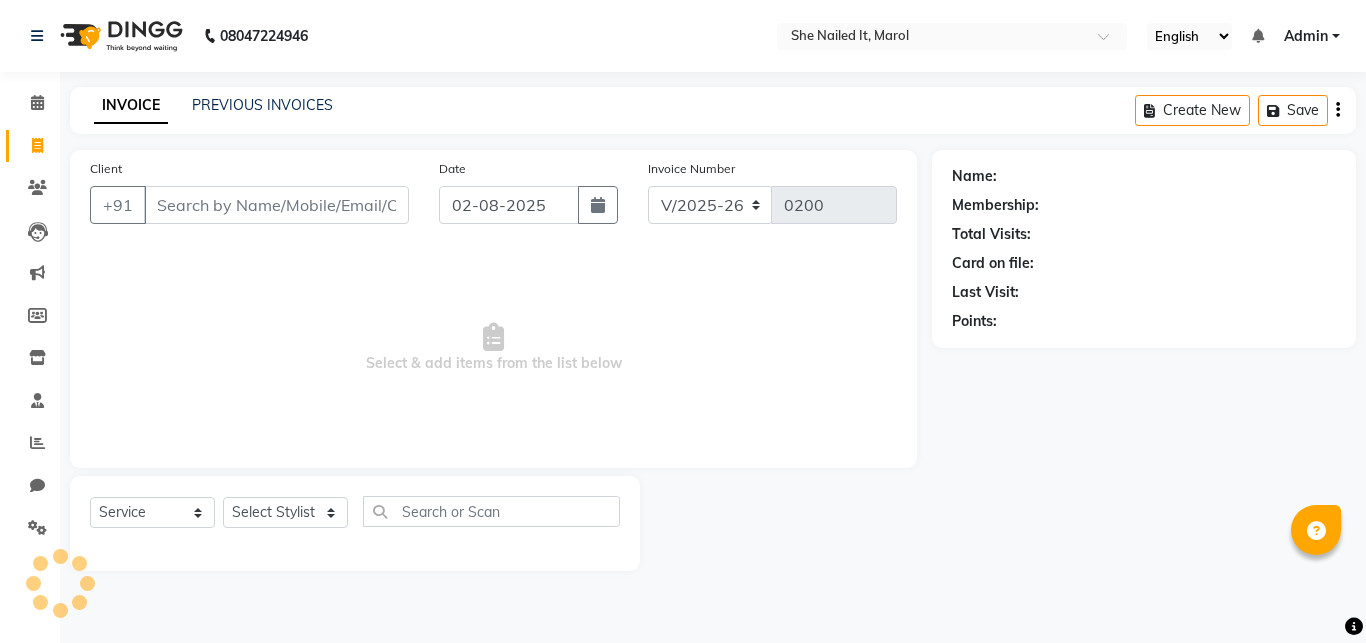 click on "08047224946 Select Location × She Nailed It, Marol English ENGLISH Español العربية मराठी हिंदी ગુજરાતી தமிழ் 中文 Notifications nothing to show Admin Manage Profile Change Password Sign out  Version:3.15.11  ☀ She Nailed It, Marol  Calendar  Invoice  Clients  Leads   Marketing  Members  Inventory  Staff  Reports  Chat  Settings Completed InProgress Upcoming Dropped Tentative Check-In Confirm Bookings Generate Report Segments Page Builder INVOICE PREVIOUS INVOICES Create New   Save  Client +91 Date 02-08-2025 Invoice Number V/2025 V/2025-26 0200  Select & add items from the list below  Select  Service  Product  Membership  Package Voucher Prepaid Gift Card  Select Stylist Admin Anjali Sherry Chhaya Thakur Harun  Khushi Sawat Pritam Raj Priti Waghela Name: Membership: Total Visits: Card on file: Last Visit:  Points:" at bounding box center [683, 321] 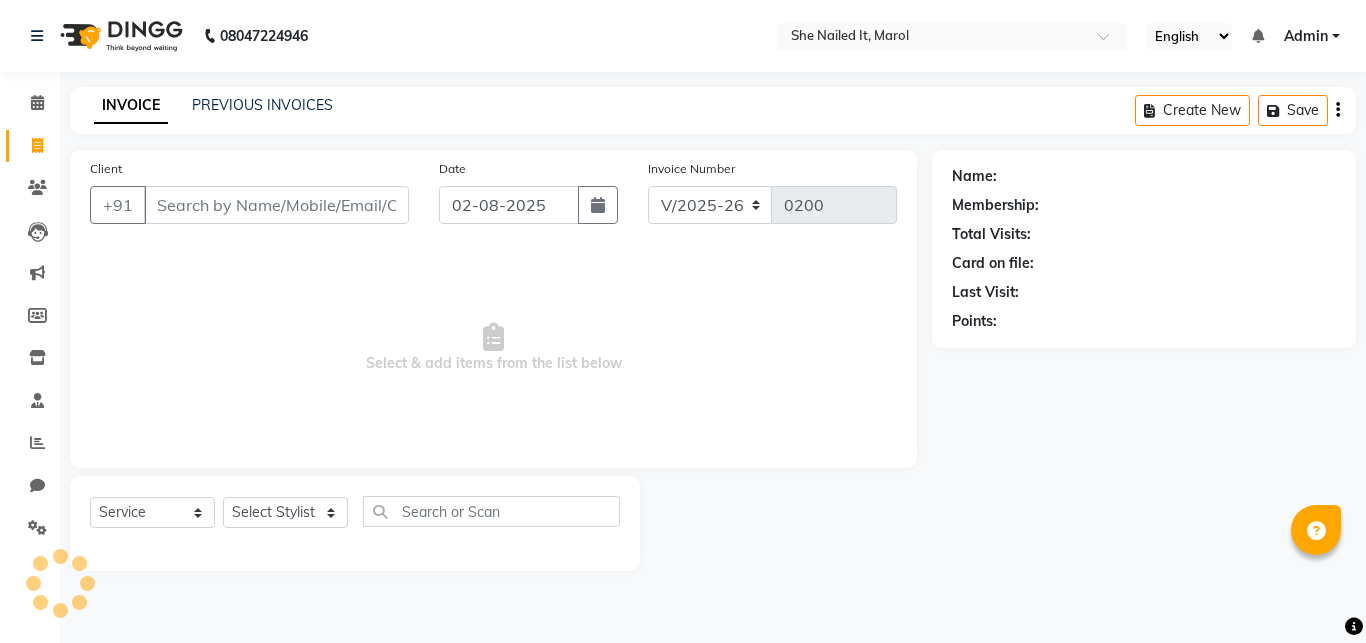 click on "INVOICE PREVIOUS INVOICES Create New   Save" 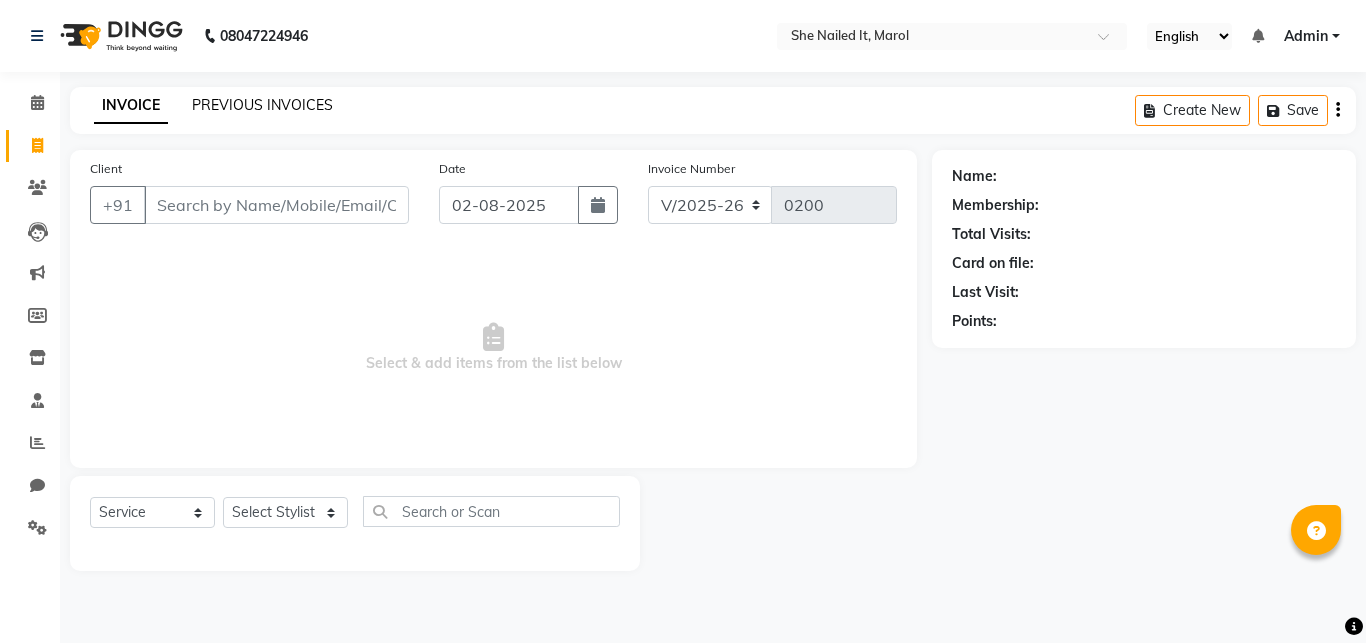 click on "PREVIOUS INVOICES" 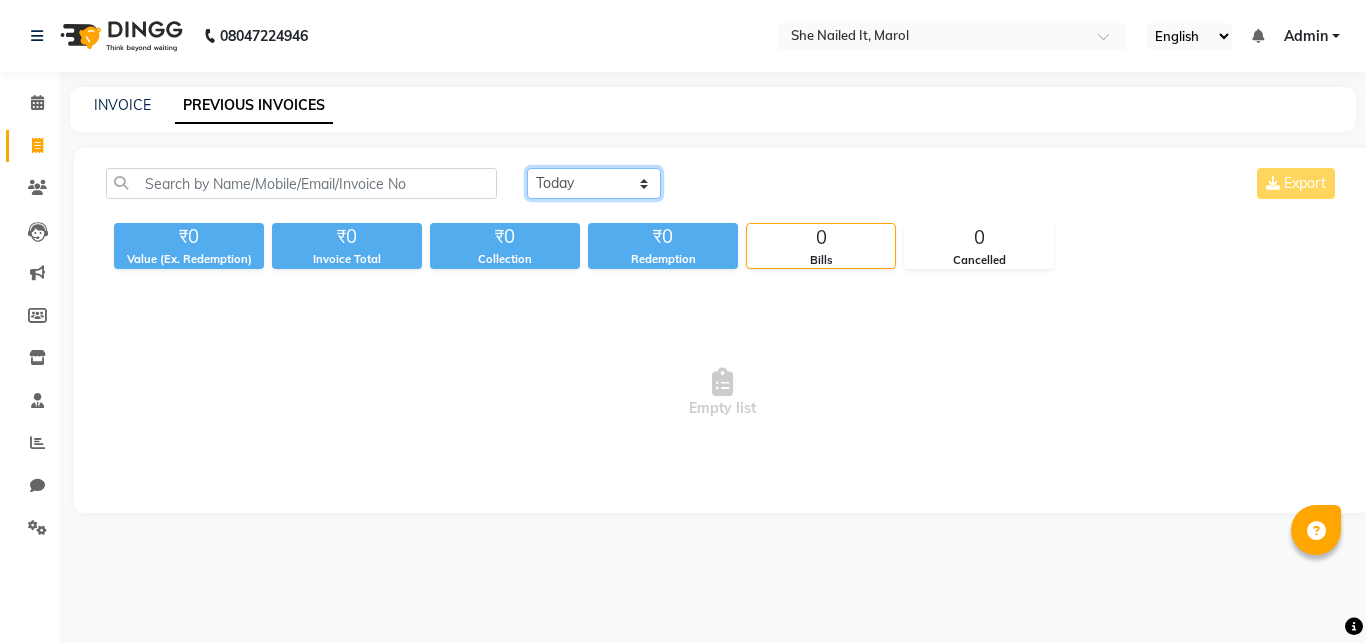 click on "Today Yesterday Custom Range" 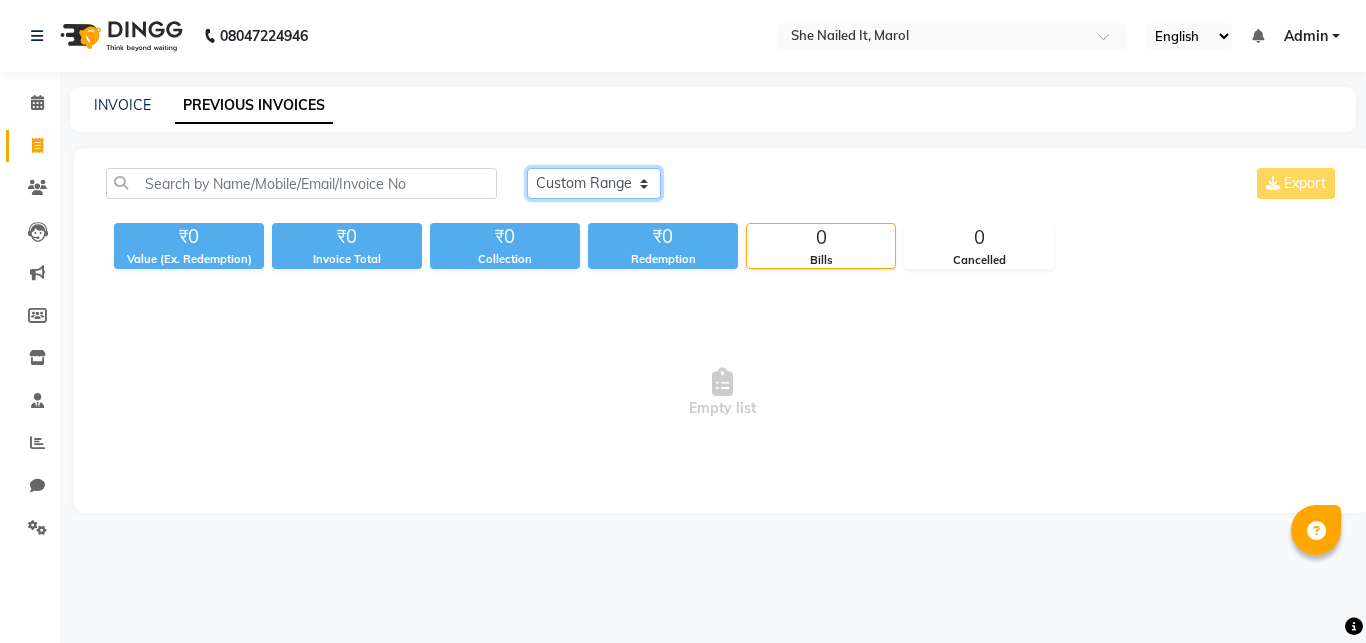 click on "Custom Range" 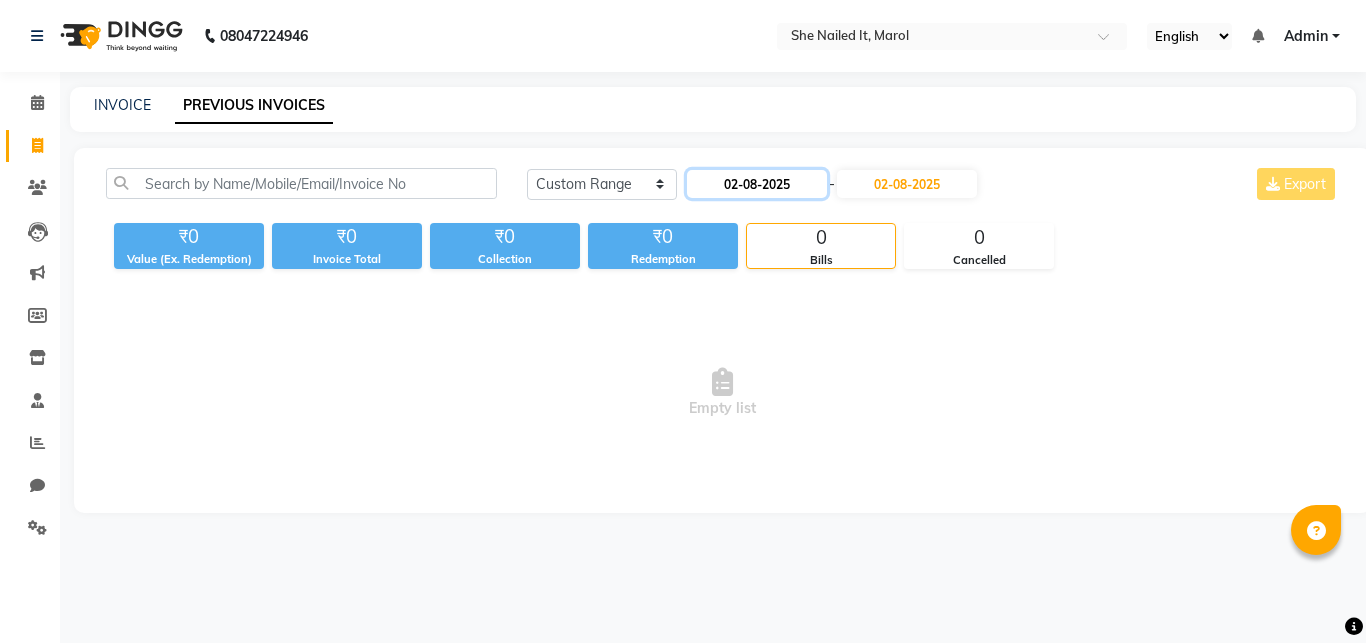 click on "02-08-2025" 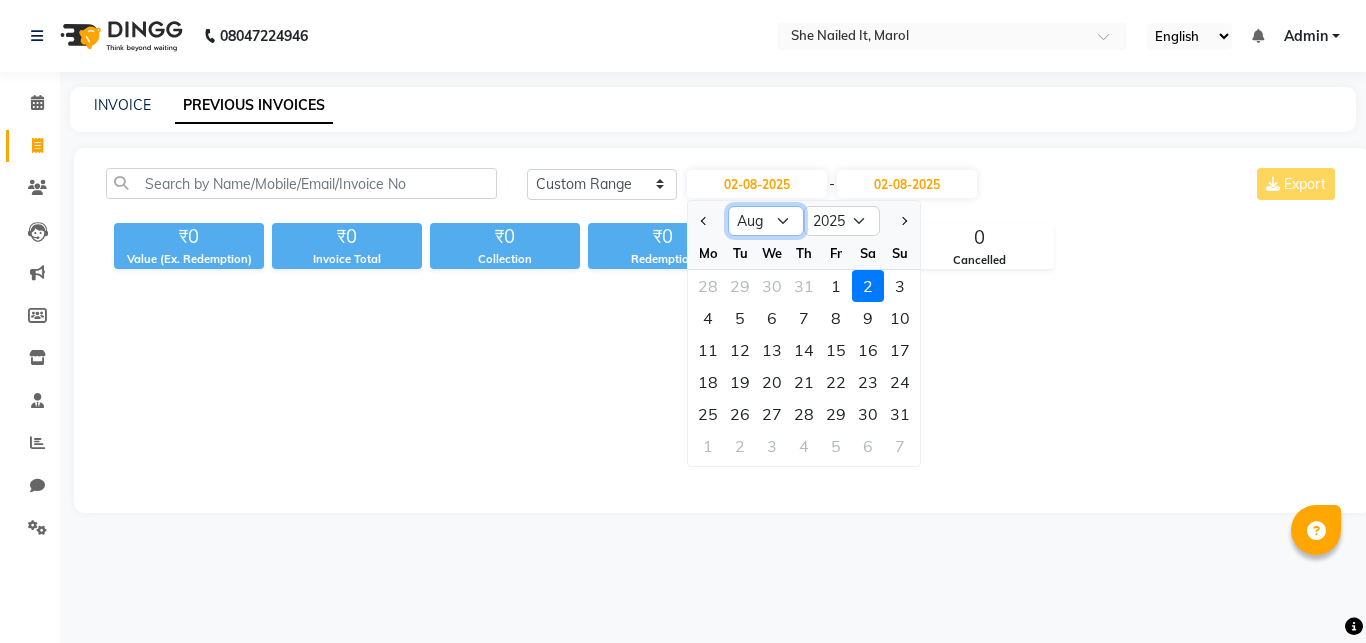 click on "Jan Feb Mar Apr May Jun Jul Aug Sep Oct Nov Dec" 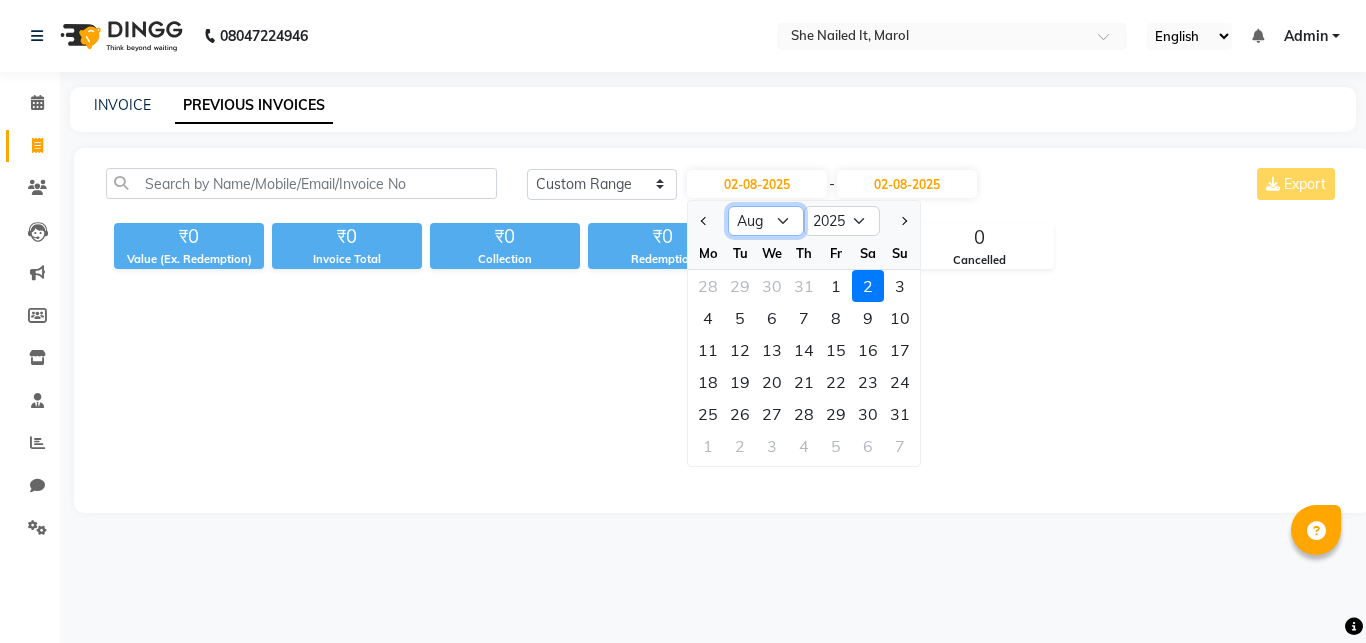 select on "7" 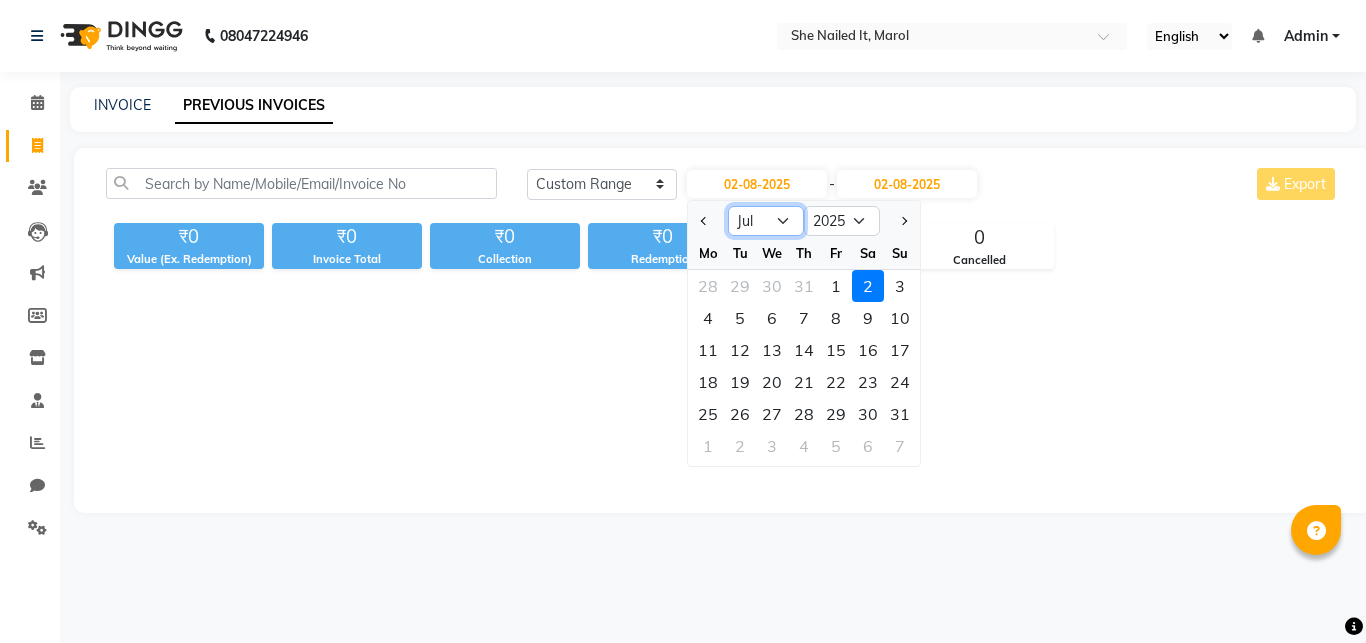 click on "Jul" 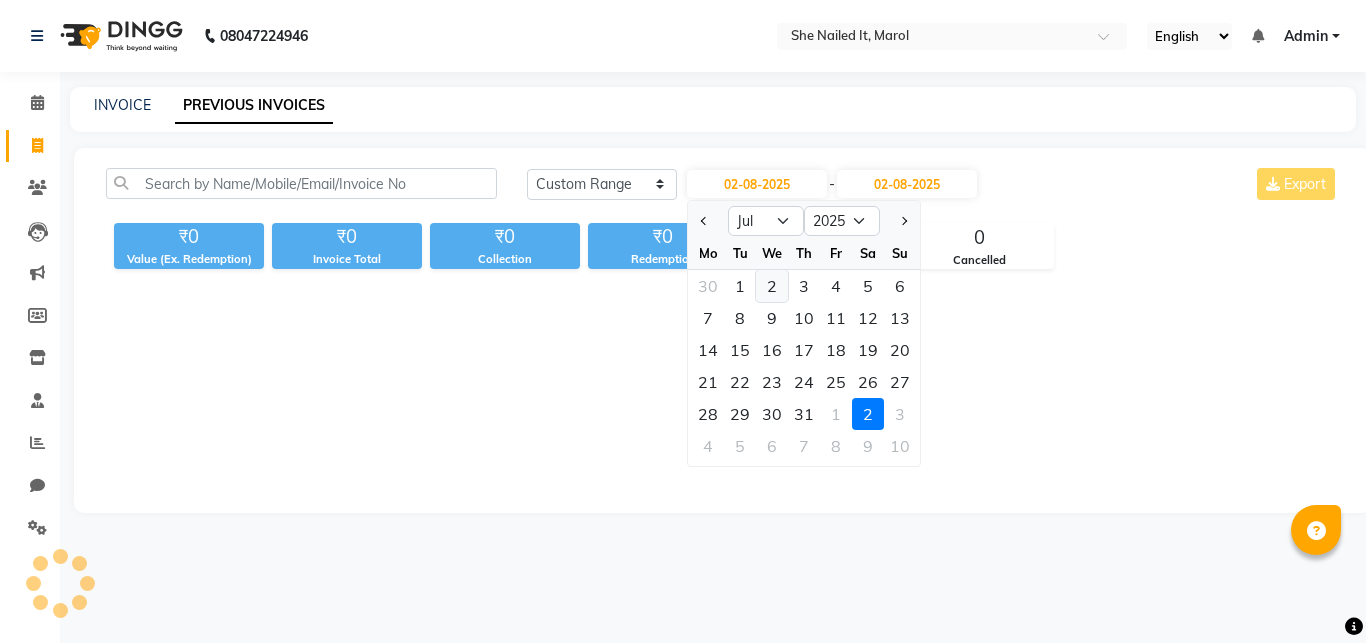 click on "2" 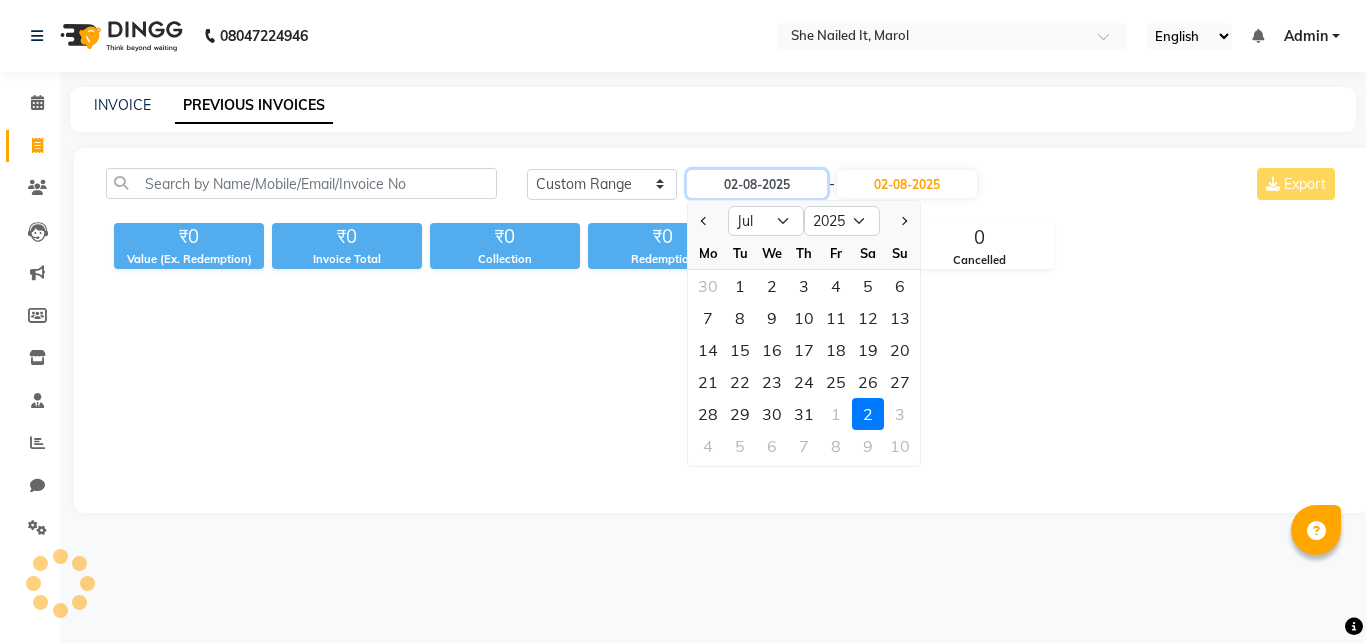 type on "02-07-2025" 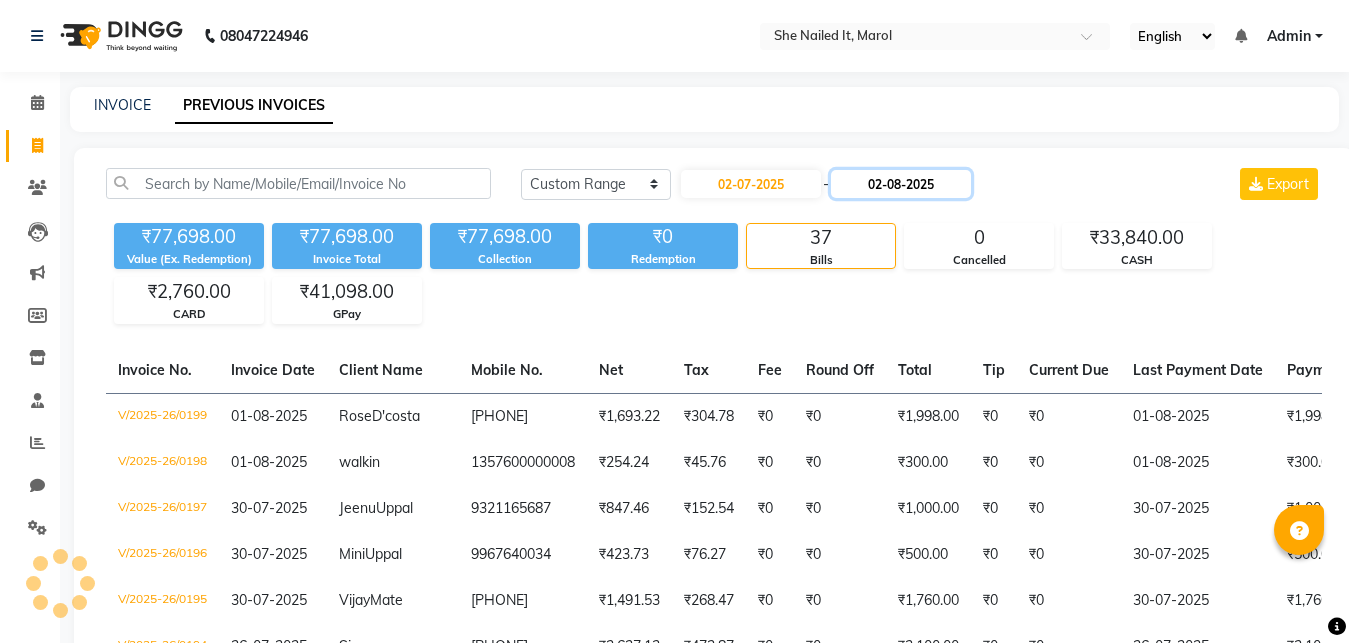 click on "02-08-2025" 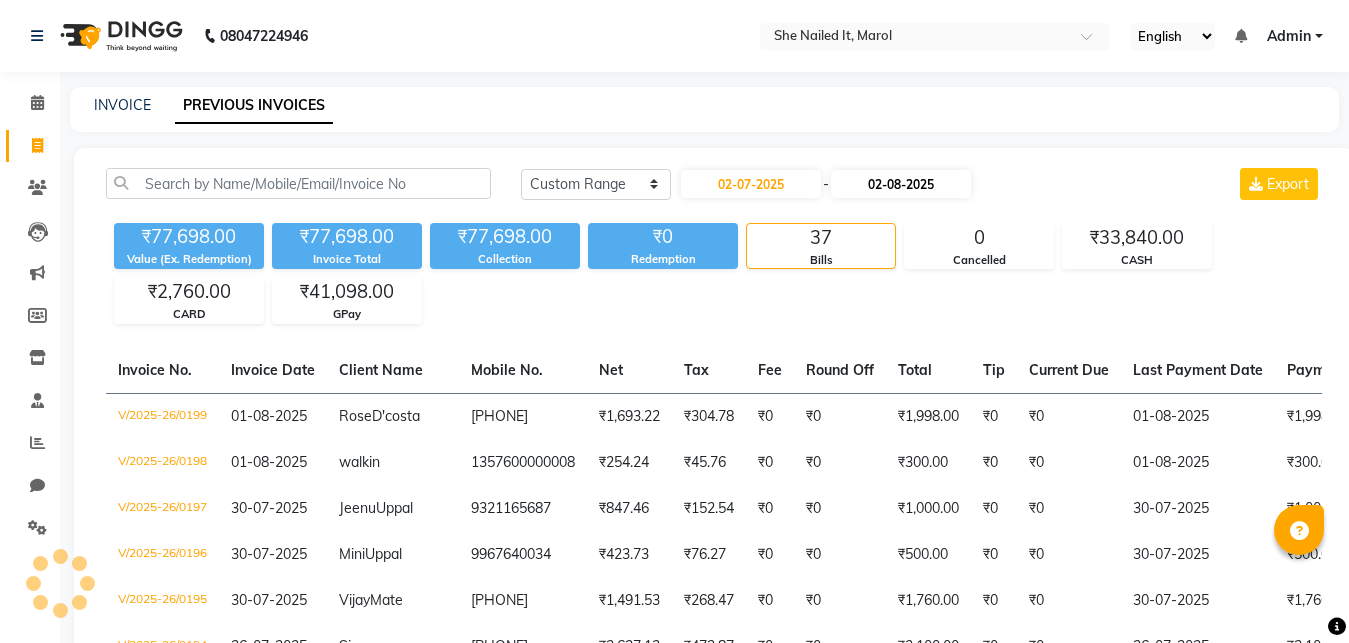 select on "8" 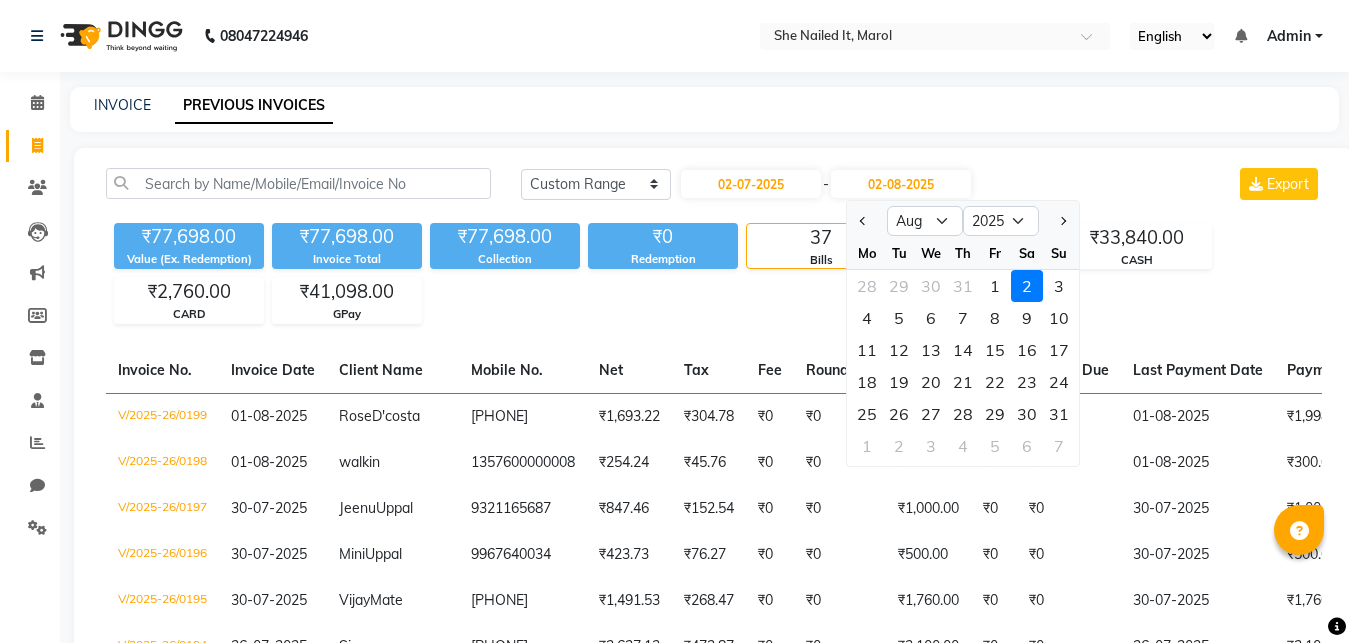 click on "2" 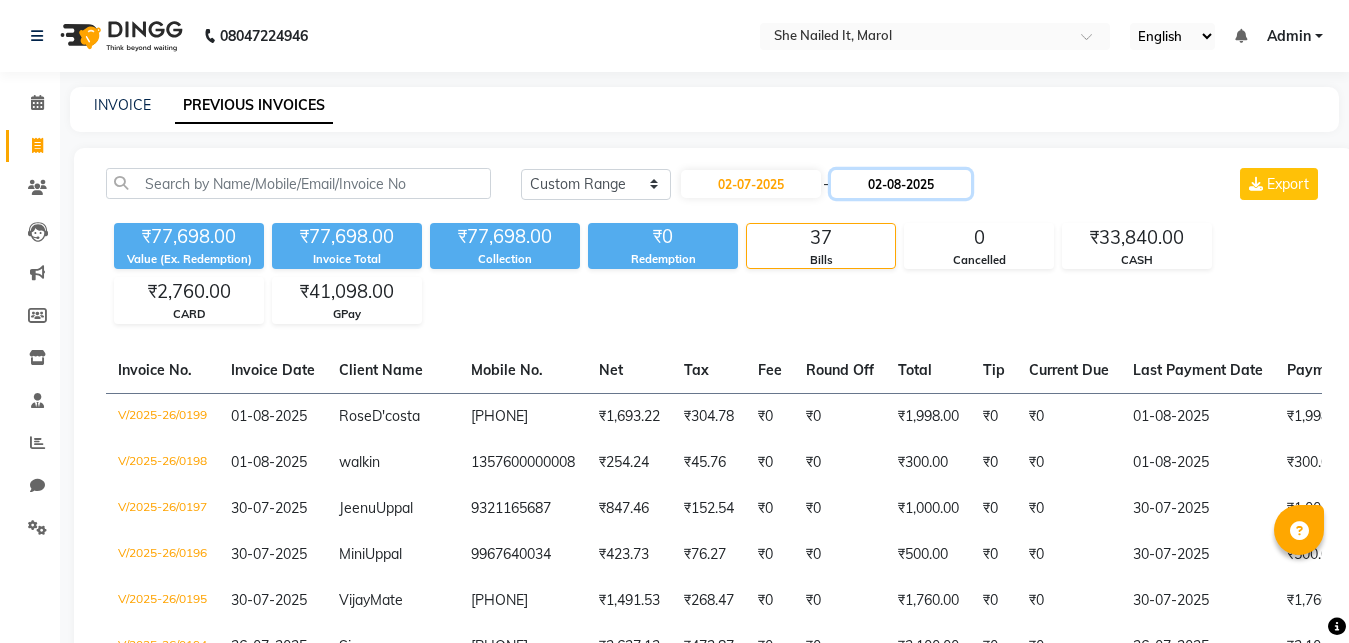 click on "02-08-2025" 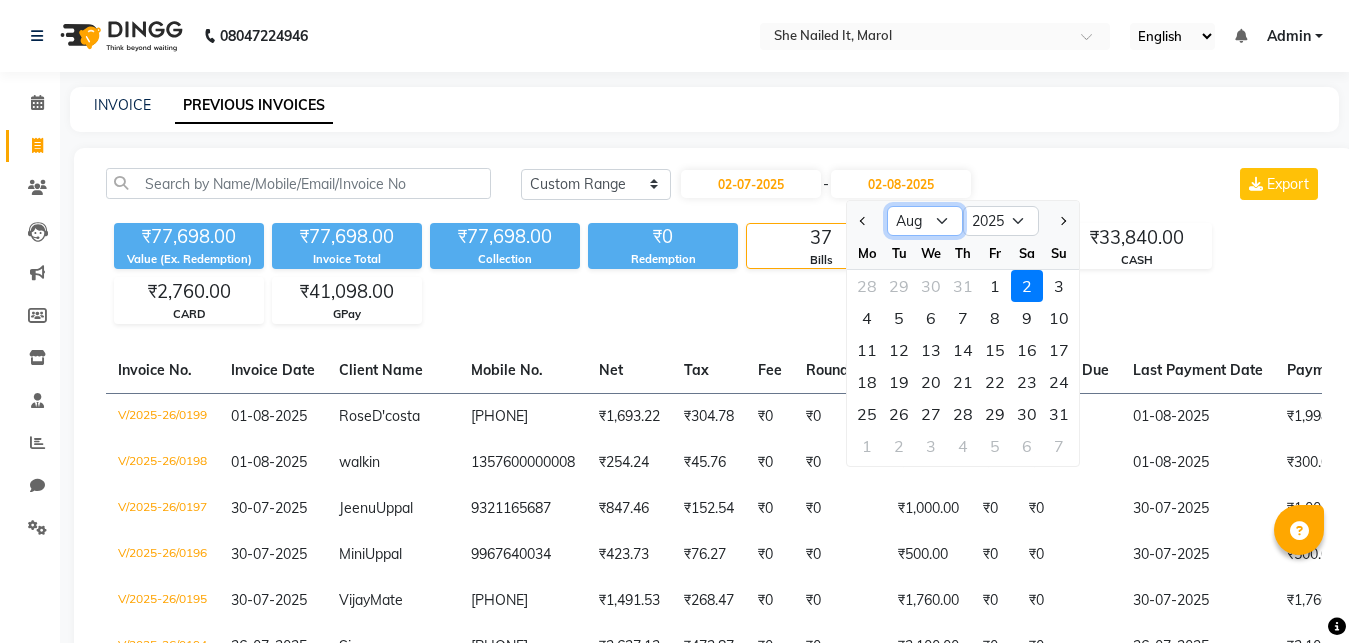 click on "Jul Aug Sep Oct Nov Dec" 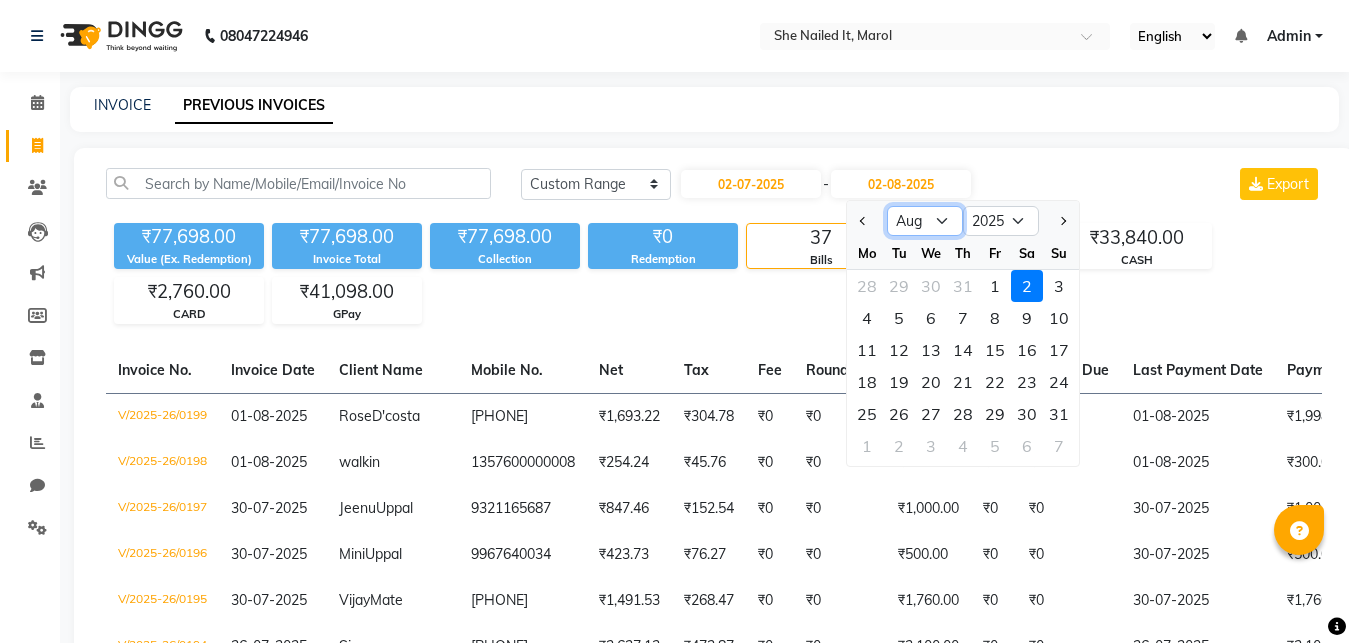 select on "7" 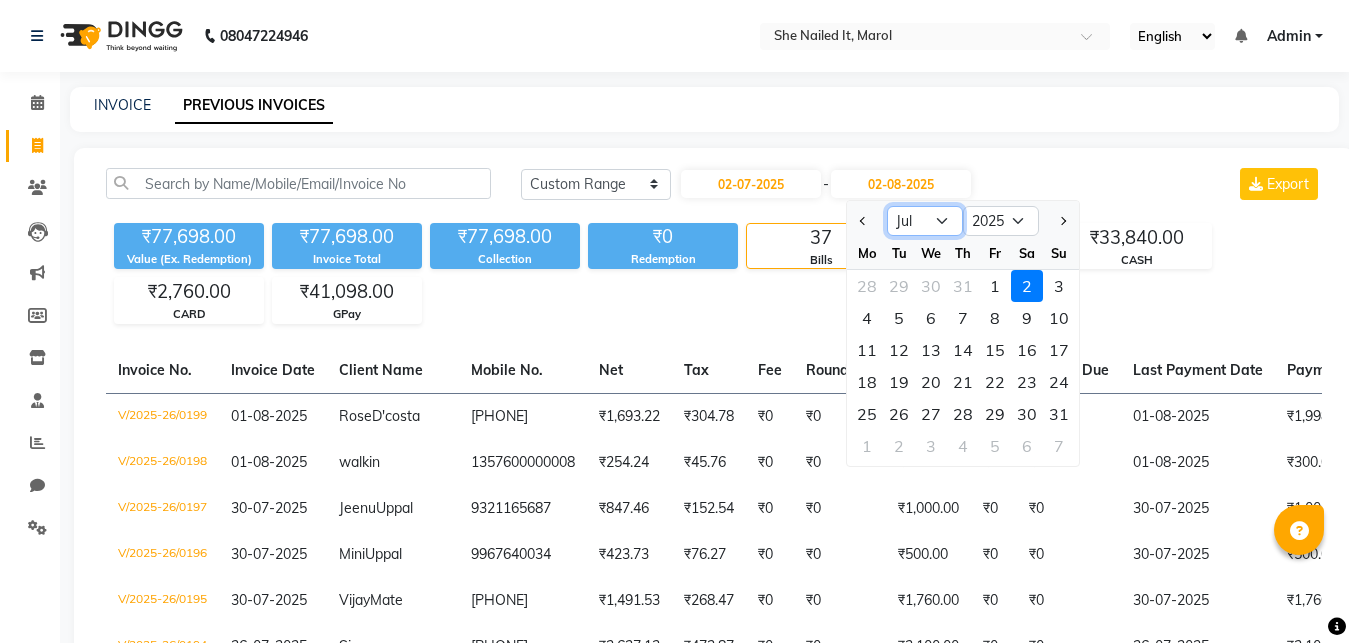 click on "Jul" 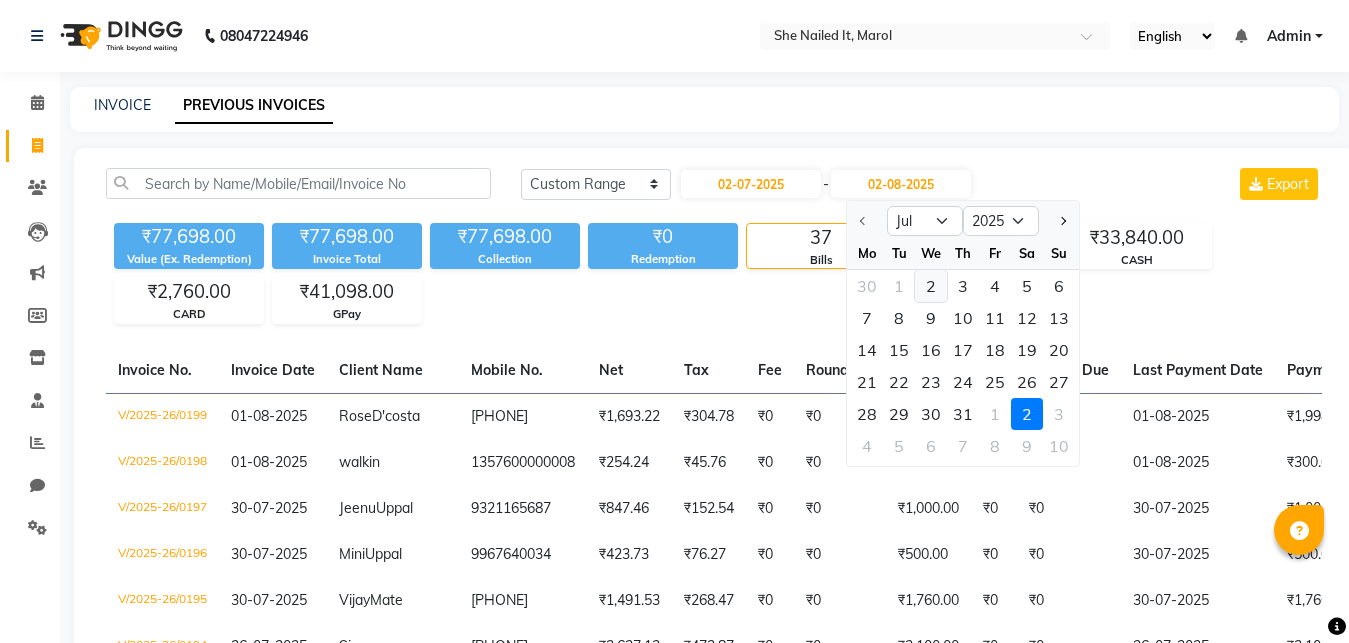 click on "2" 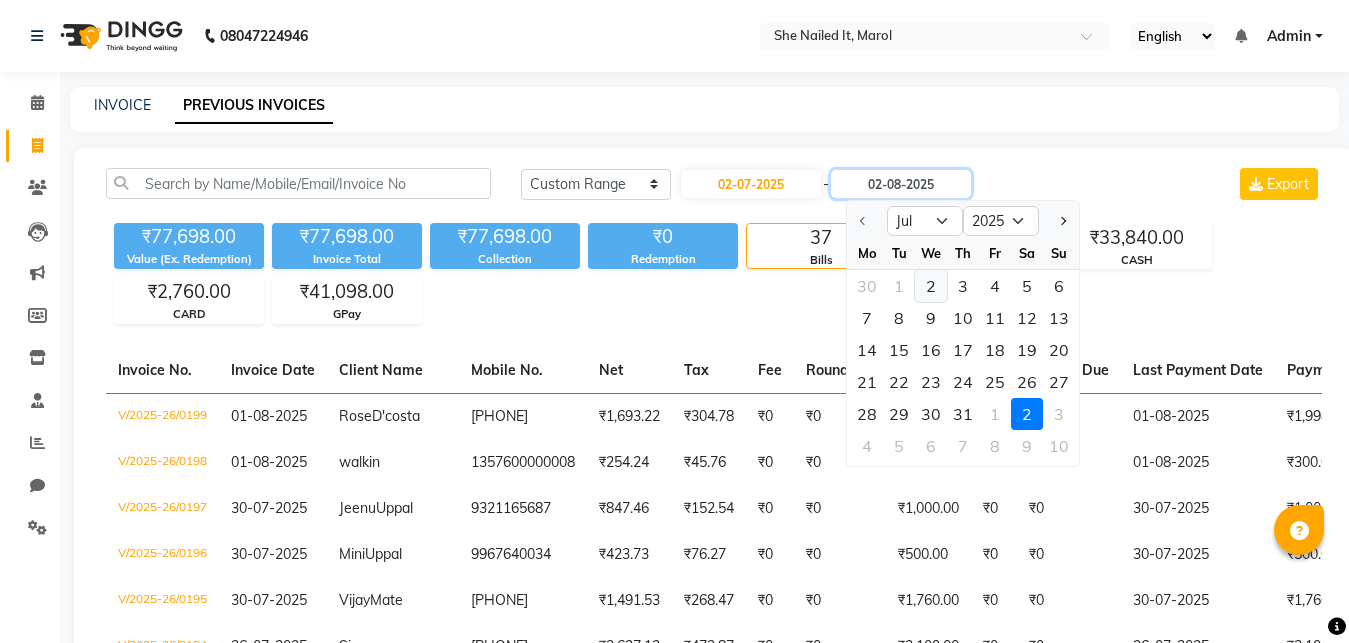 type on "02-07-2025" 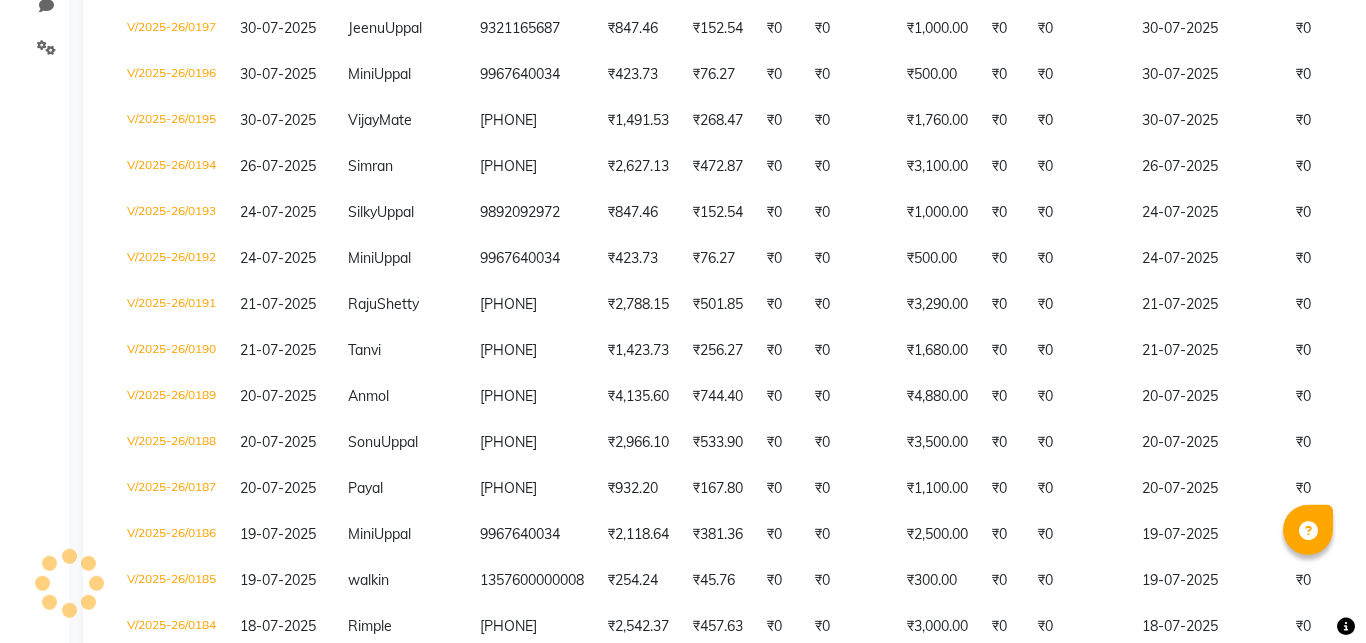 scroll, scrollTop: 0, scrollLeft: 0, axis: both 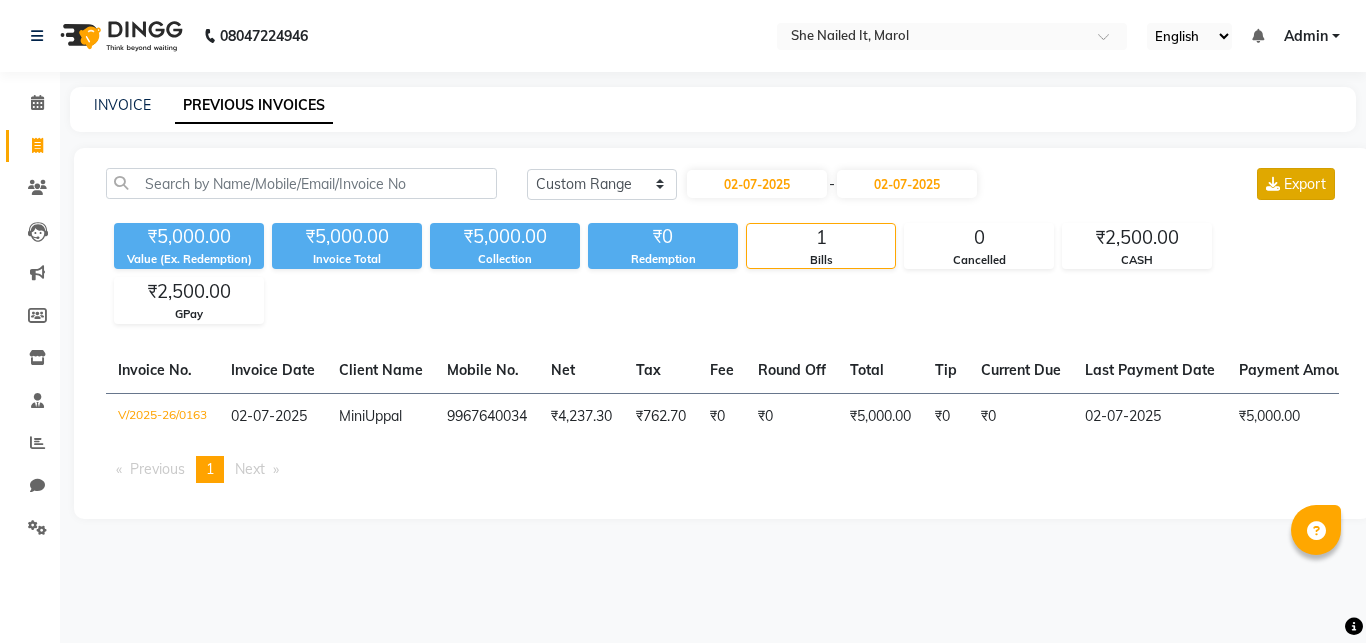 click on "Export" at bounding box center (1296, 184) 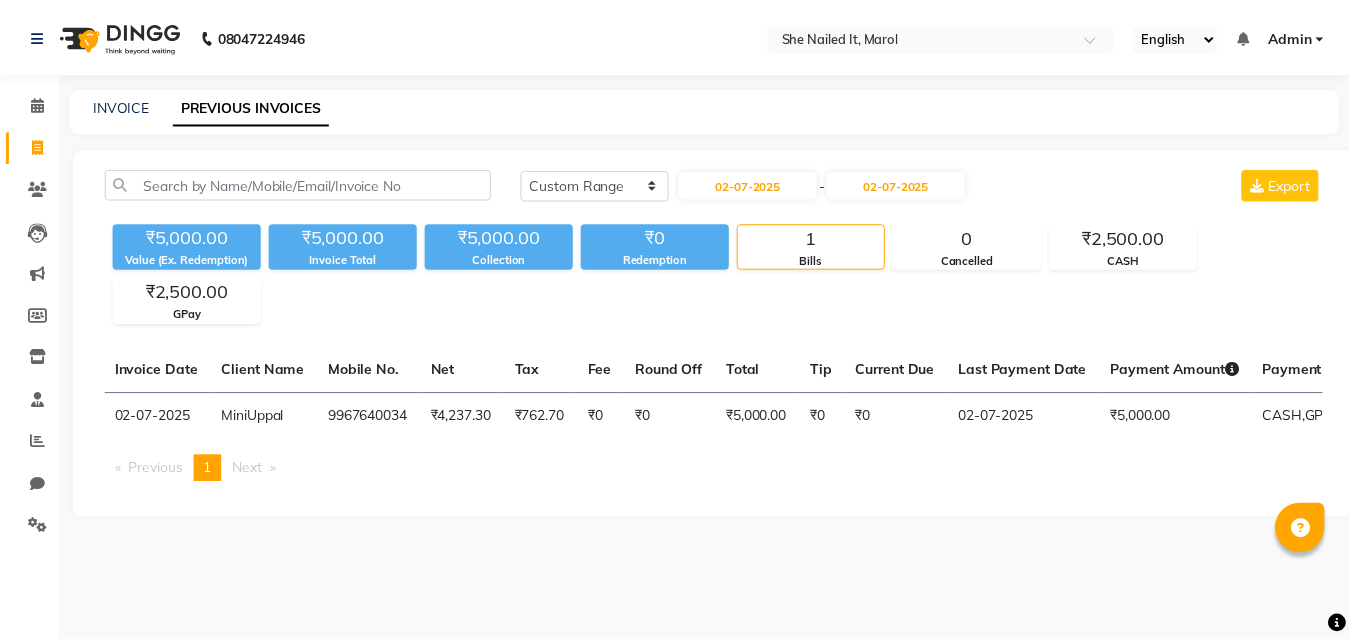 scroll, scrollTop: 0, scrollLeft: 0, axis: both 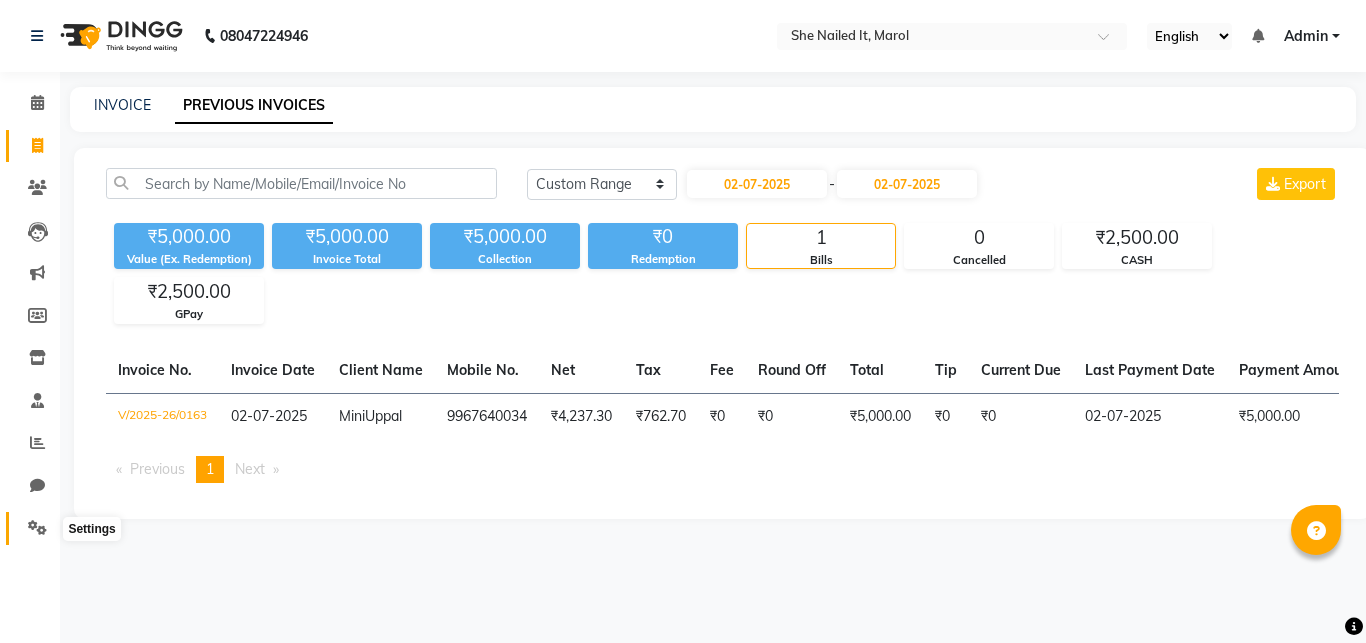 click 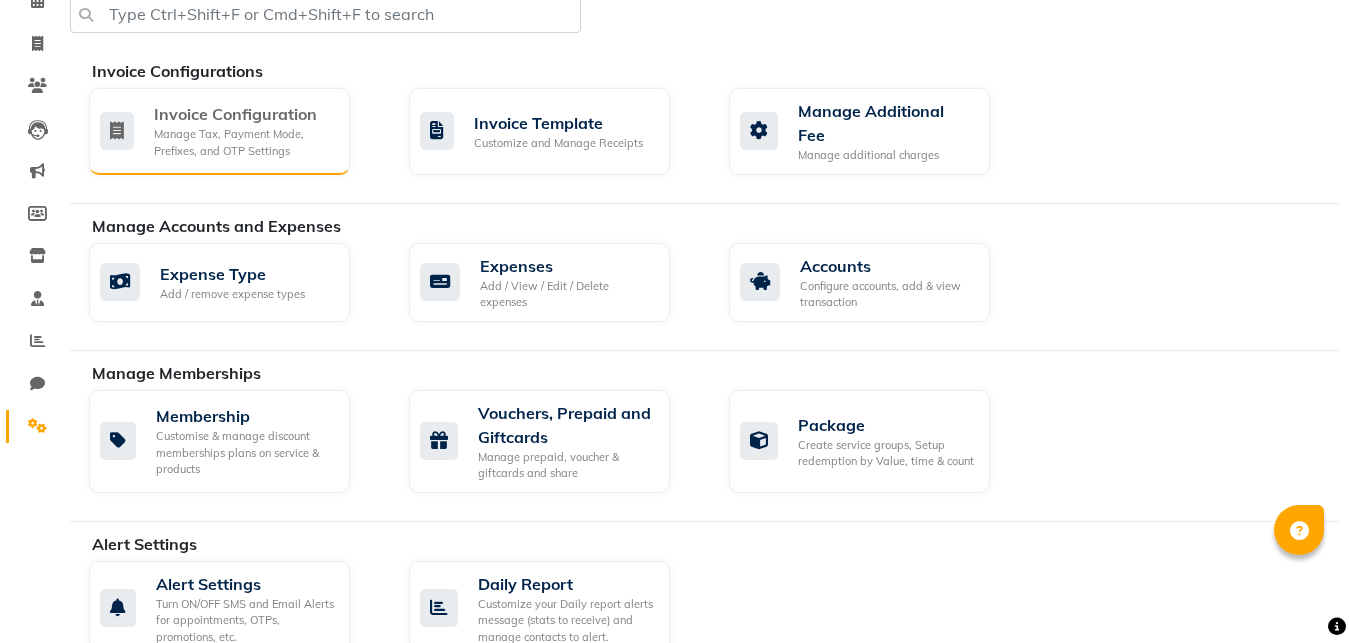 click on "Manage Tax, Payment Mode, Prefixes, and OTP Settings" 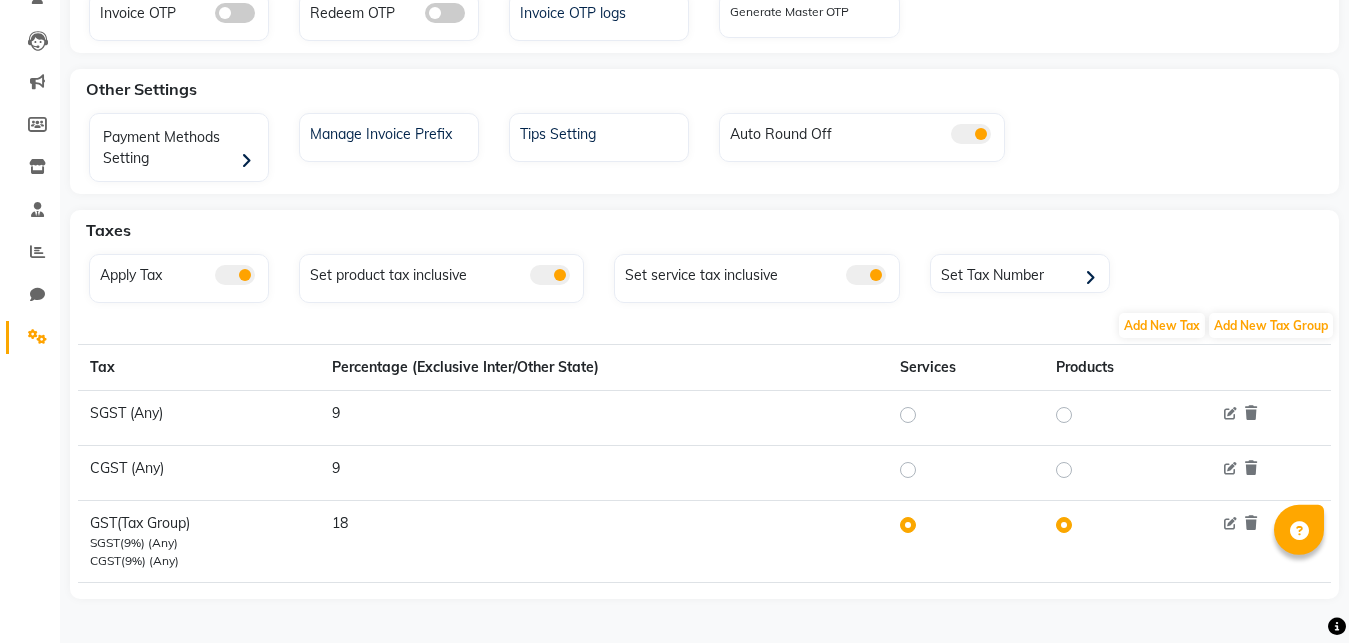 scroll, scrollTop: 192, scrollLeft: 0, axis: vertical 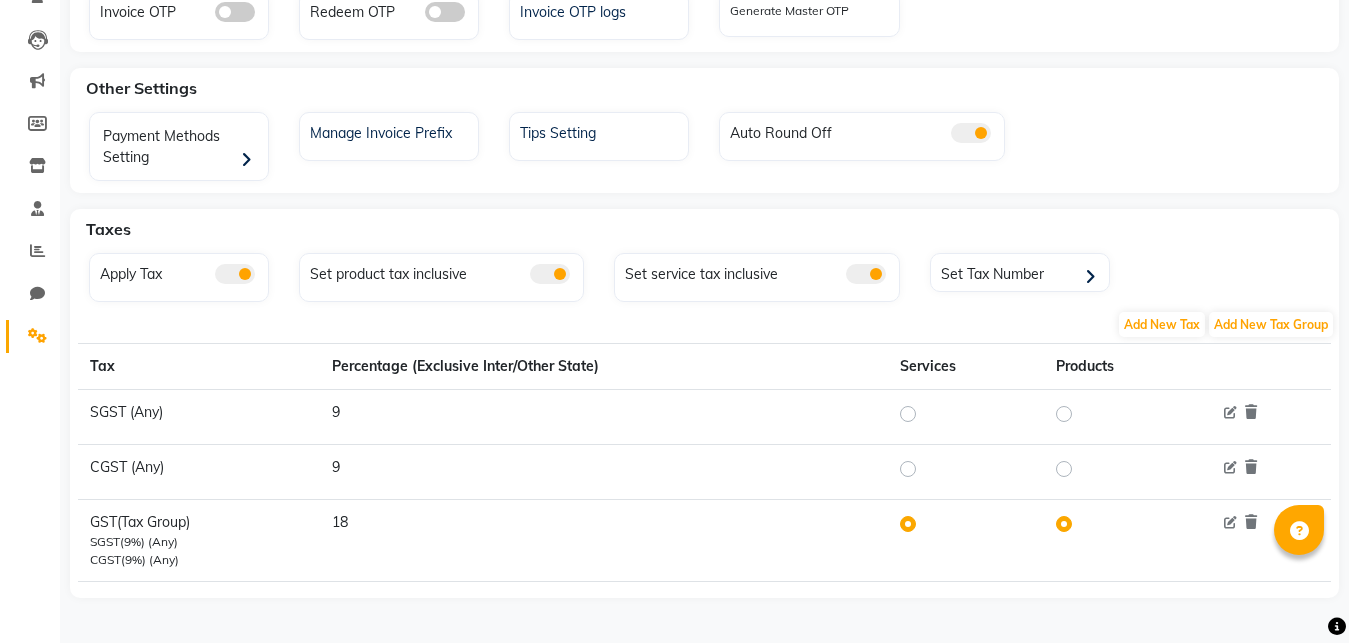 click 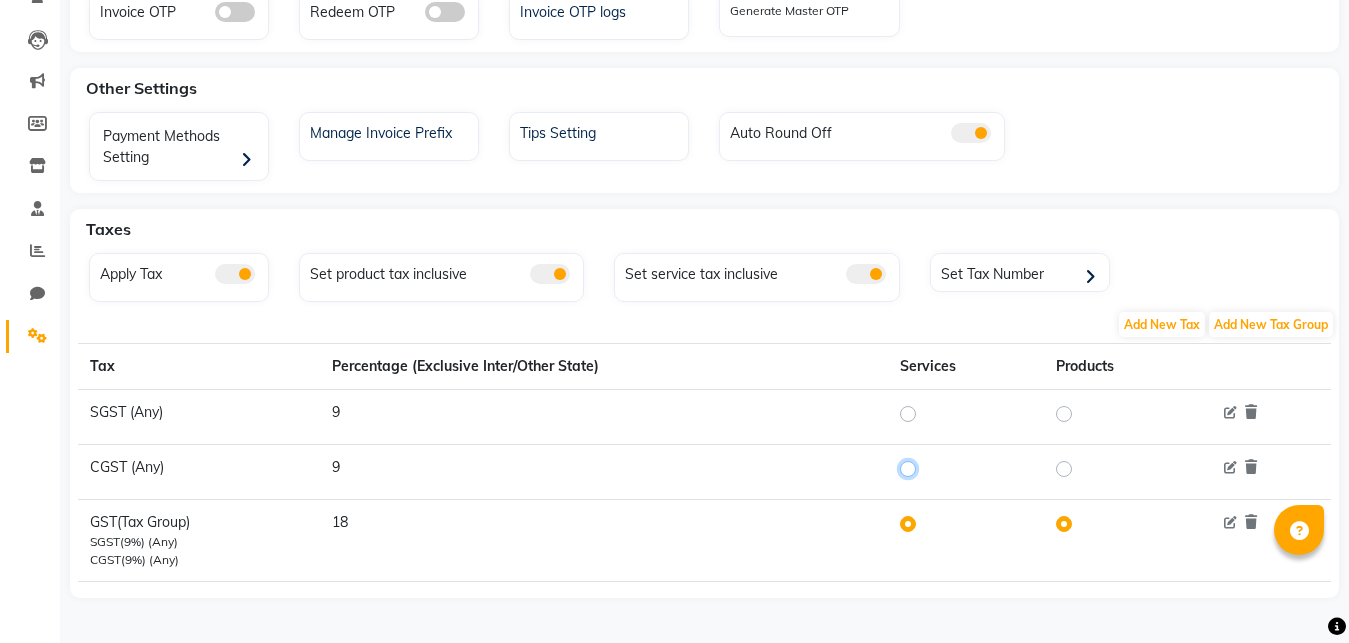 click at bounding box center [911, 469] 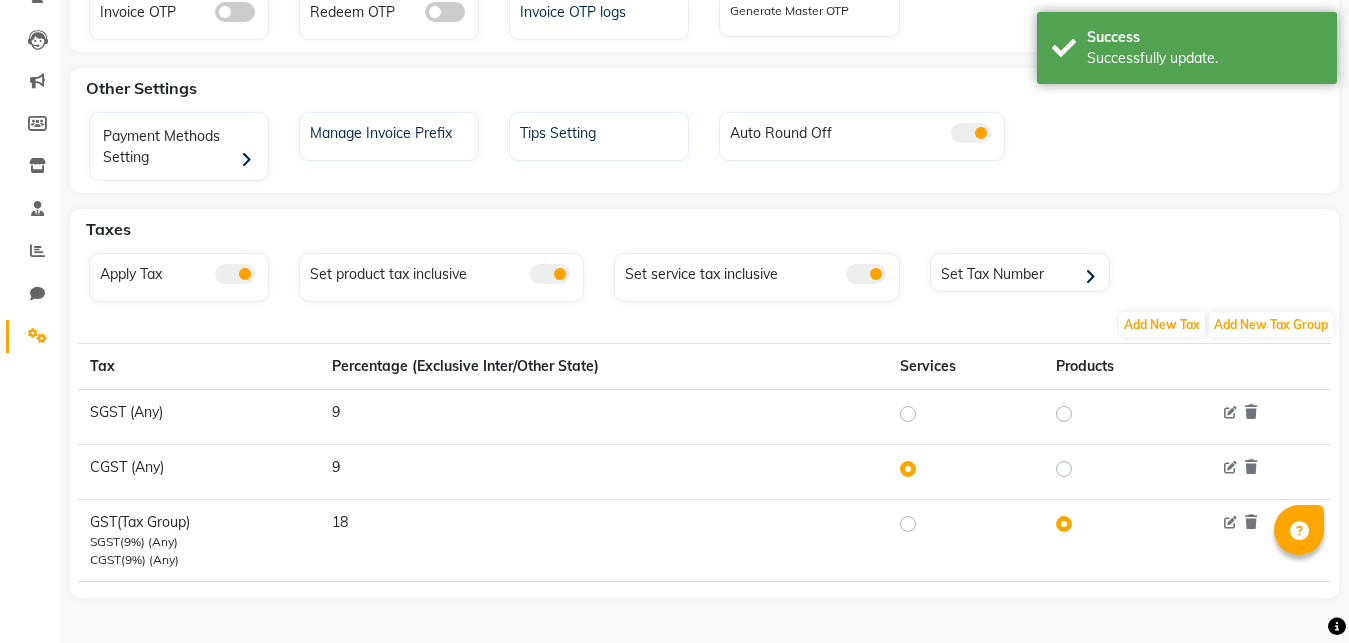 click 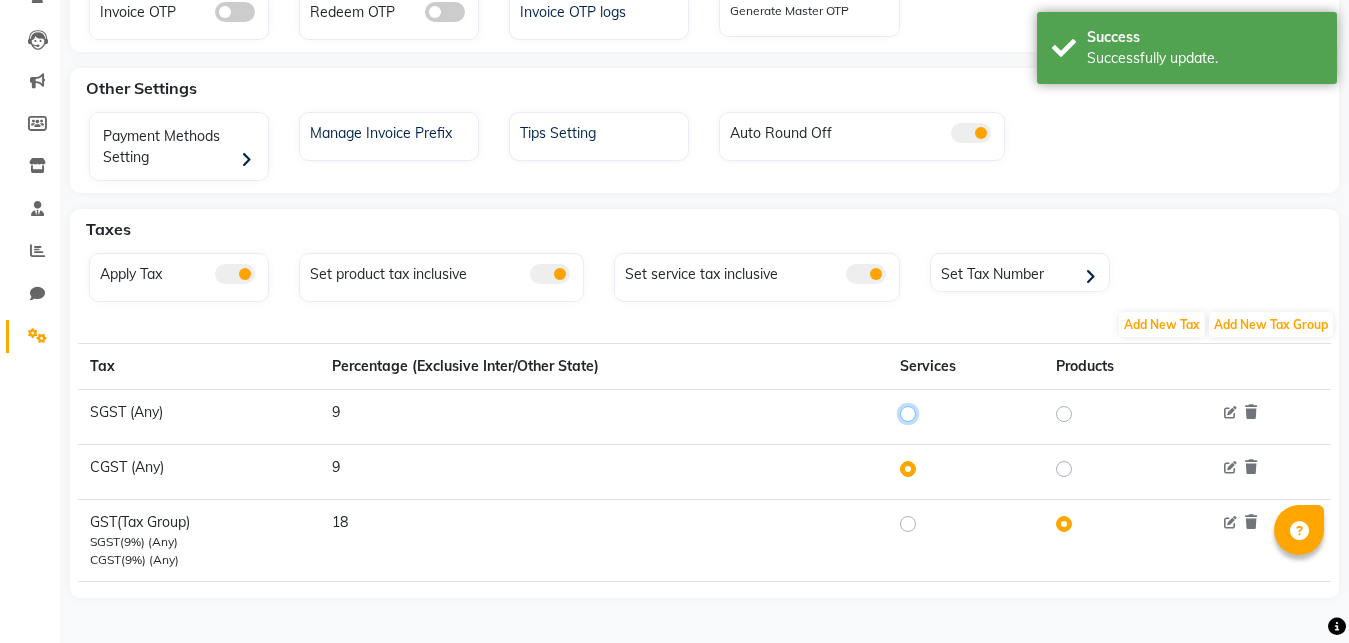 click at bounding box center [911, 414] 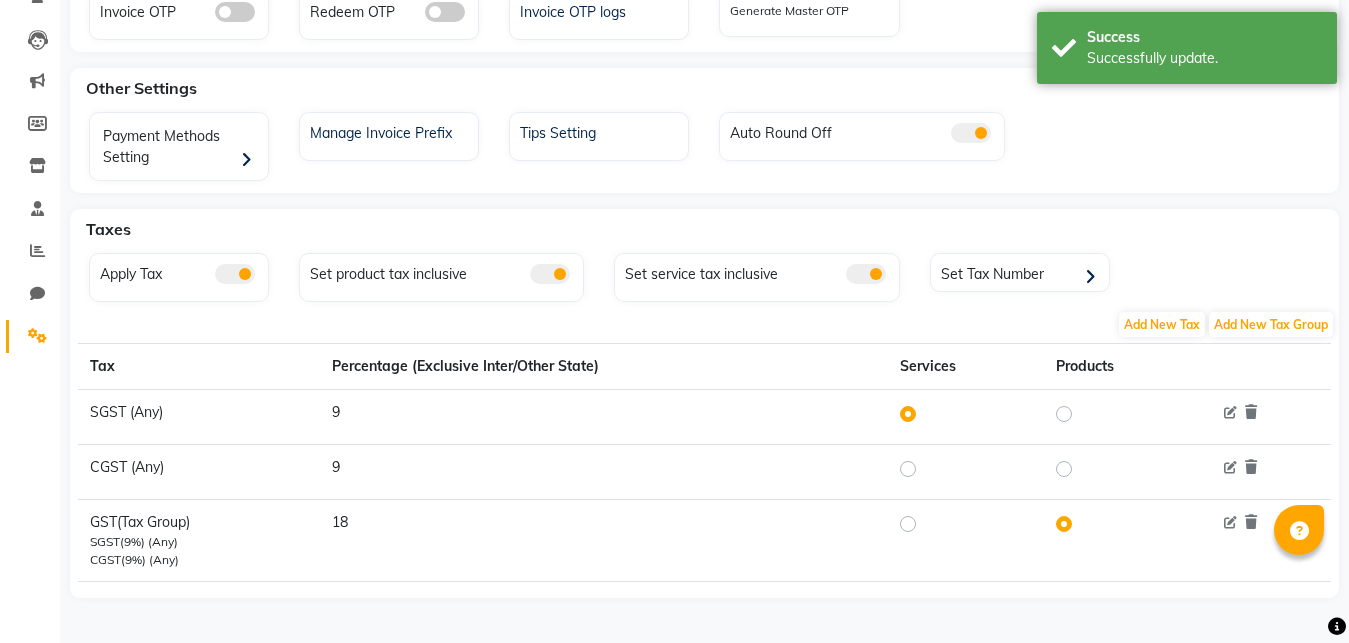 click 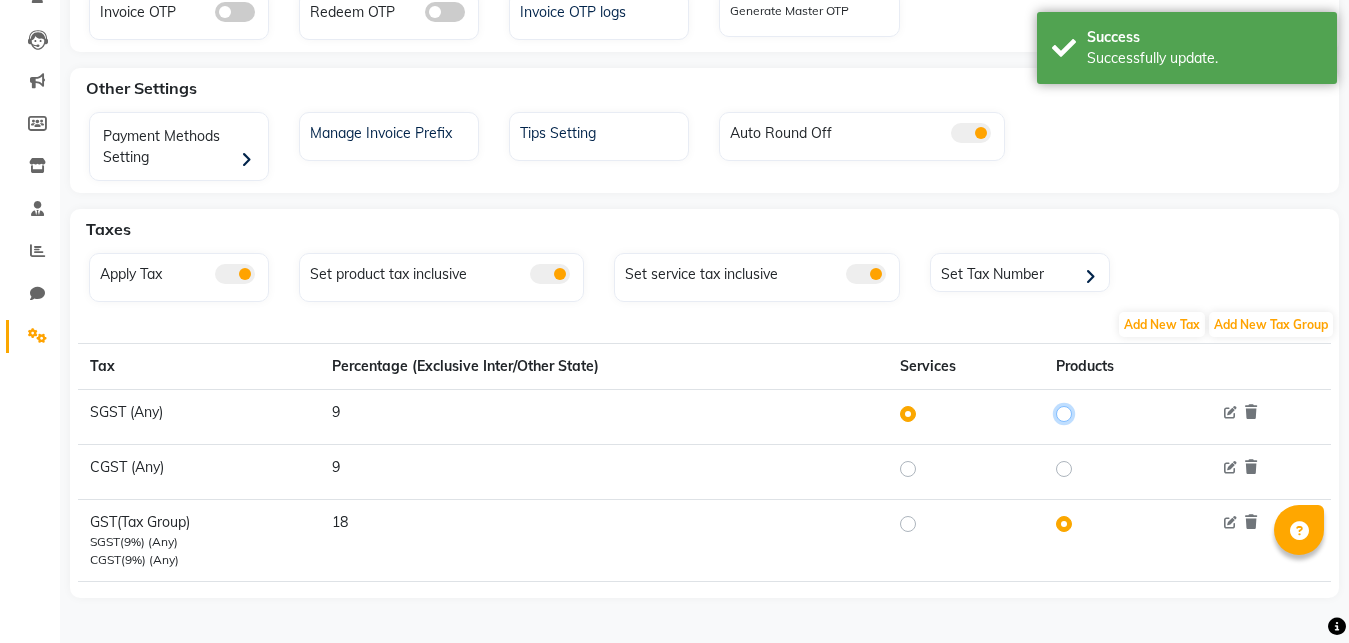 click at bounding box center [1067, 414] 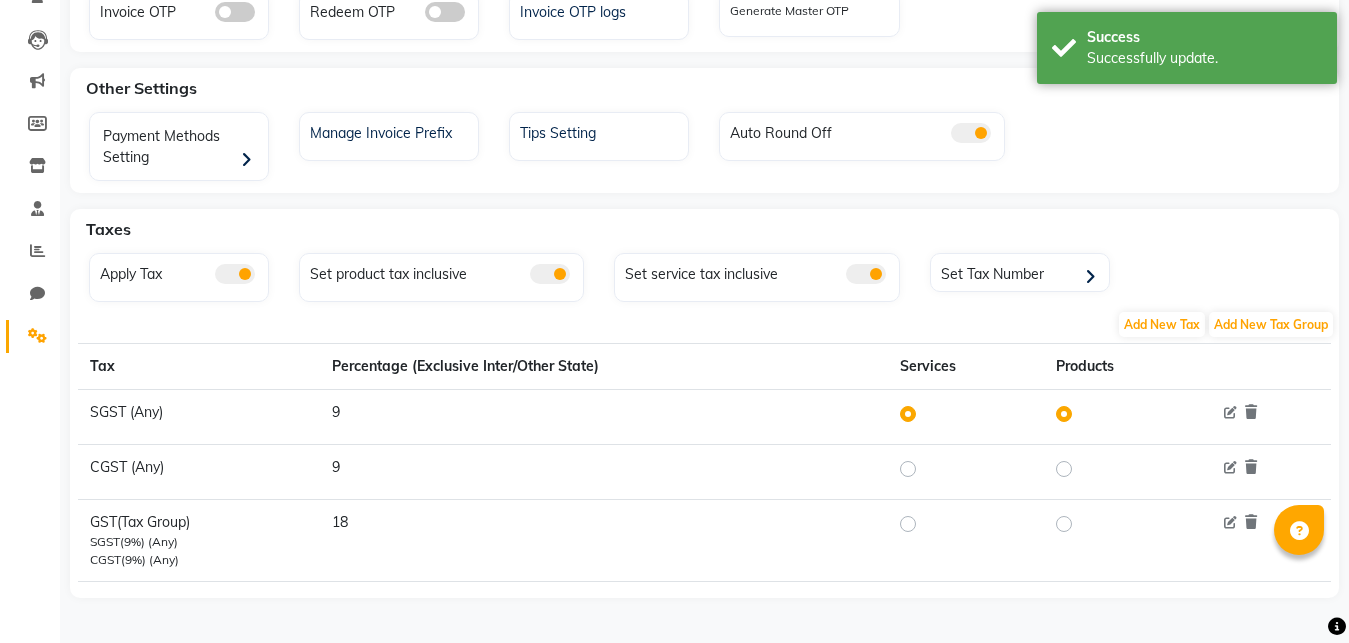 click 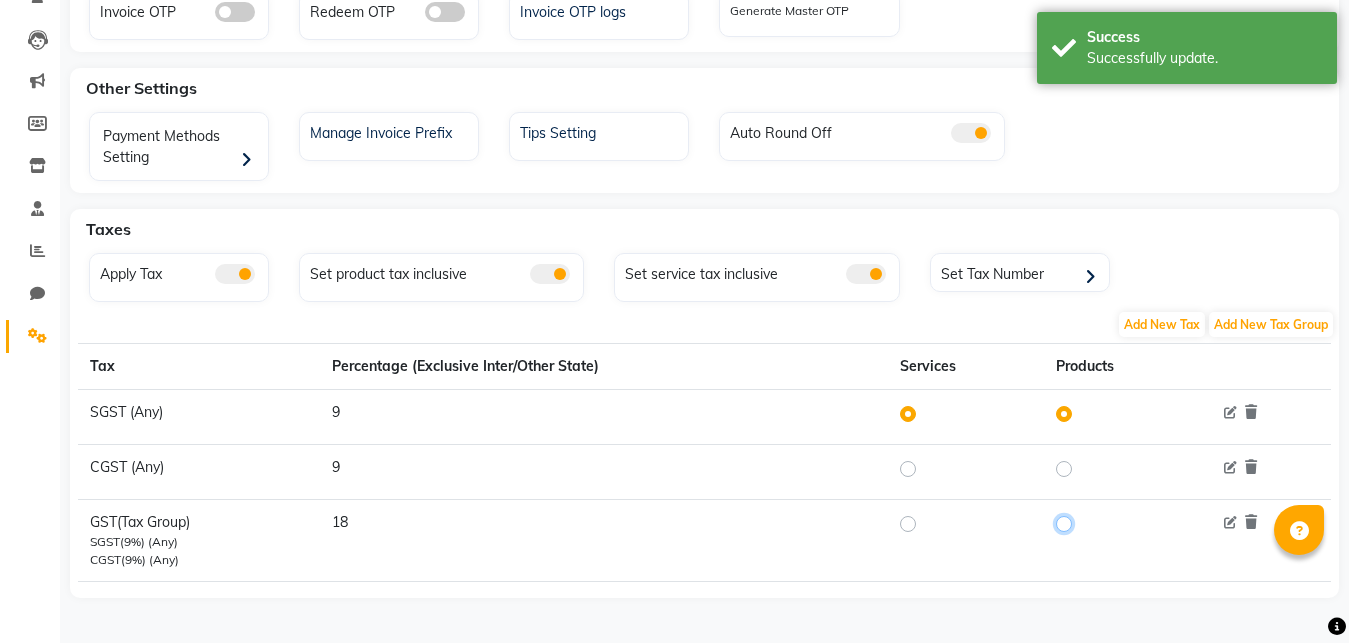 click at bounding box center (1067, 524) 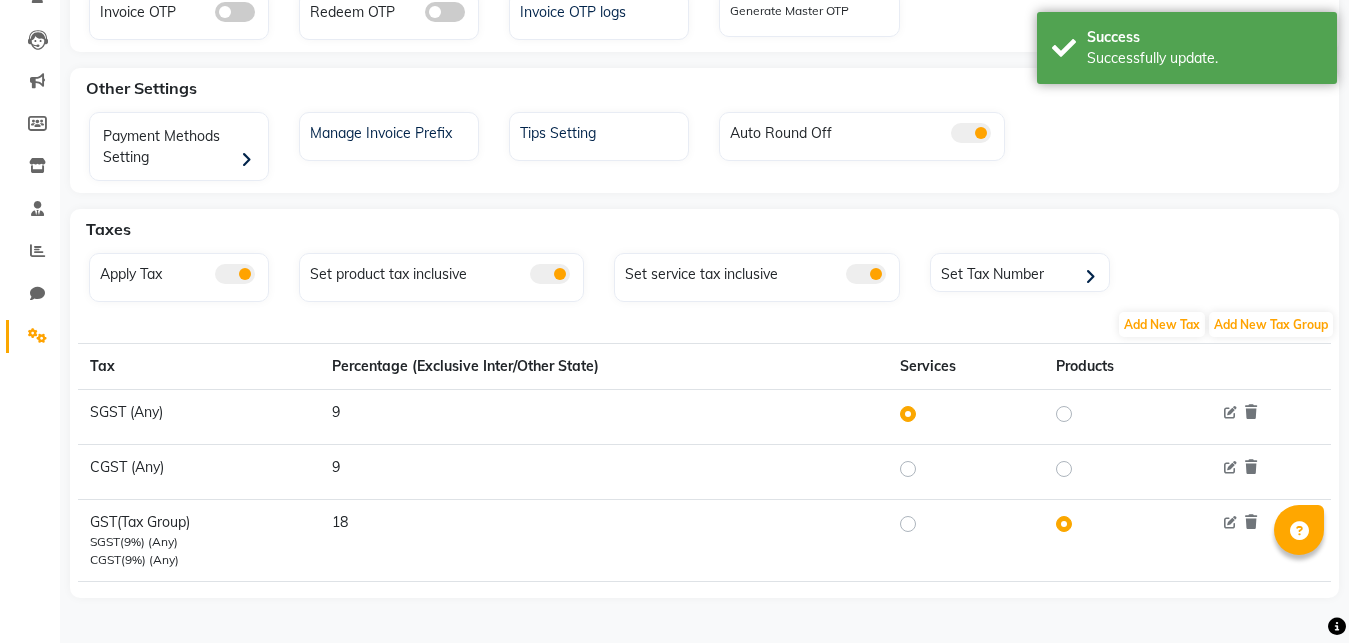 click 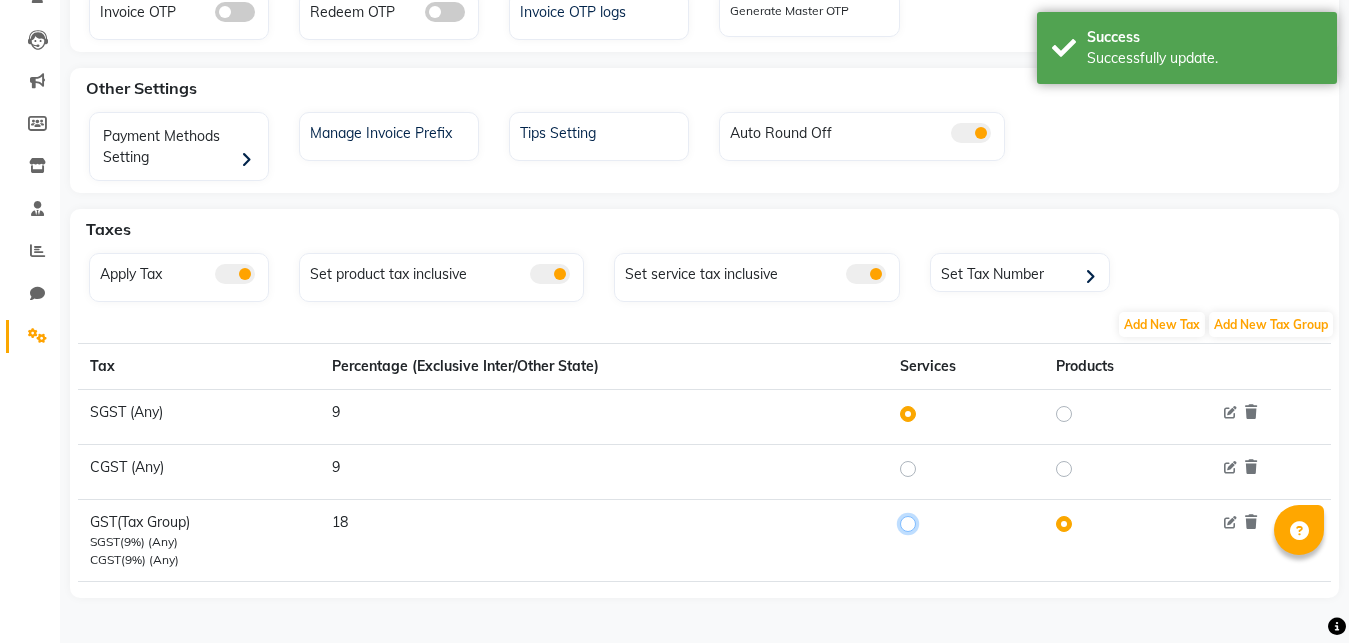 click at bounding box center (911, 524) 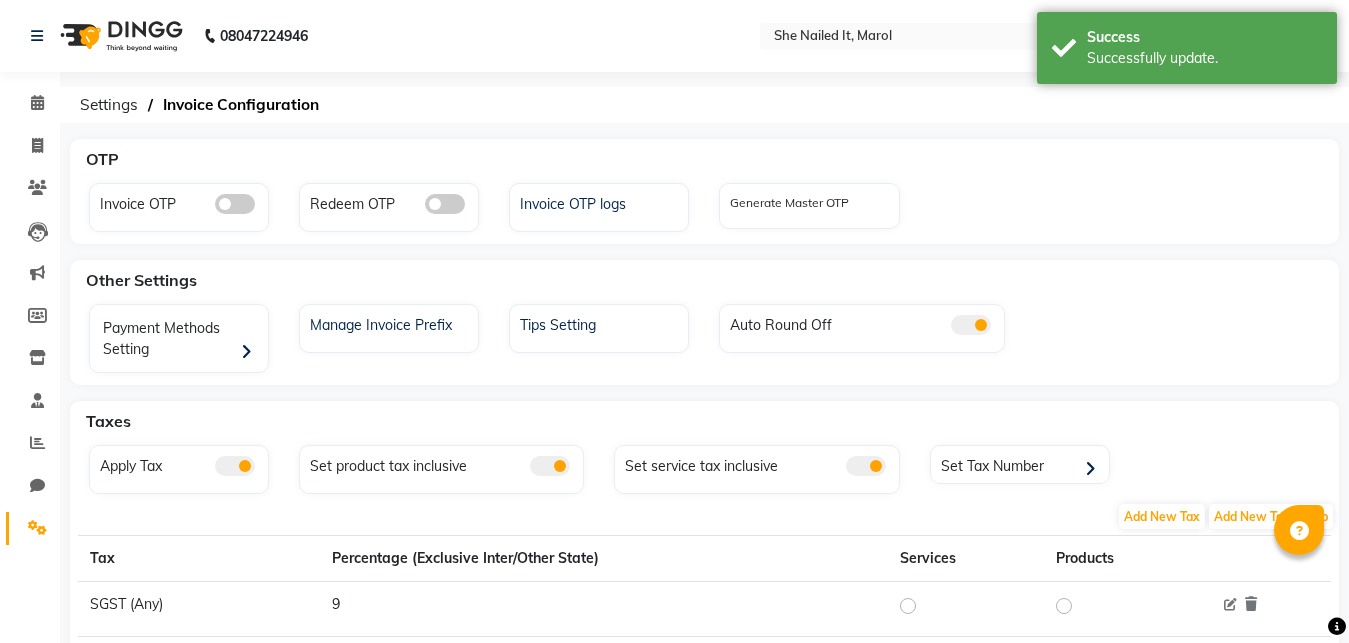 scroll, scrollTop: 192, scrollLeft: 0, axis: vertical 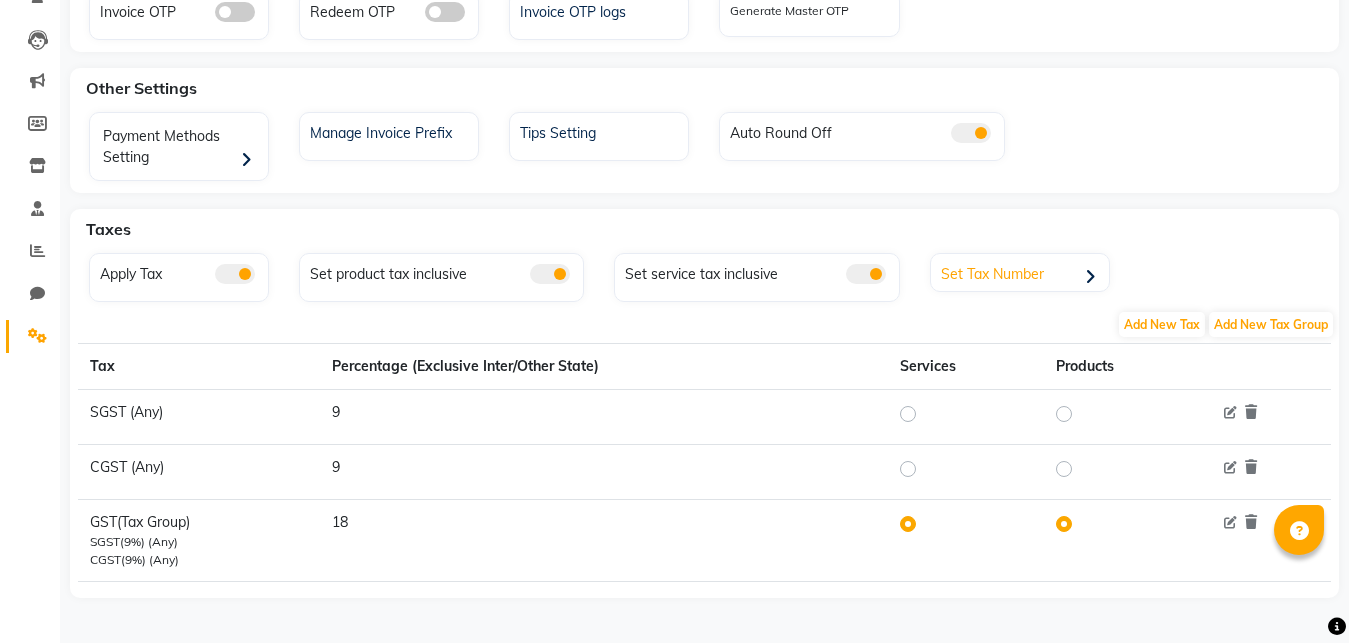 click on "Set Tax Number" 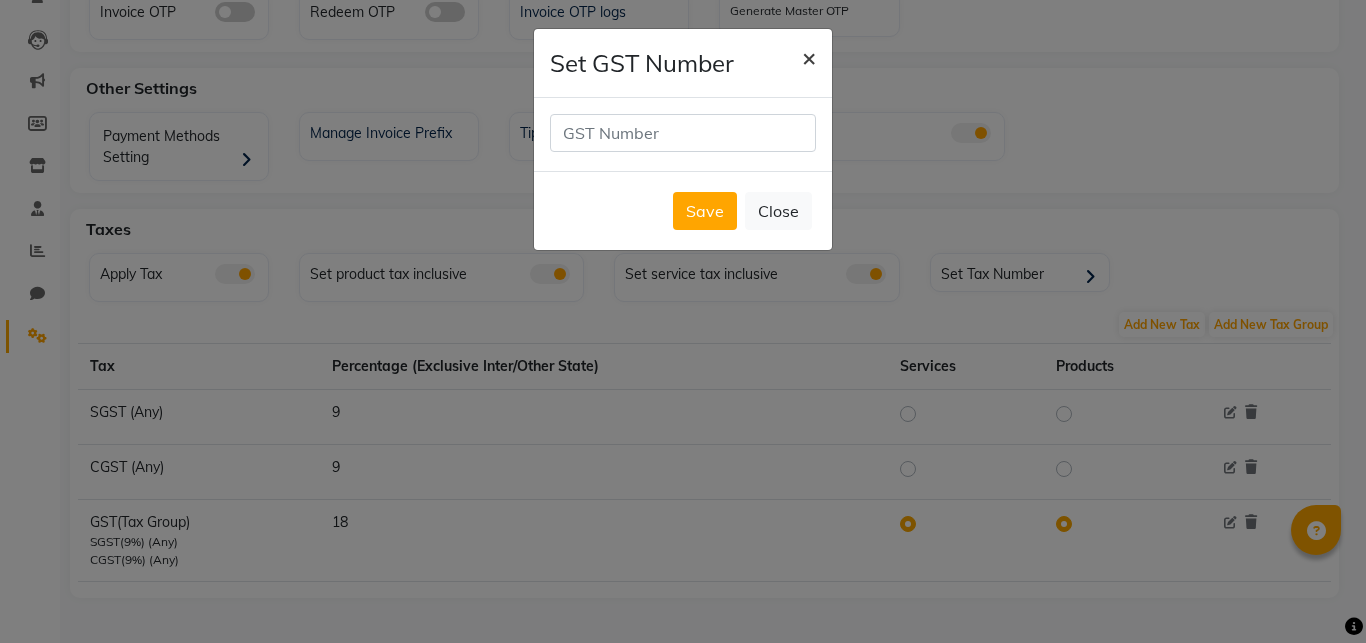 click on "×" 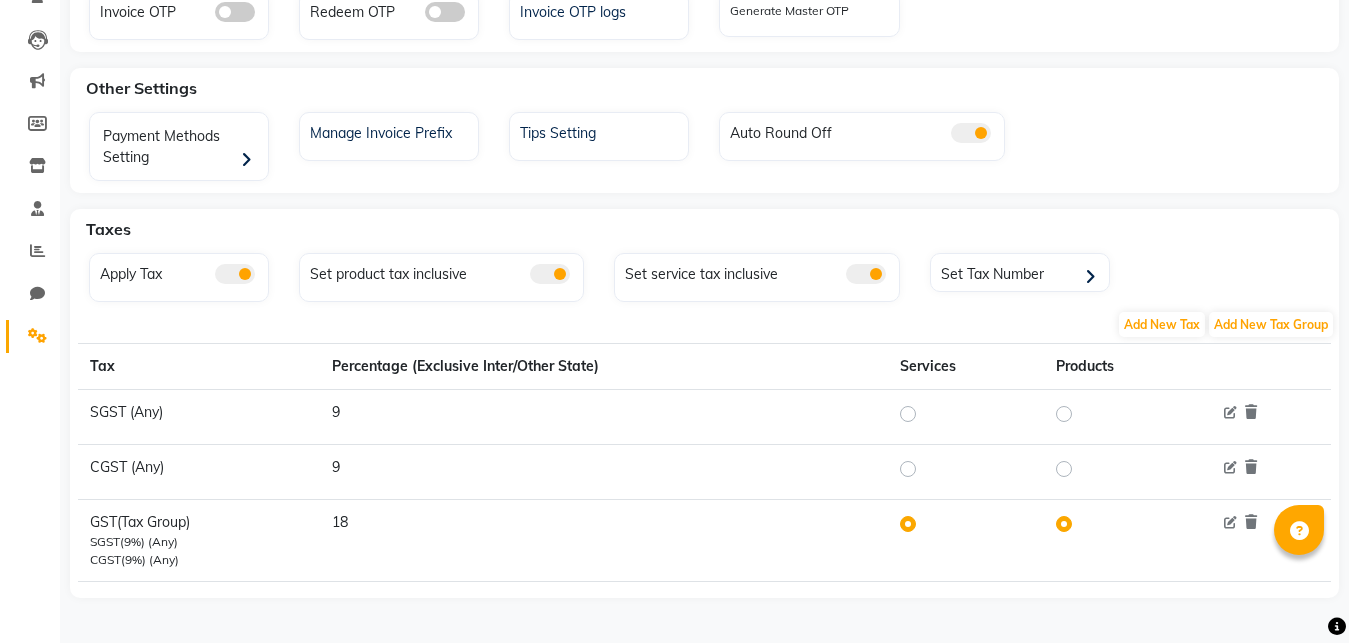 scroll, scrollTop: 0, scrollLeft: 0, axis: both 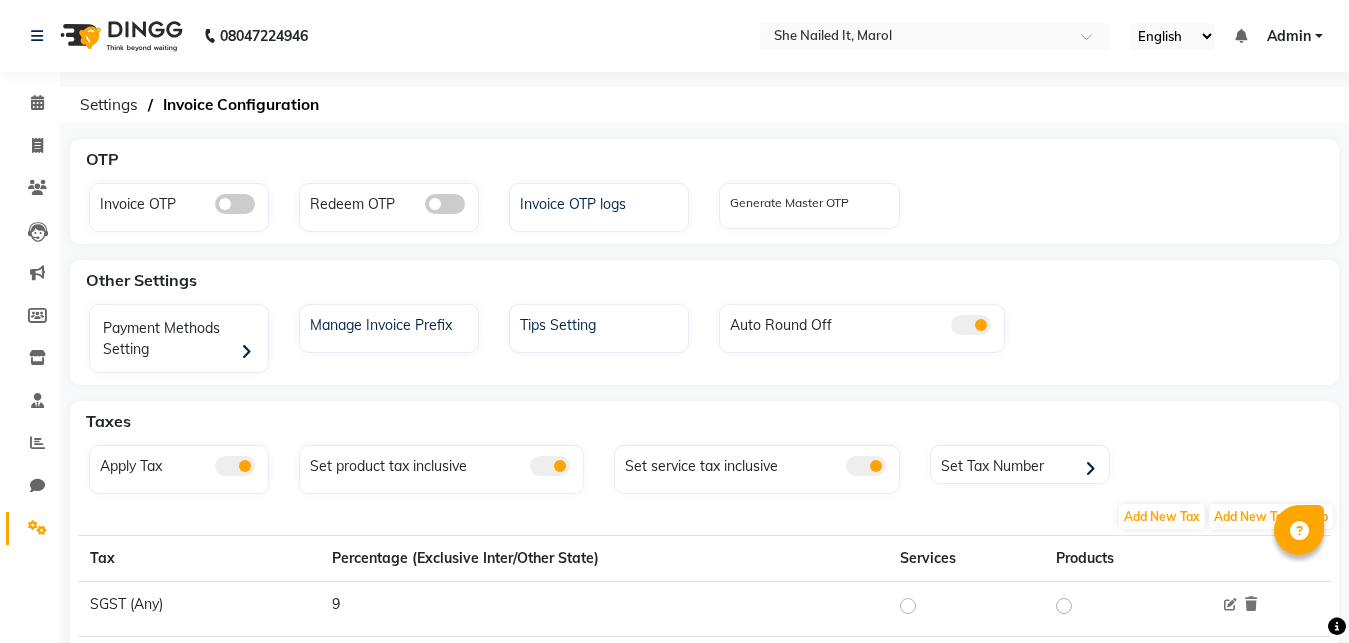 click on "Manage Invoice Prefix" 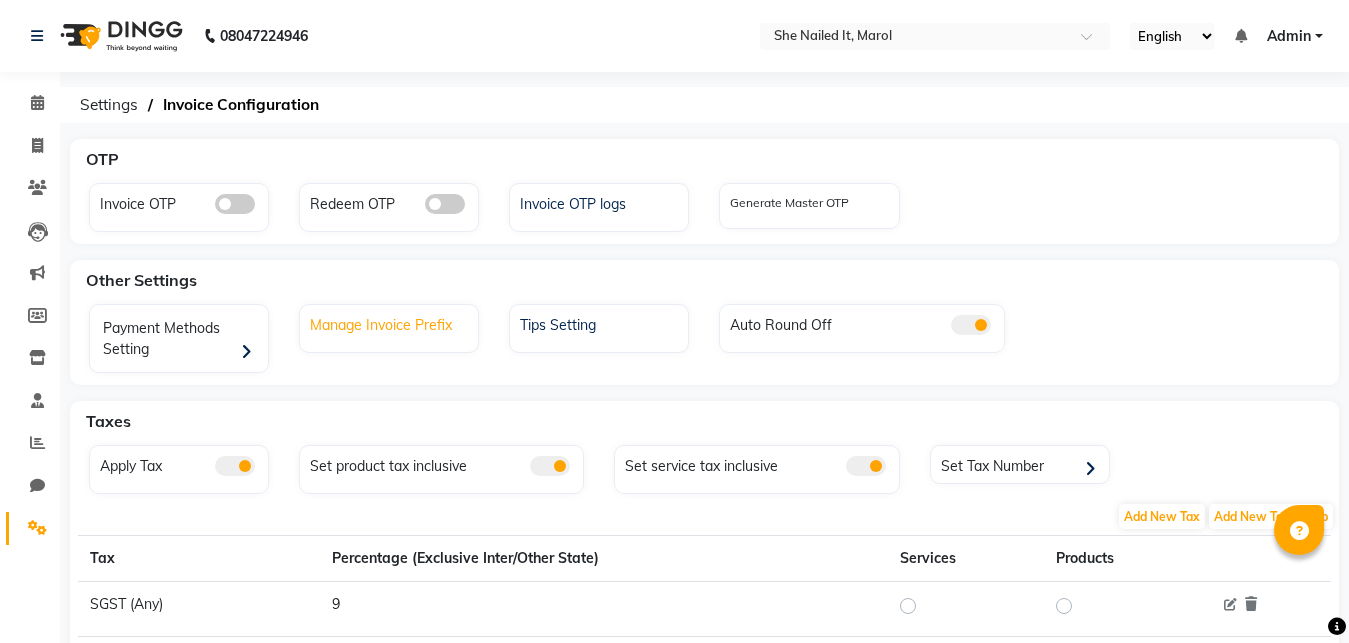 click on "Manage Invoice Prefix" 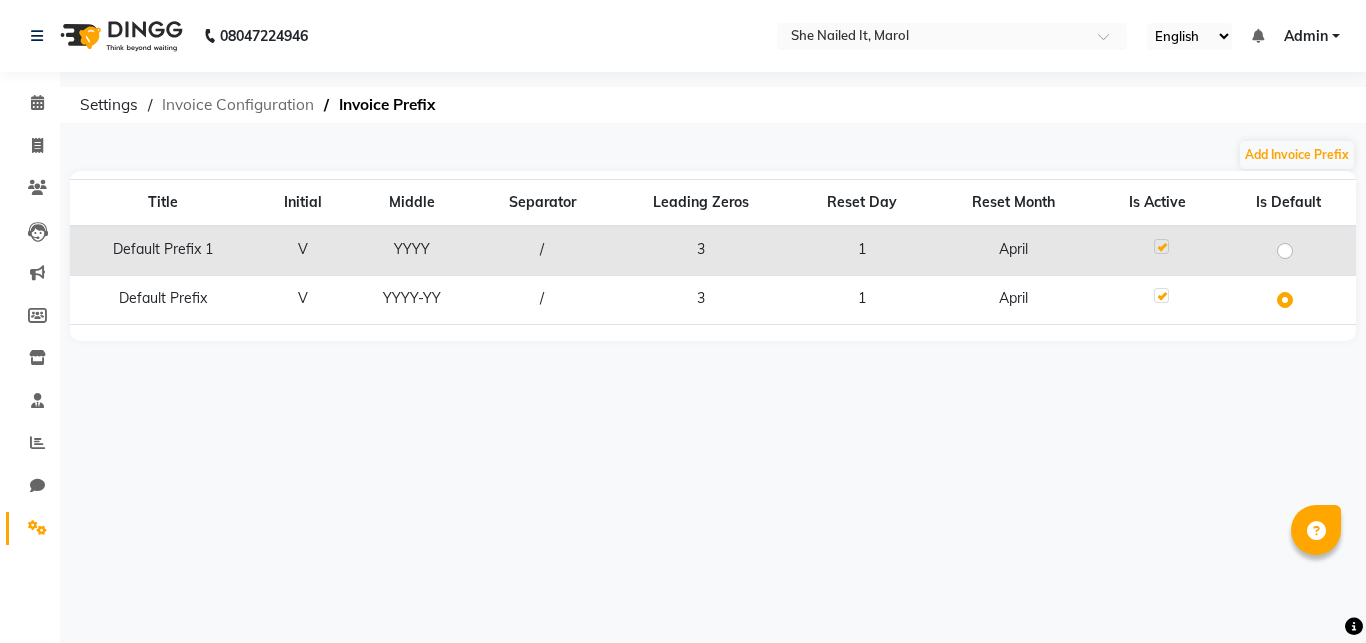 click on "Invoice Configuration" 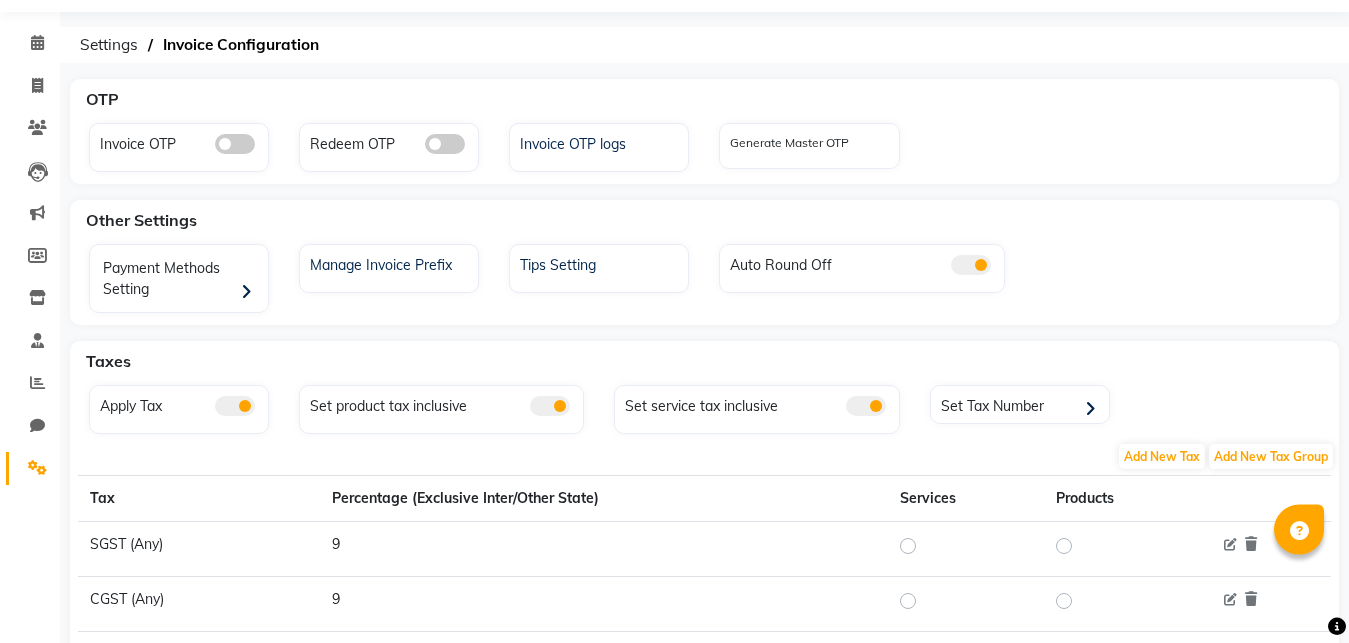 scroll, scrollTop: 0, scrollLeft: 0, axis: both 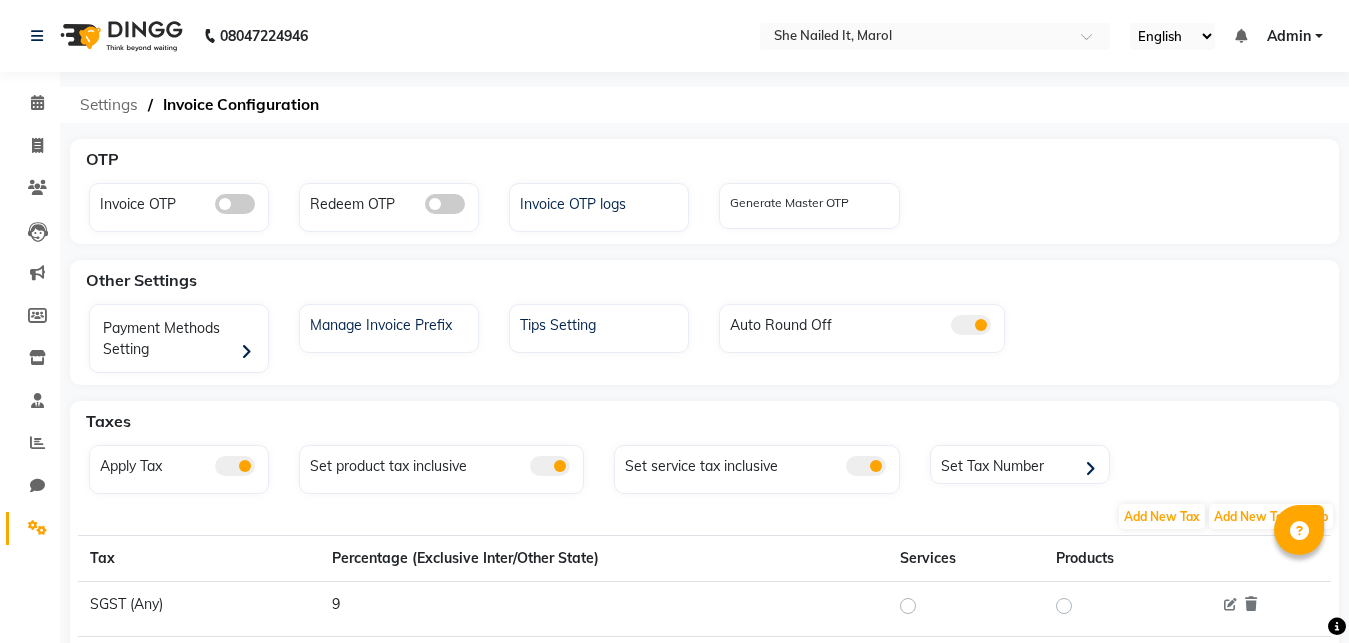 click on "Settings" 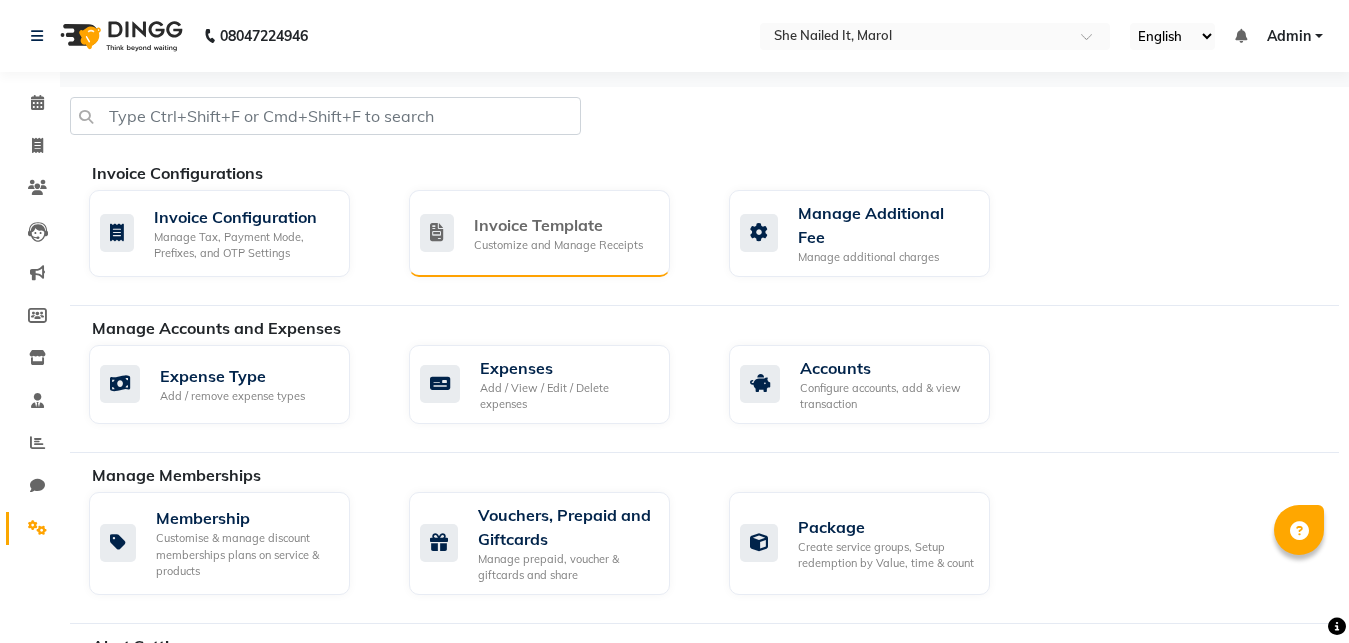 click 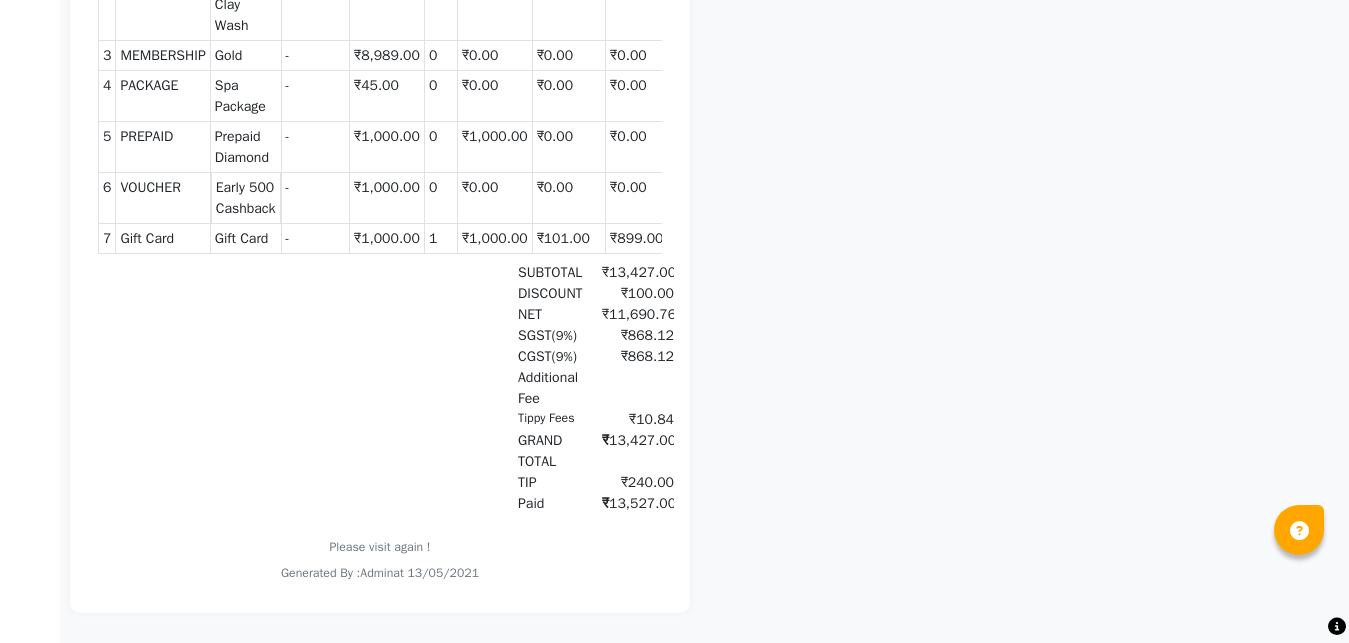scroll, scrollTop: 0, scrollLeft: 0, axis: both 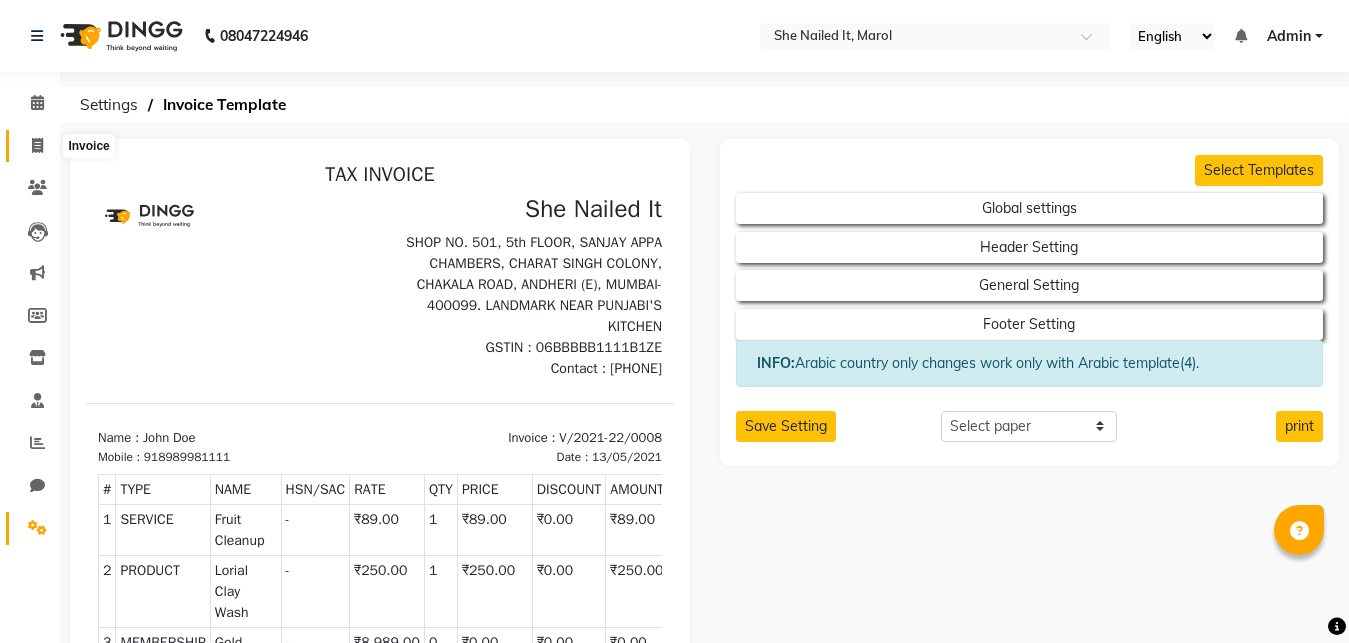 click 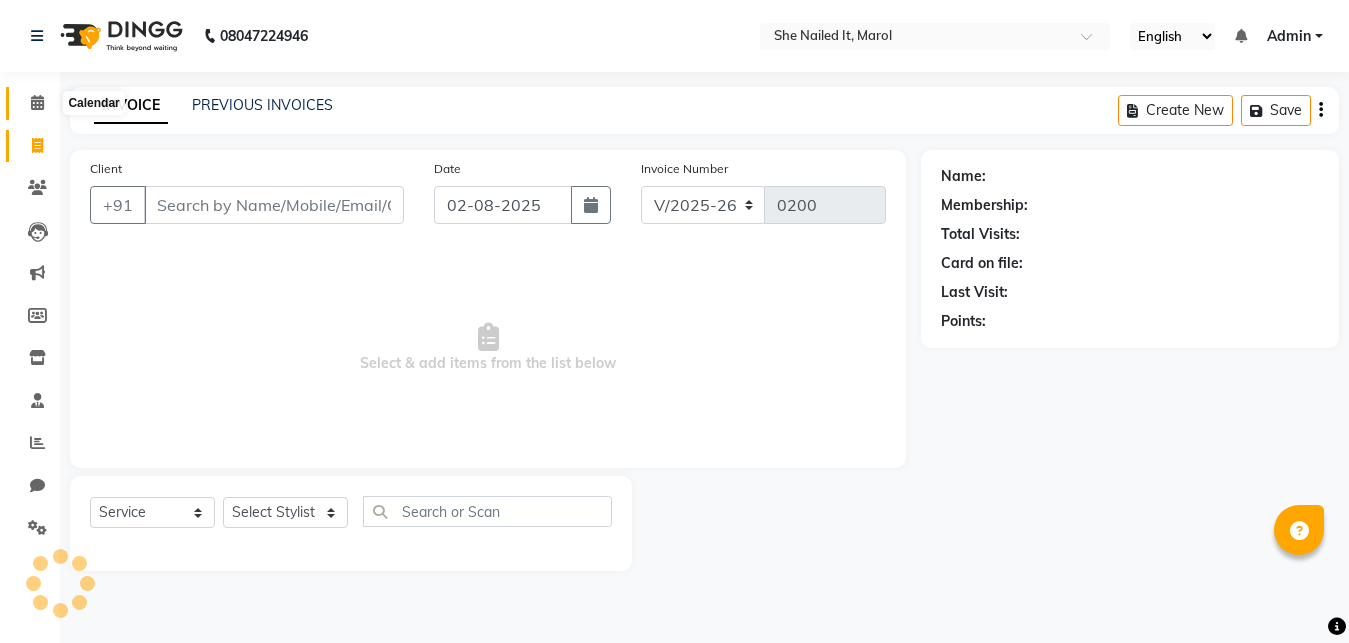 click 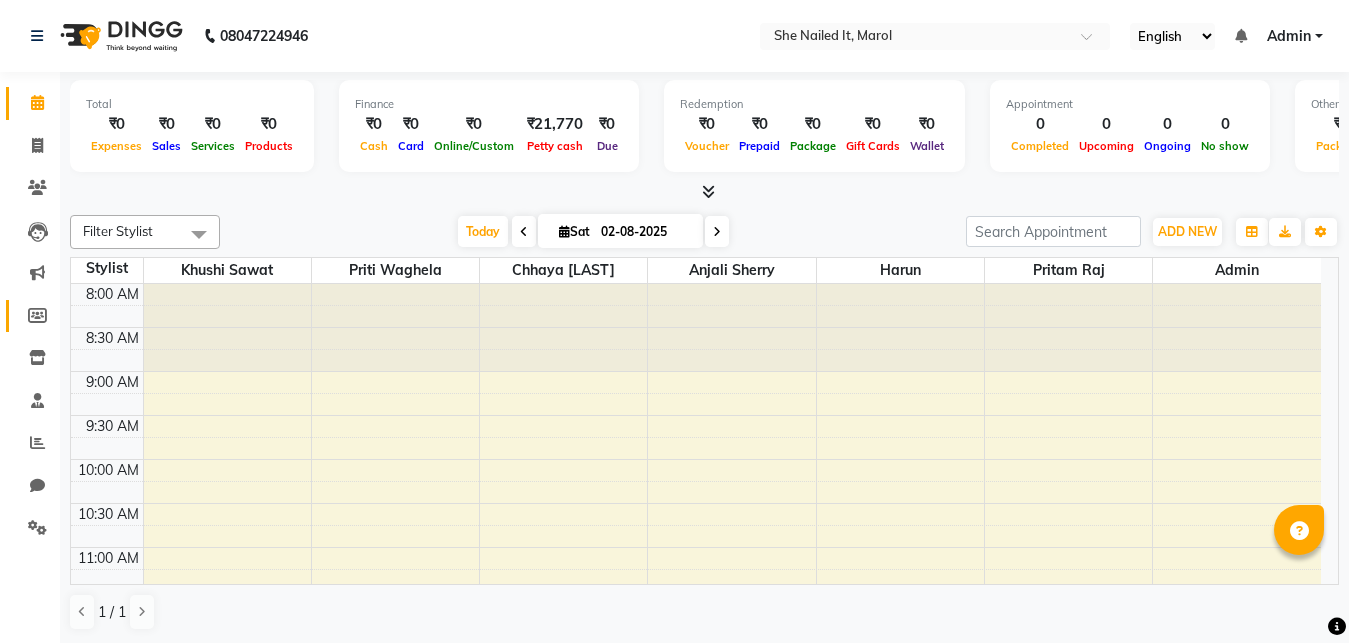 click on "Members" 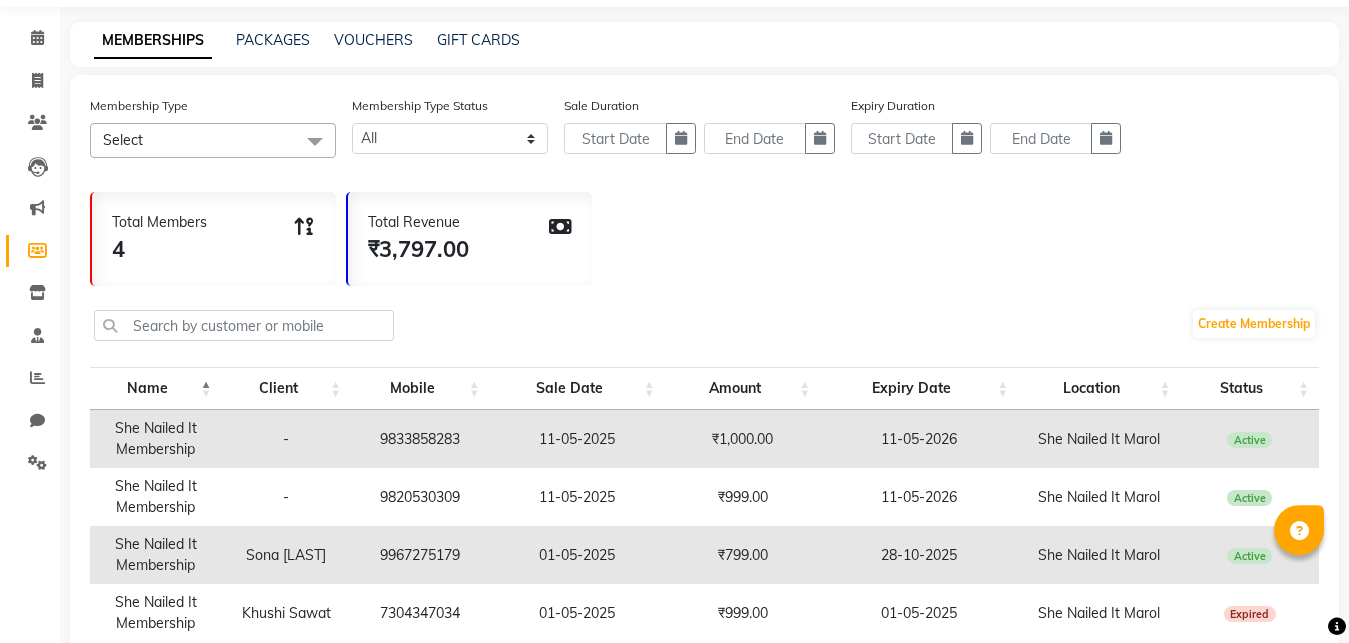 scroll, scrollTop: 0, scrollLeft: 0, axis: both 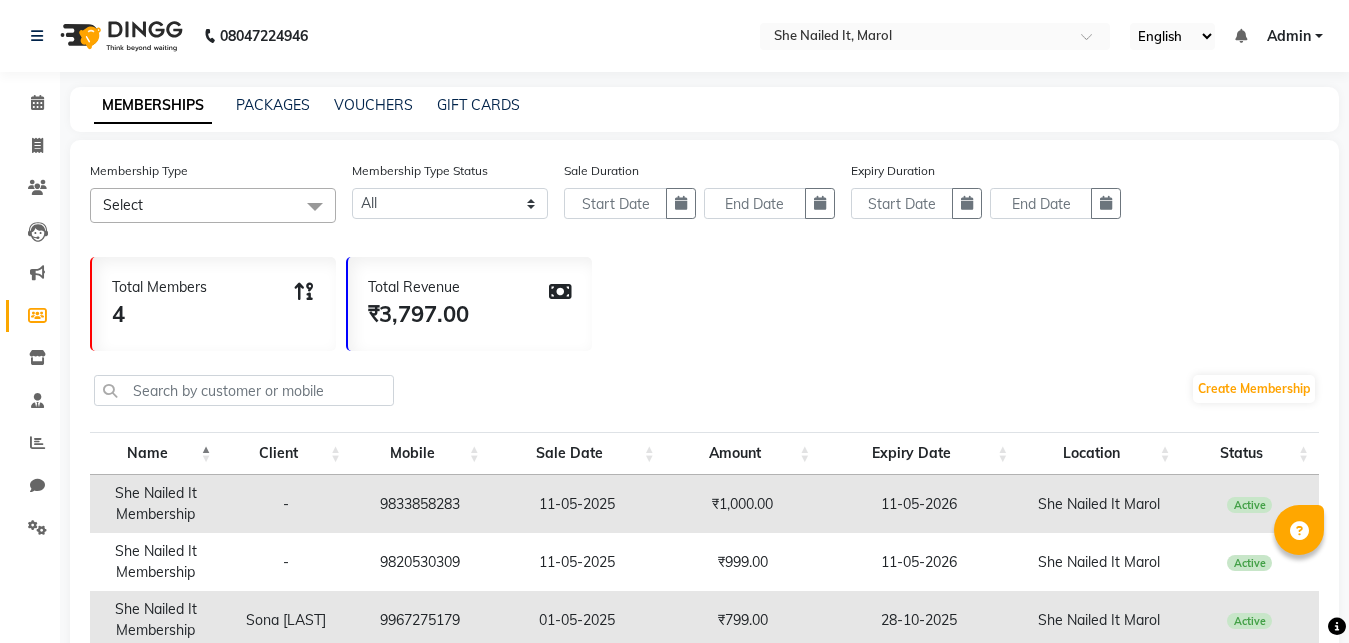 click on "Chat" 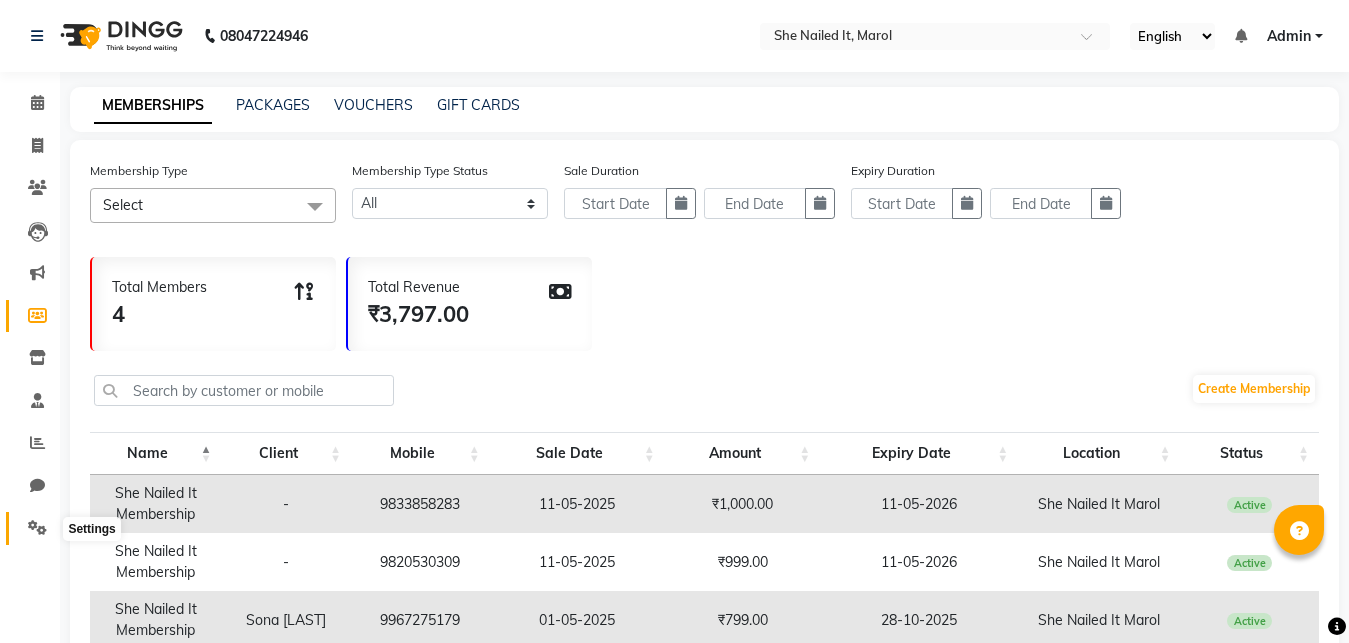 click 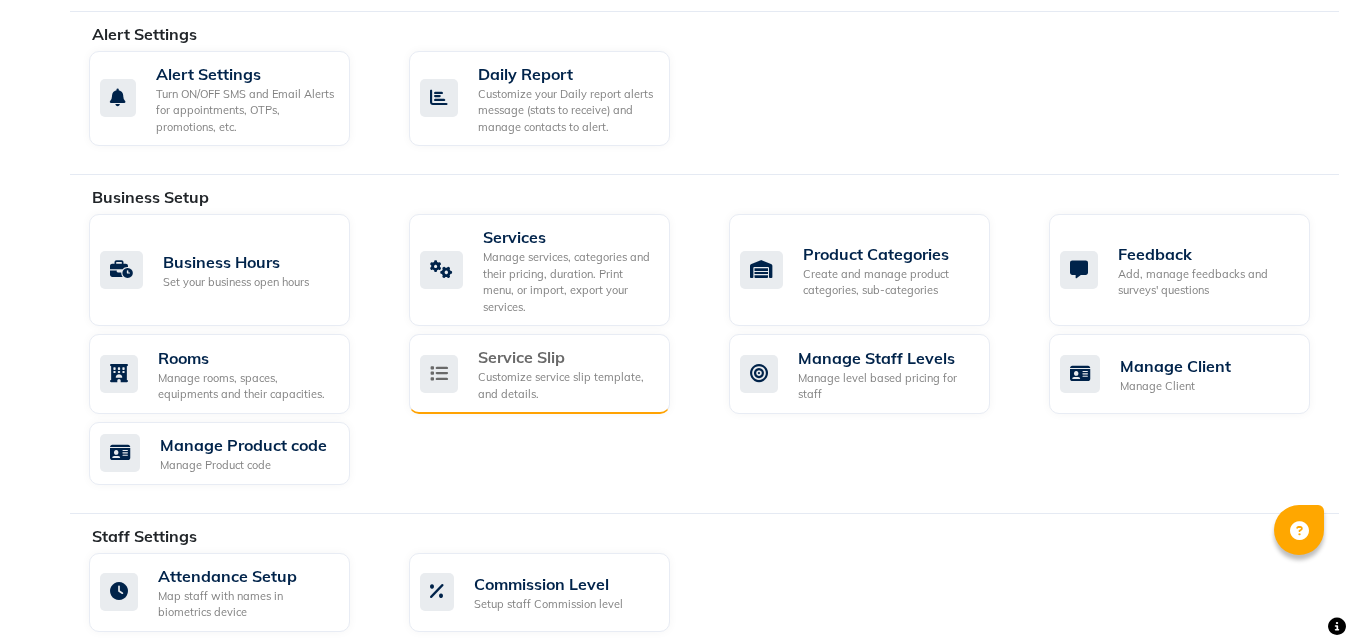 scroll, scrollTop: 0, scrollLeft: 0, axis: both 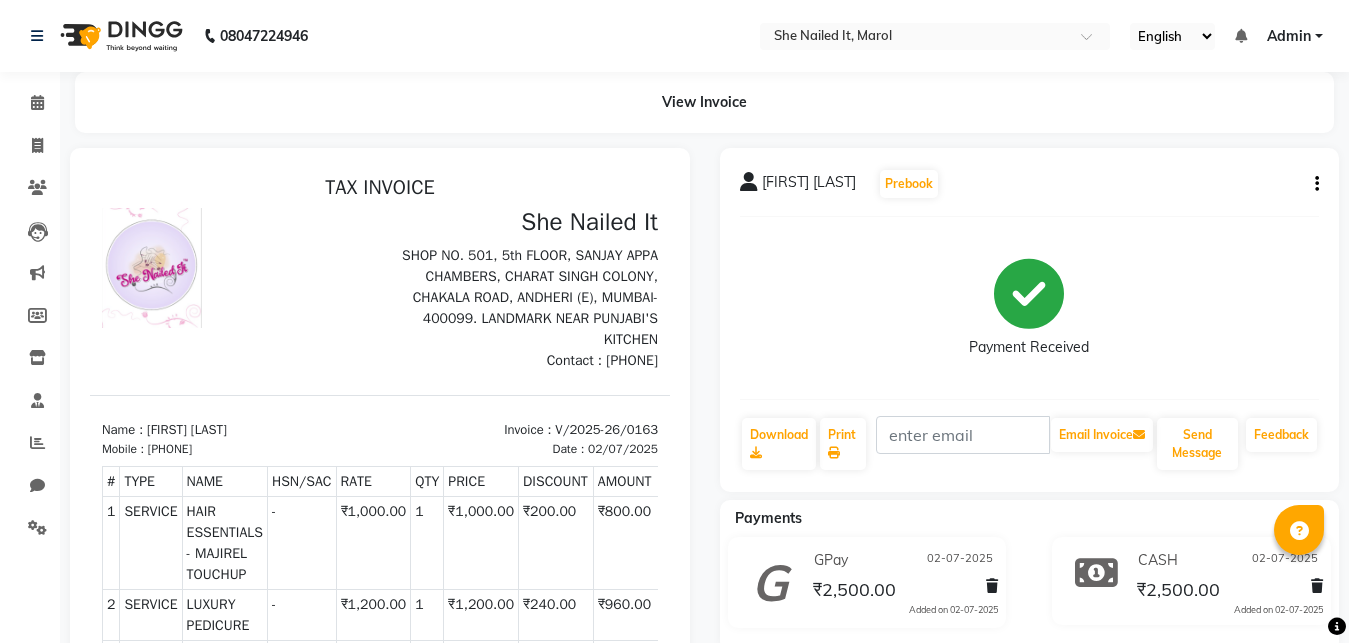 click 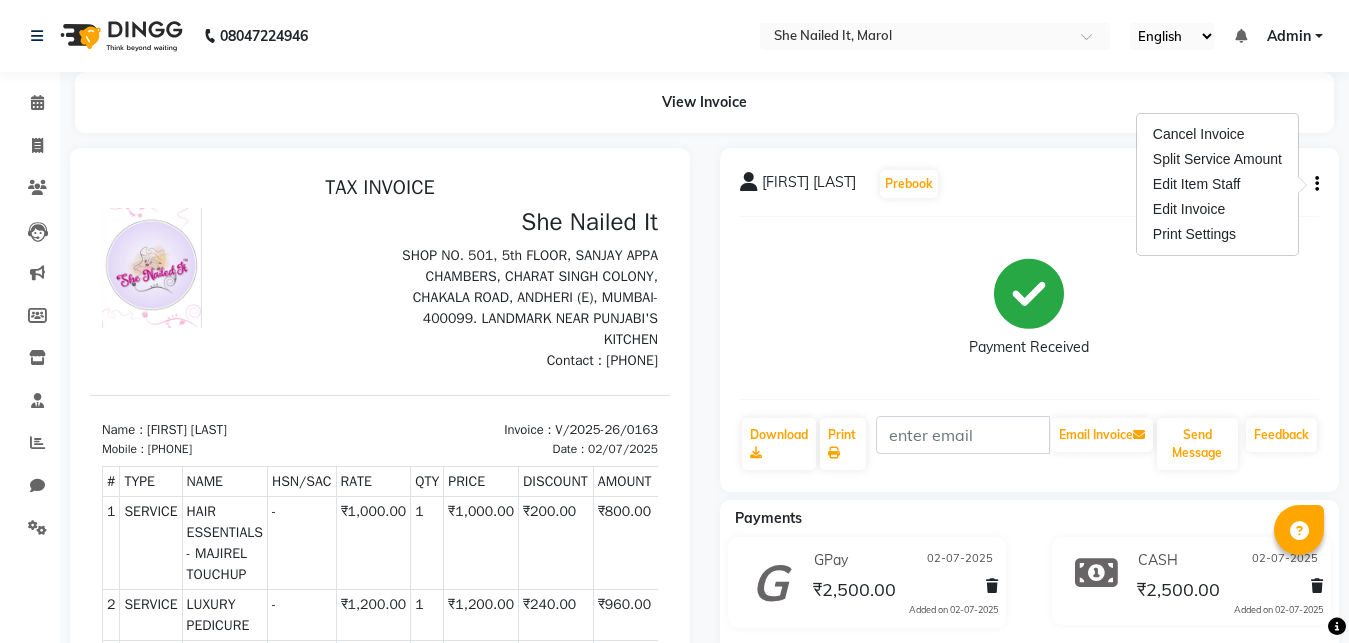 click on "Payment Received" 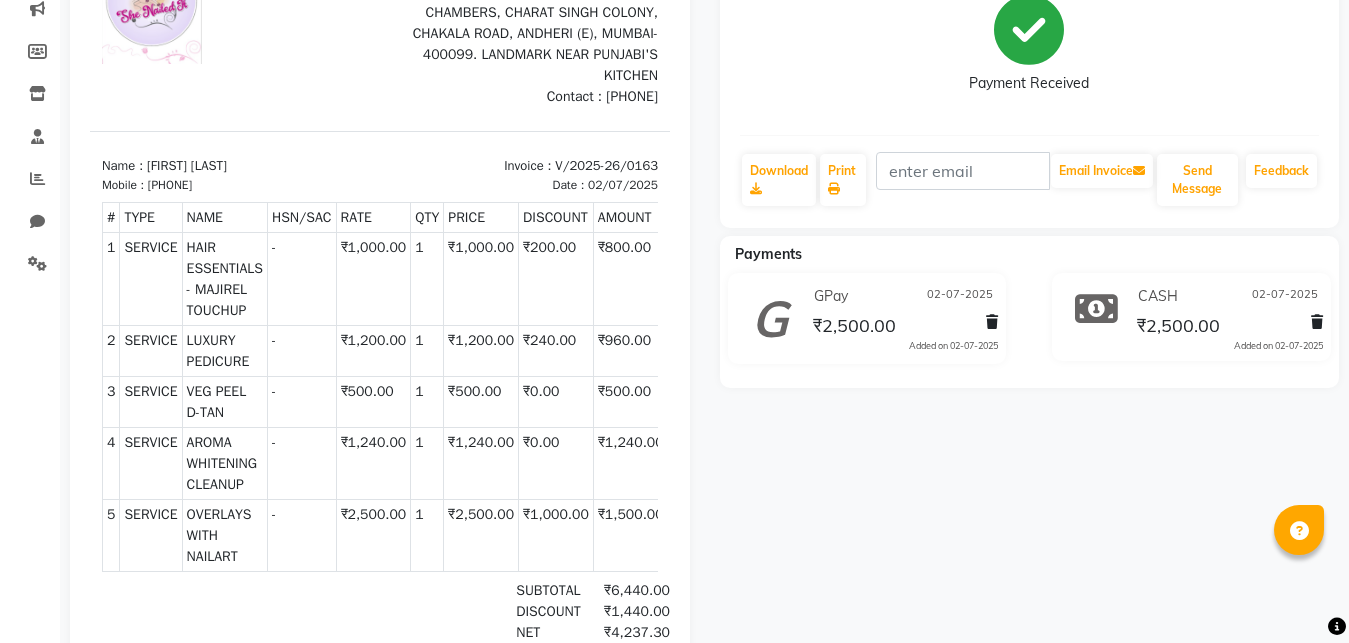 scroll, scrollTop: 408, scrollLeft: 0, axis: vertical 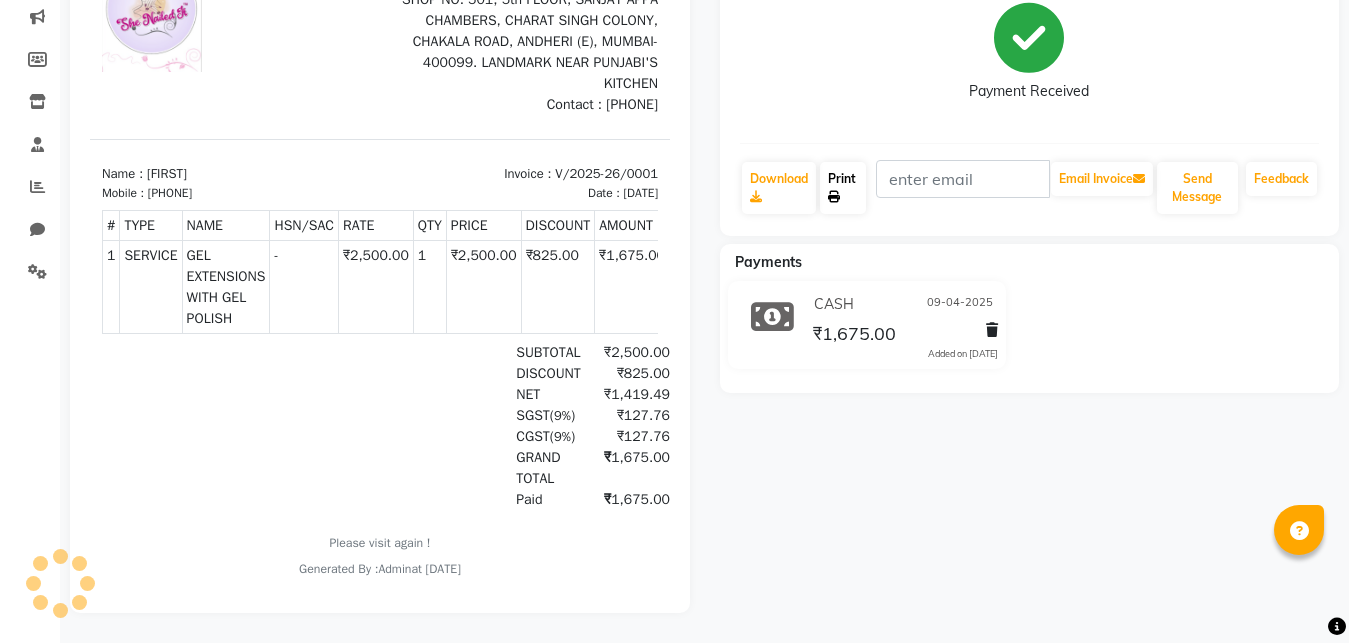 click on "Print" 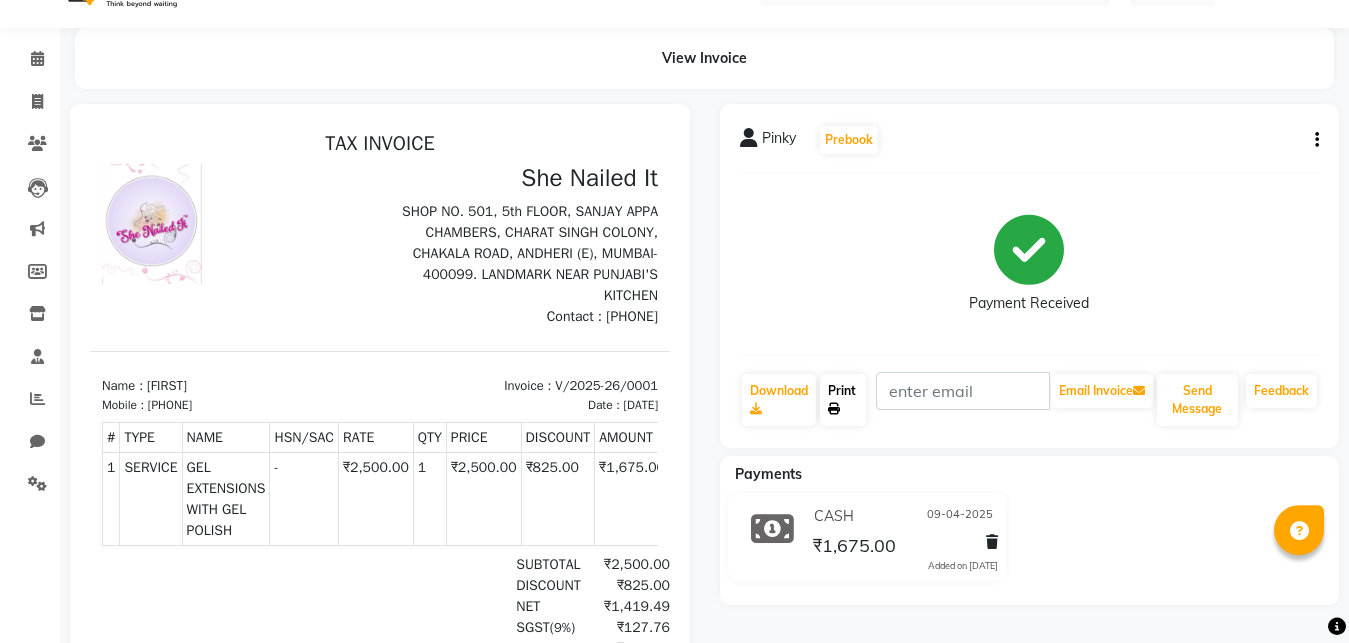 scroll, scrollTop: 0, scrollLeft: 0, axis: both 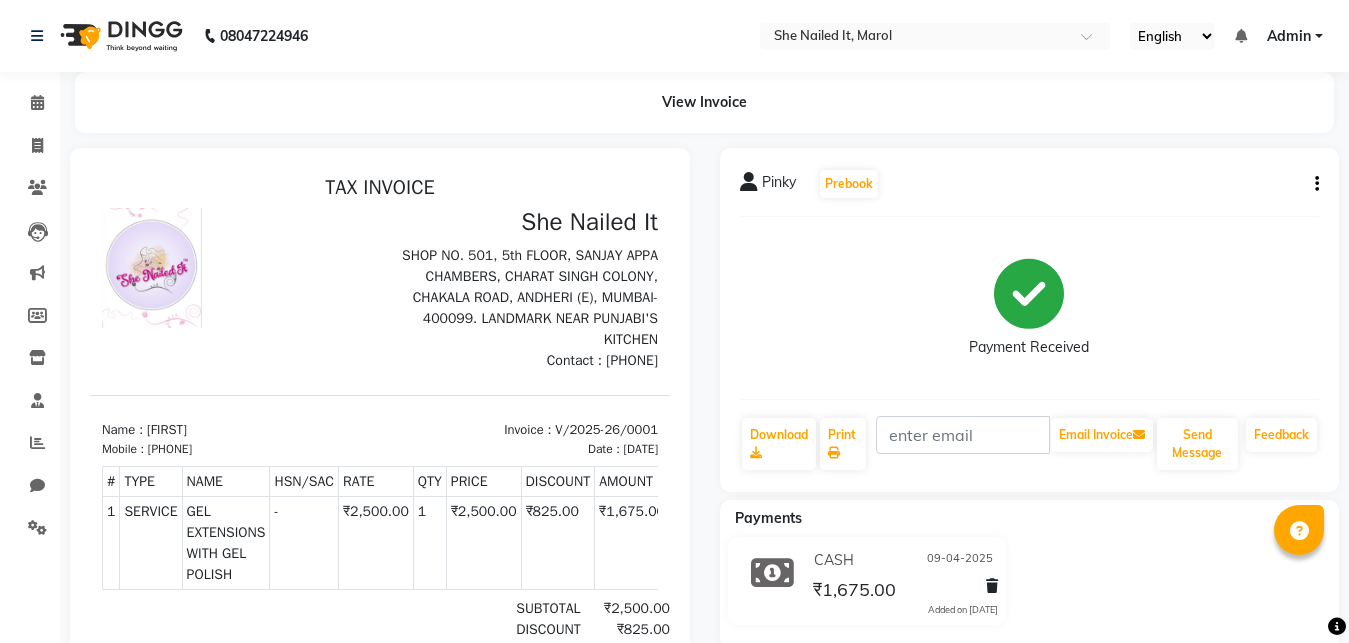 click 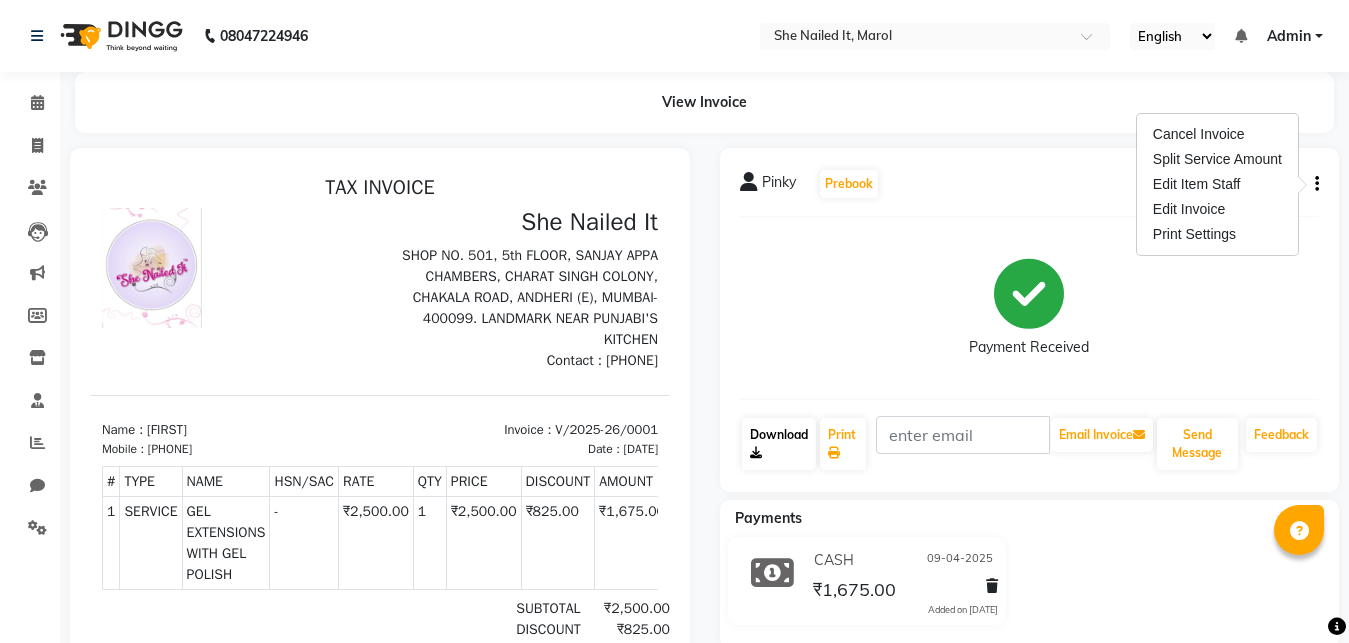 click on "Download" 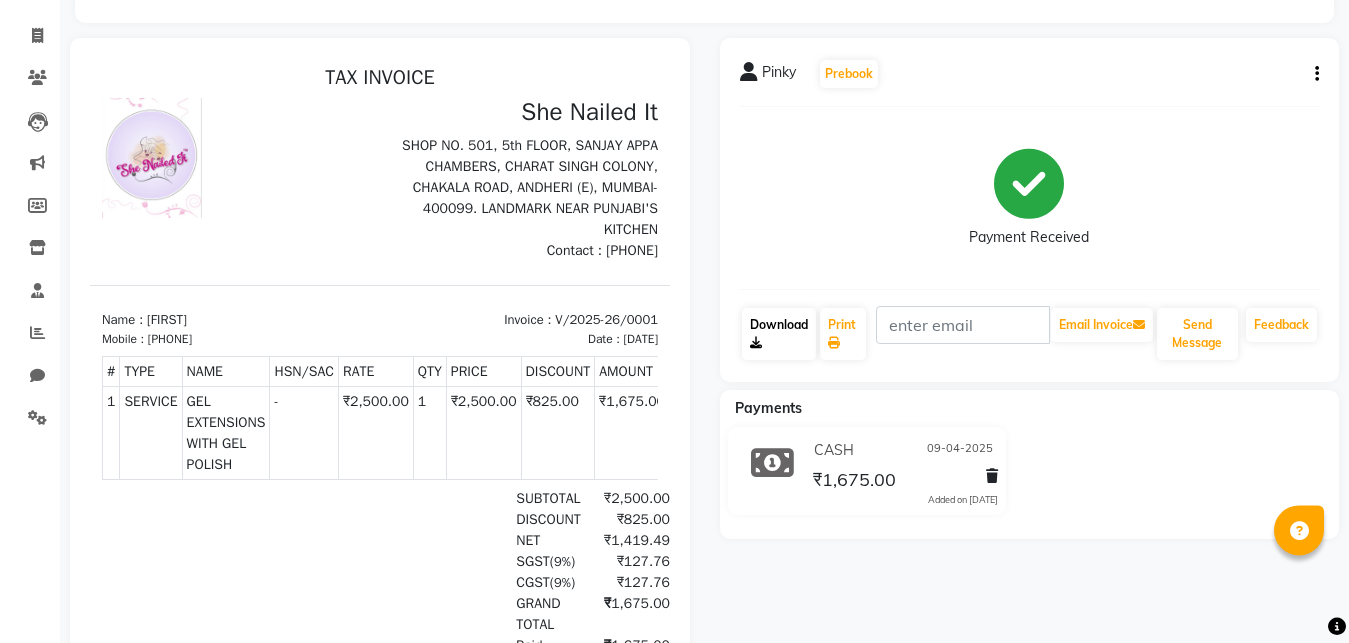 scroll, scrollTop: 0, scrollLeft: 0, axis: both 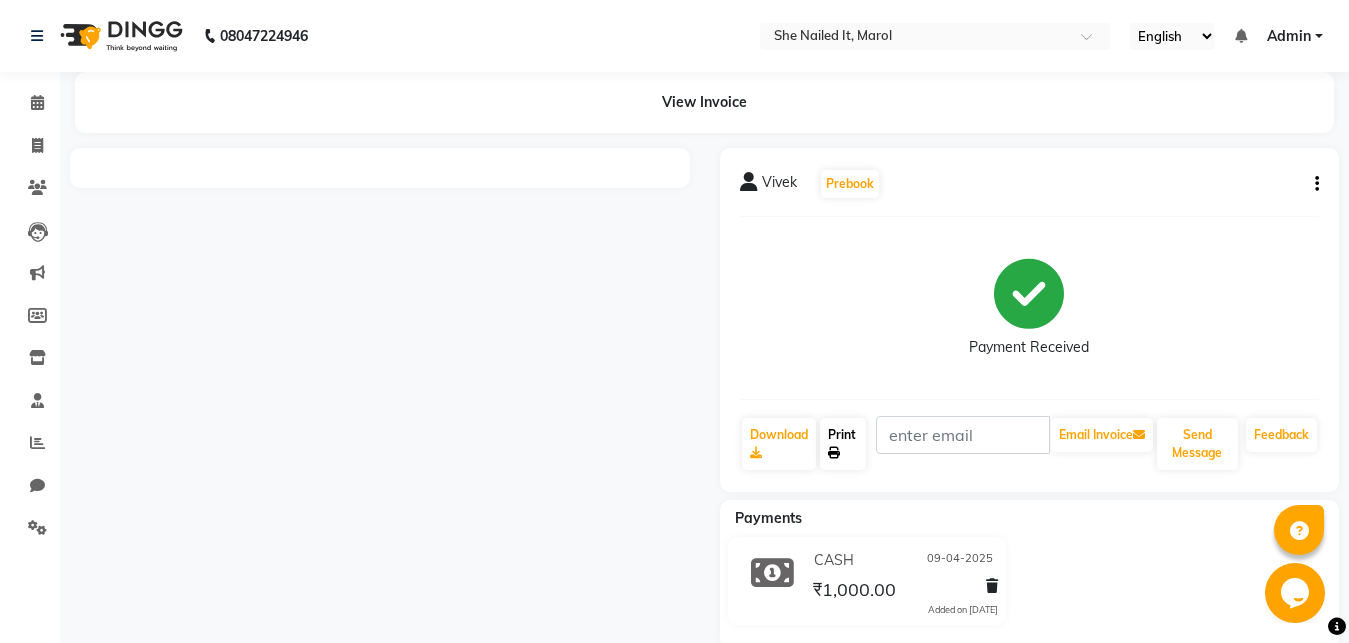 click on "Print" 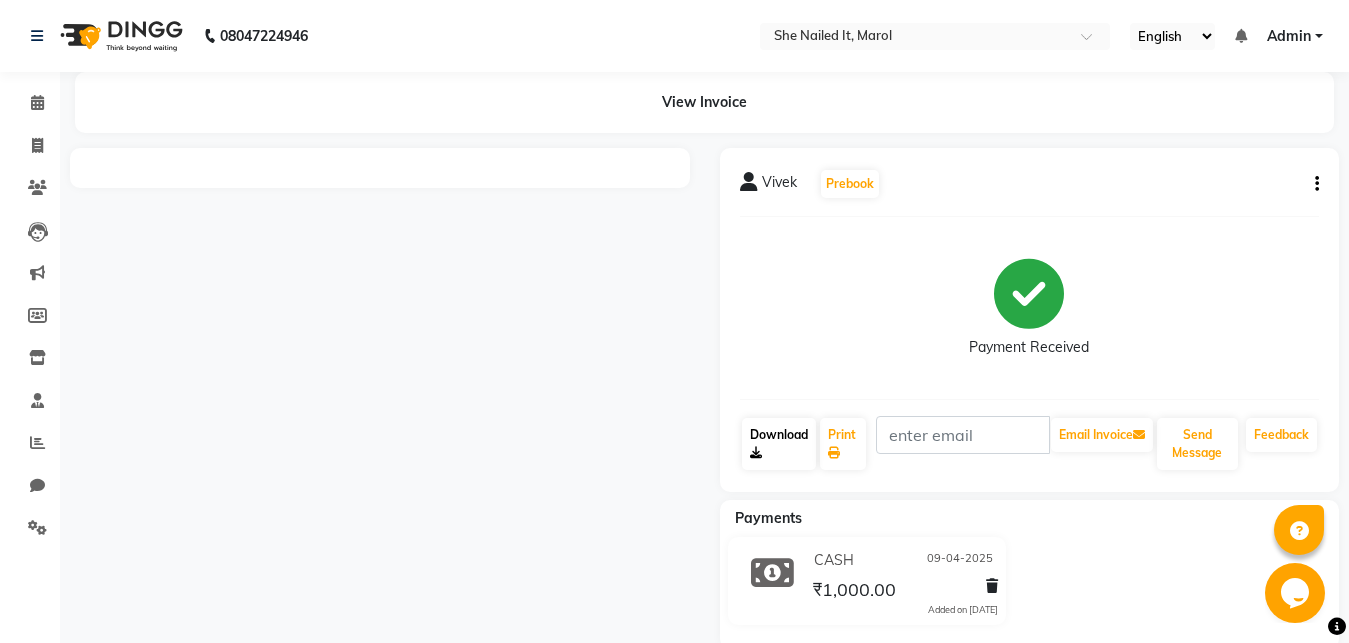 click on "Download" 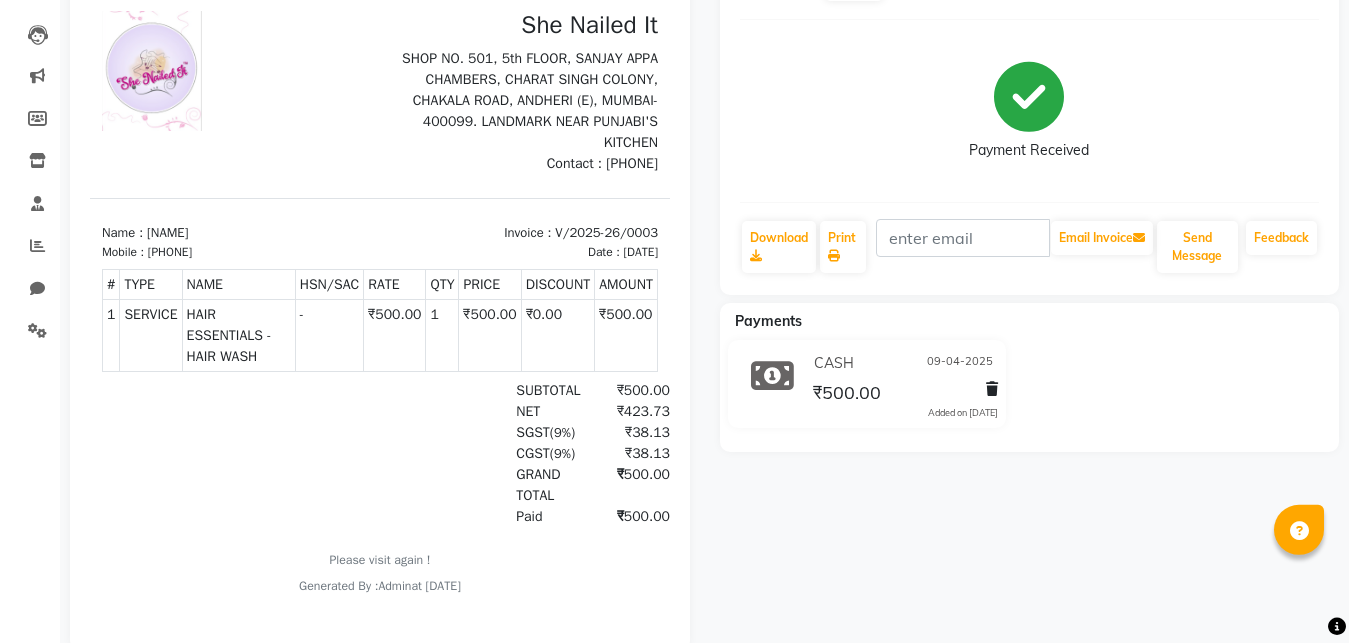 scroll, scrollTop: 252, scrollLeft: 0, axis: vertical 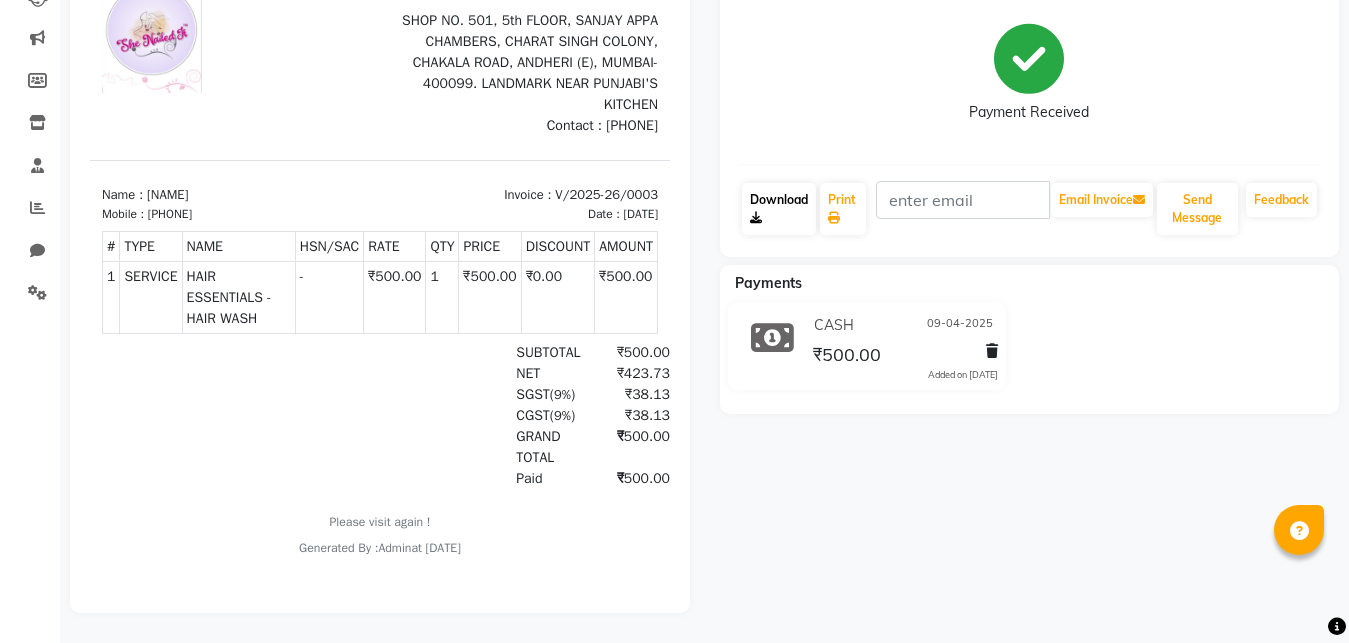 click on "Download" 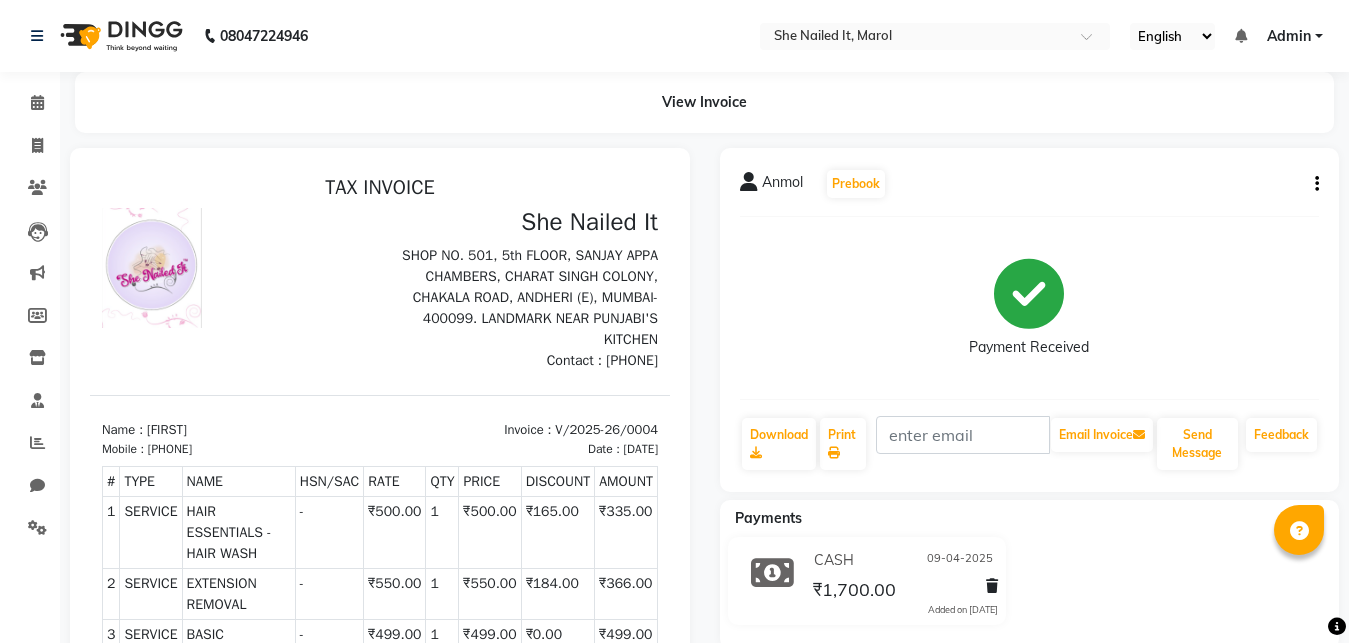 scroll, scrollTop: 33, scrollLeft: 0, axis: vertical 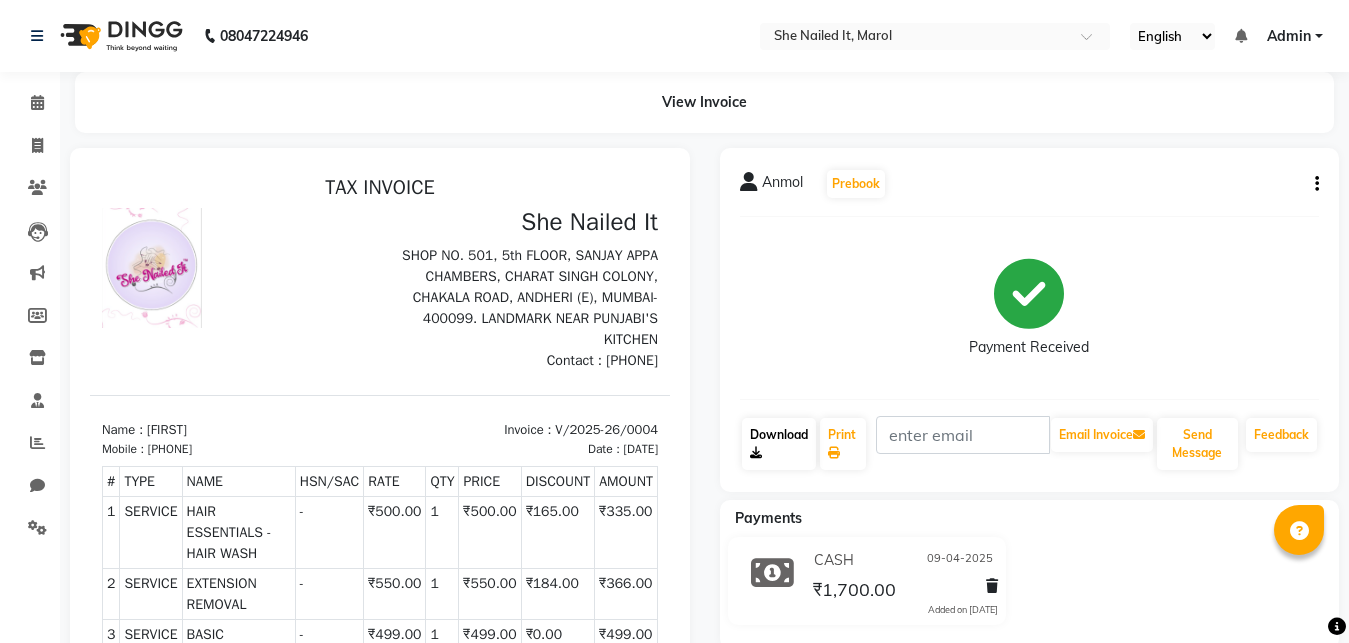 click on "Download" 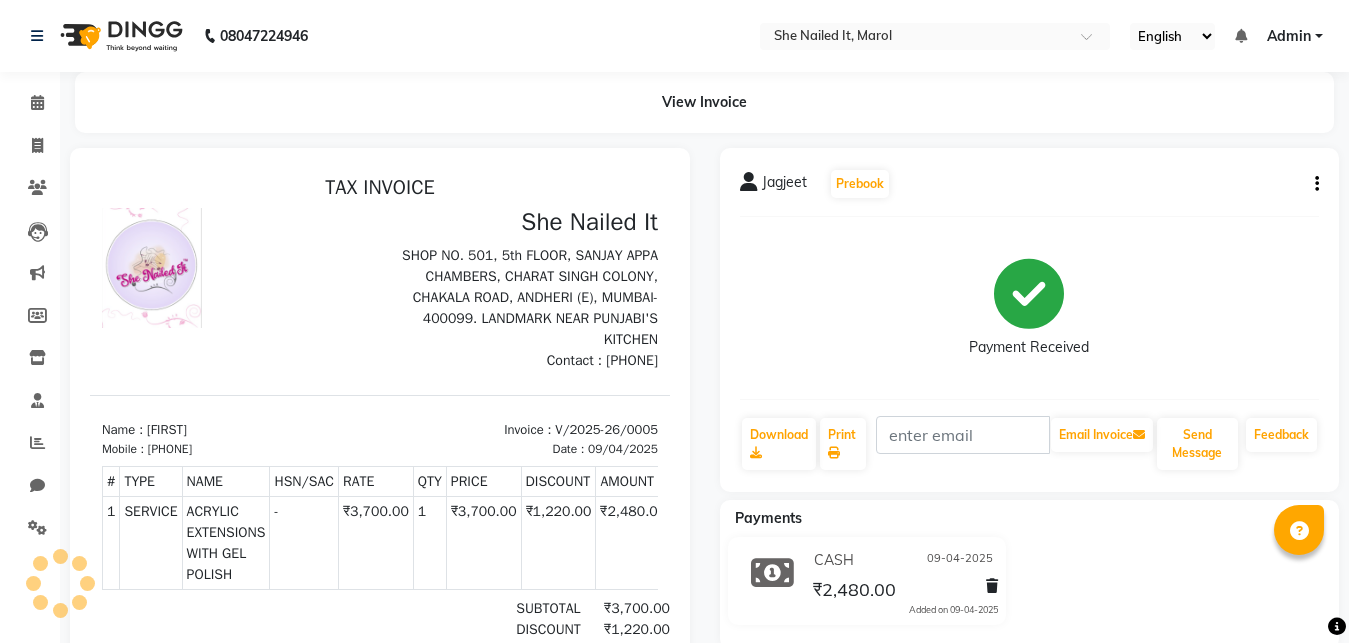 scroll, scrollTop: 0, scrollLeft: 0, axis: both 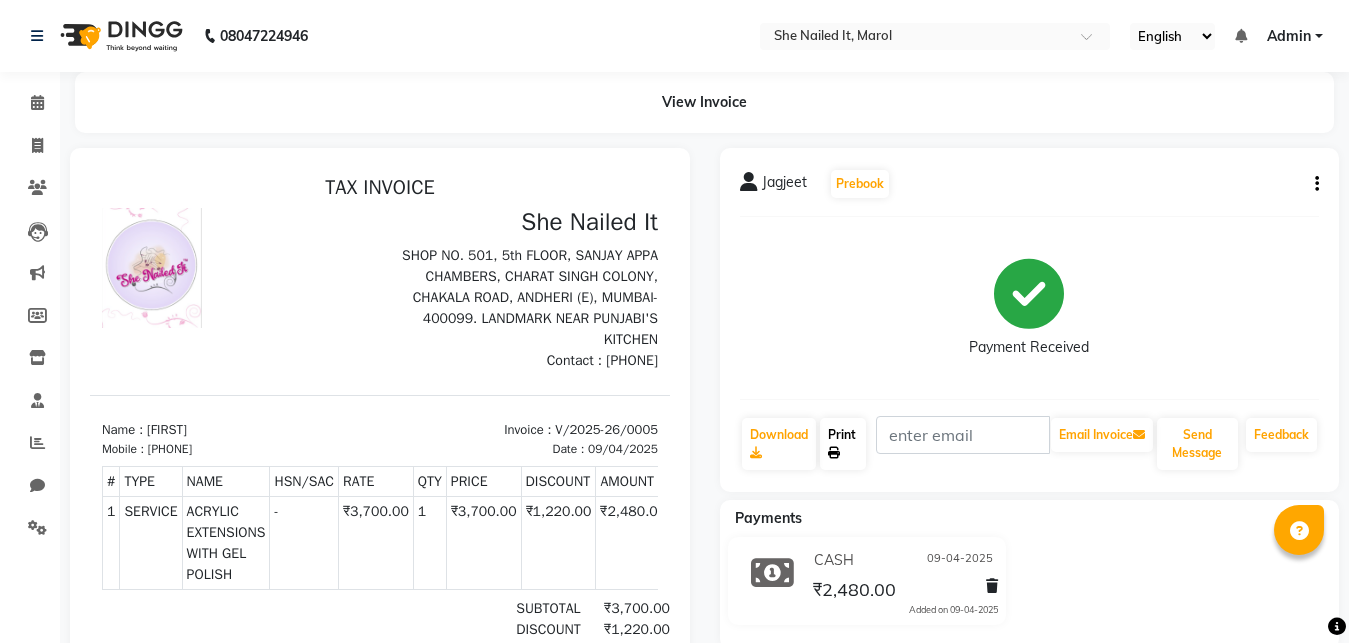 click on "Print" 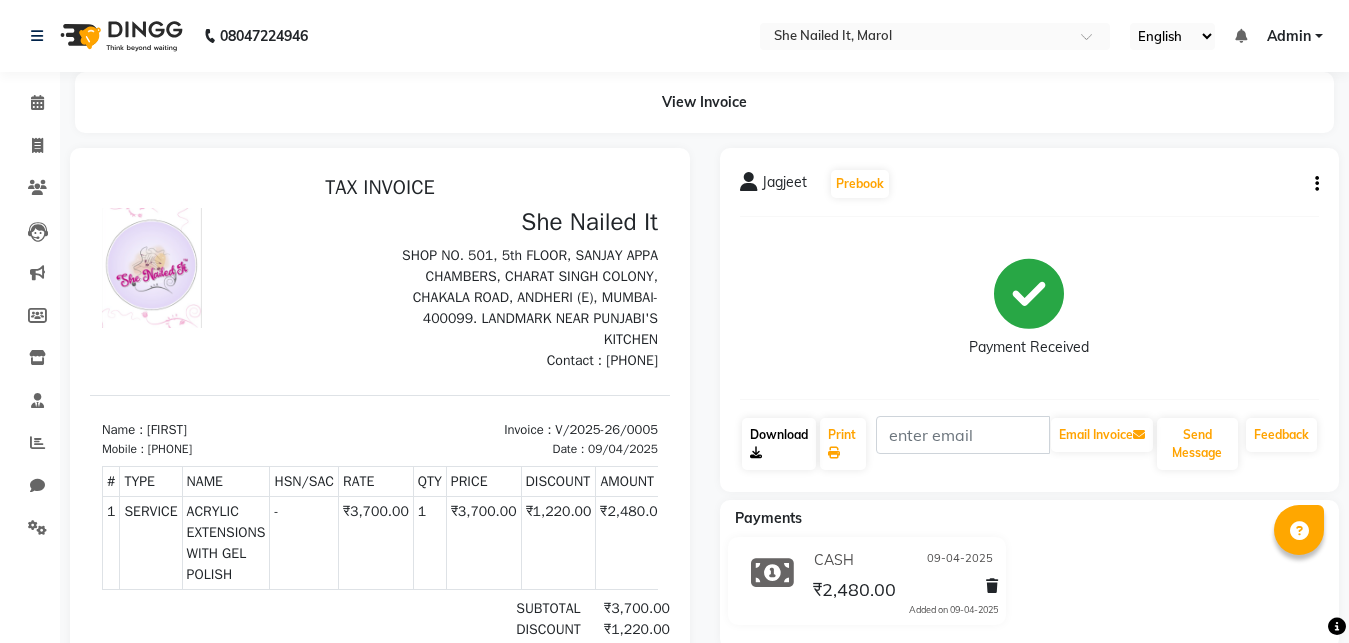 click on "Download" 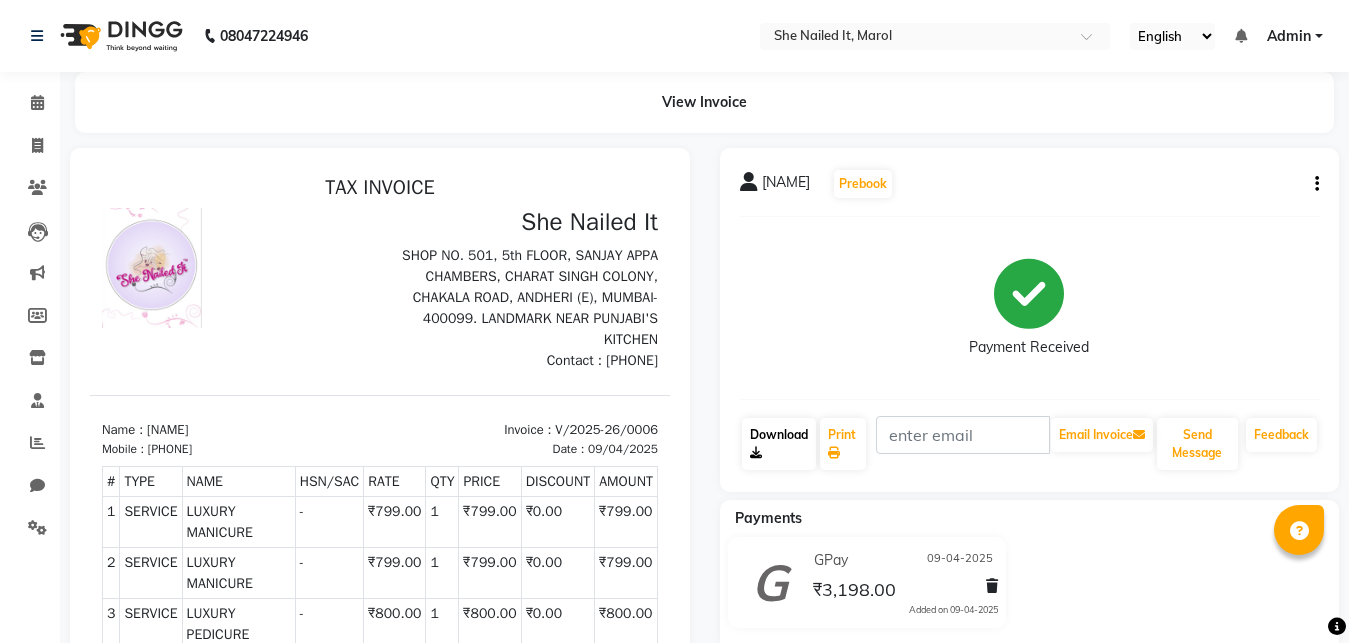 scroll, scrollTop: 0, scrollLeft: 0, axis: both 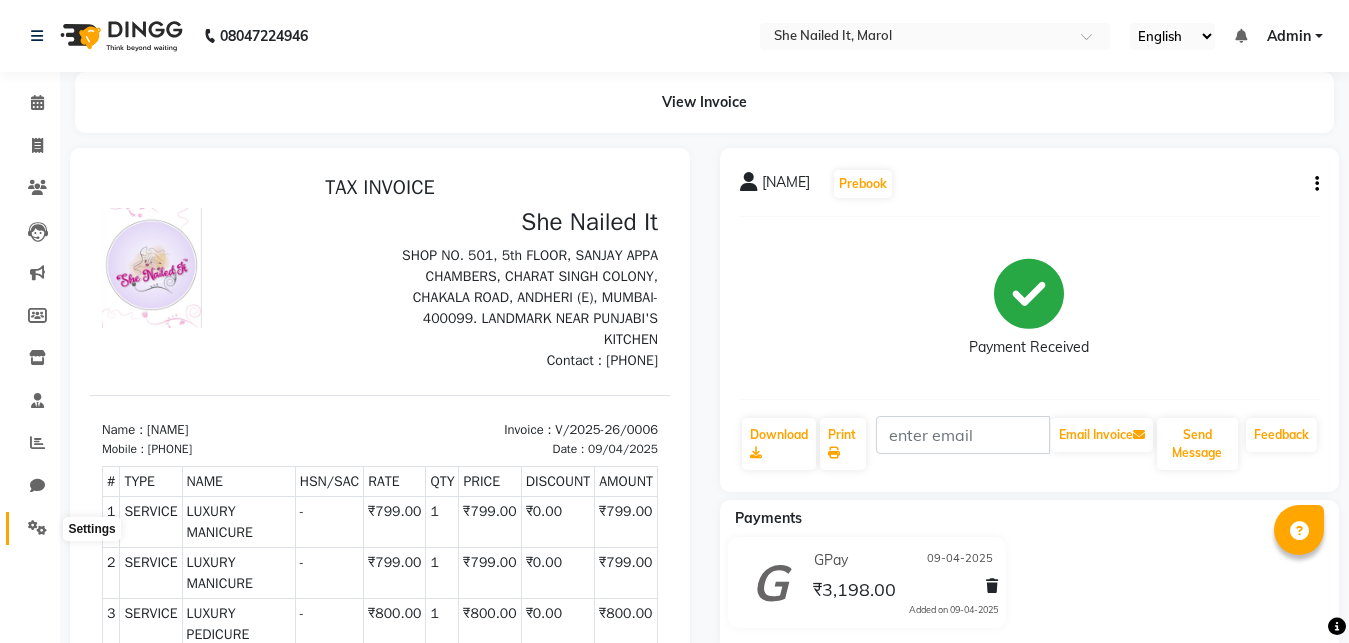 click 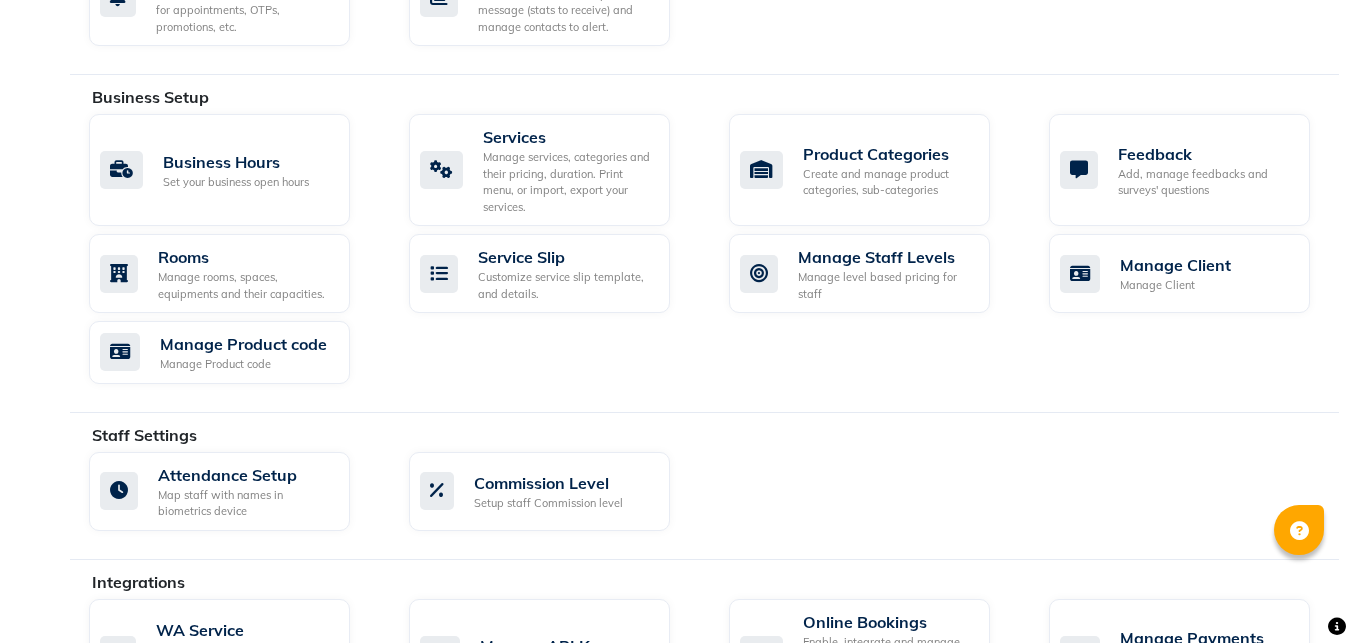 scroll, scrollTop: 714, scrollLeft: 0, axis: vertical 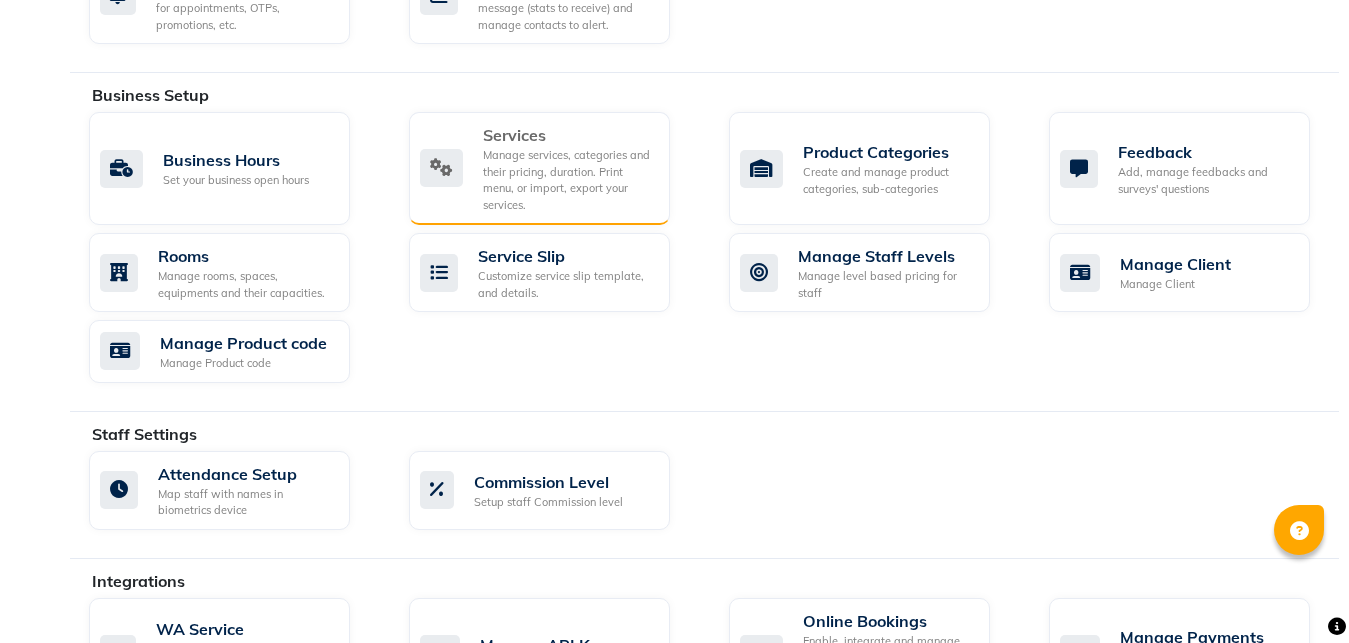 click on "Manage services, categories and their pricing, duration. Print menu, or import, export your services." 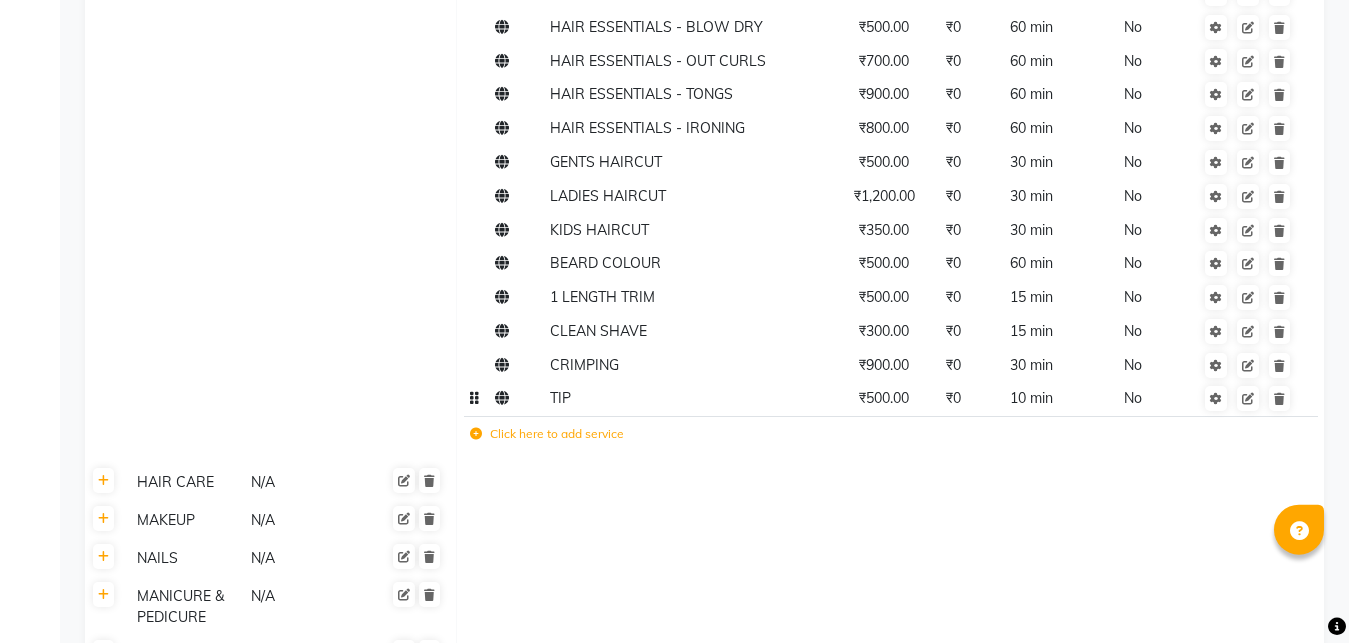 scroll, scrollTop: 680, scrollLeft: 0, axis: vertical 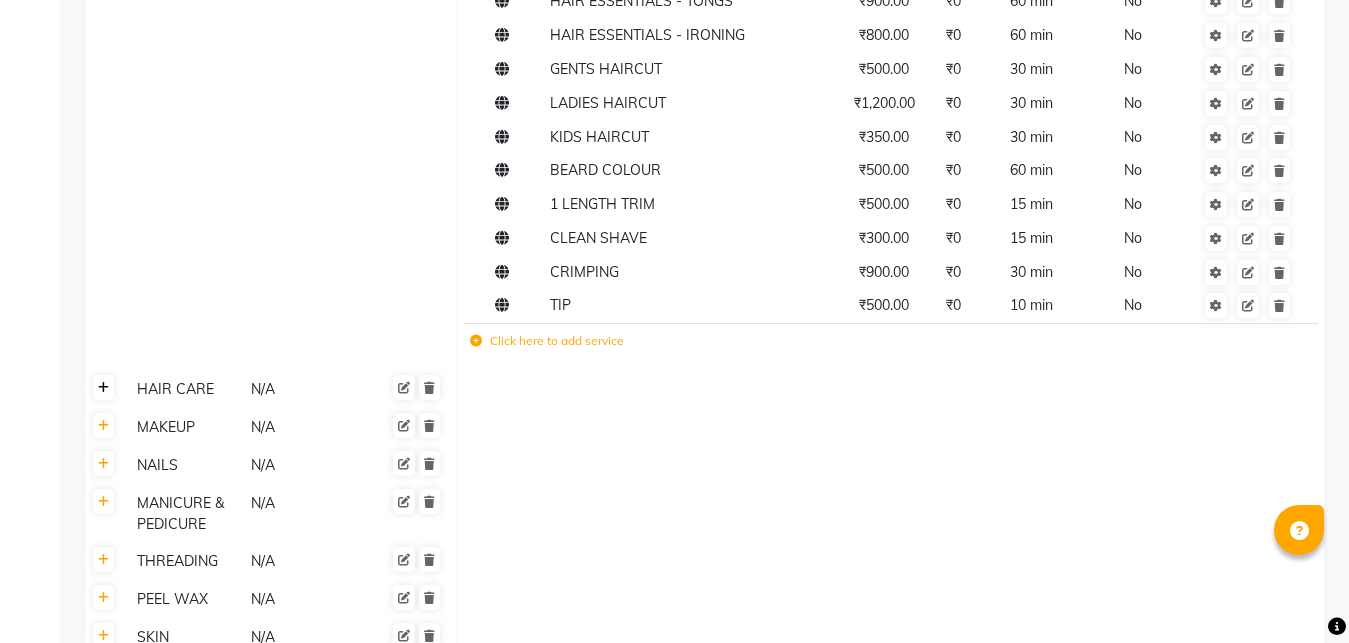 click 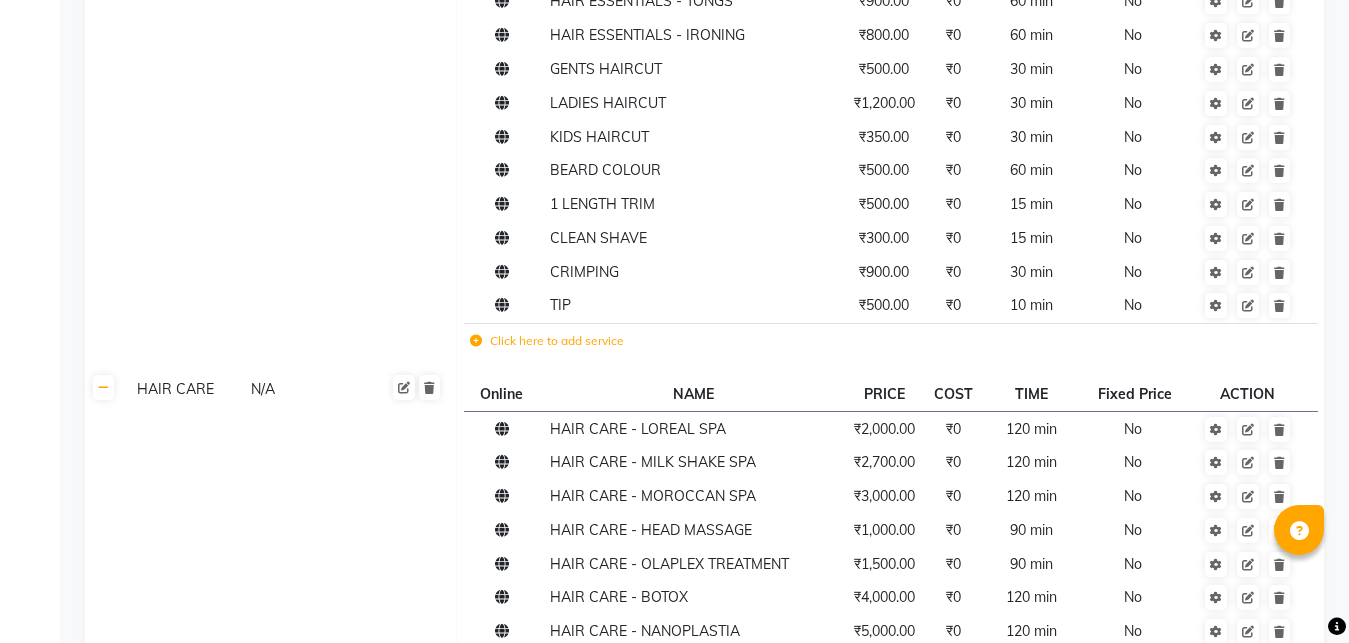 scroll, scrollTop: 1261, scrollLeft: 0, axis: vertical 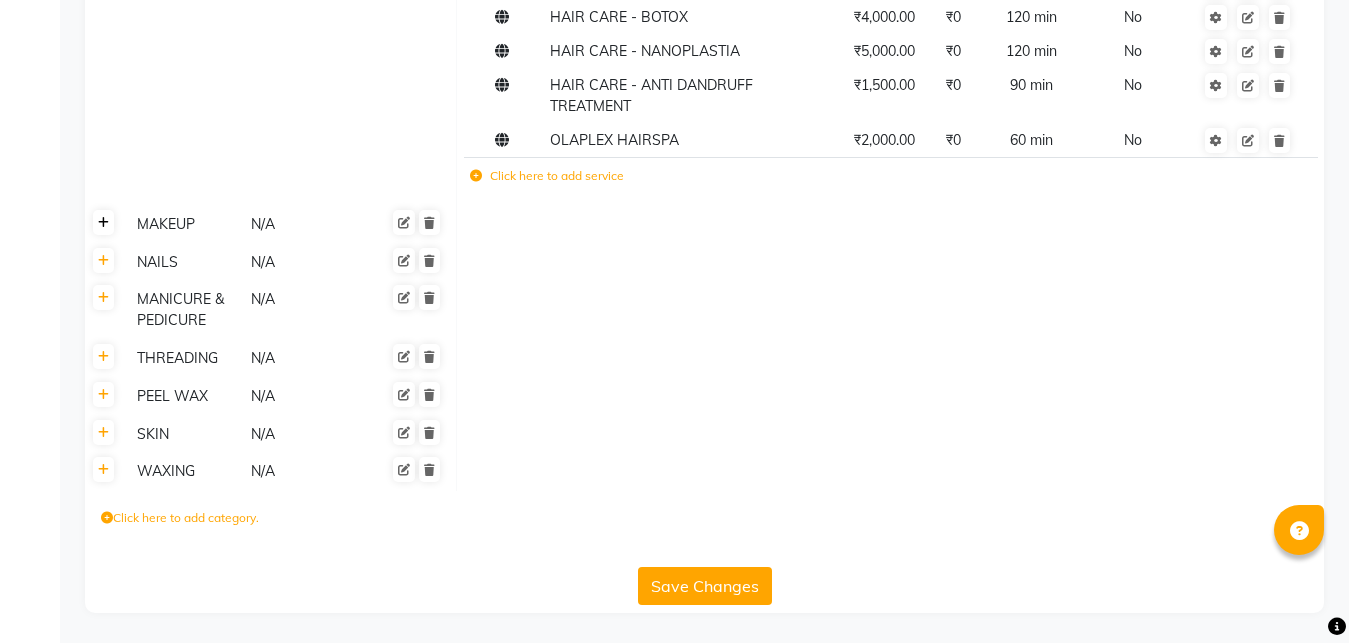 click 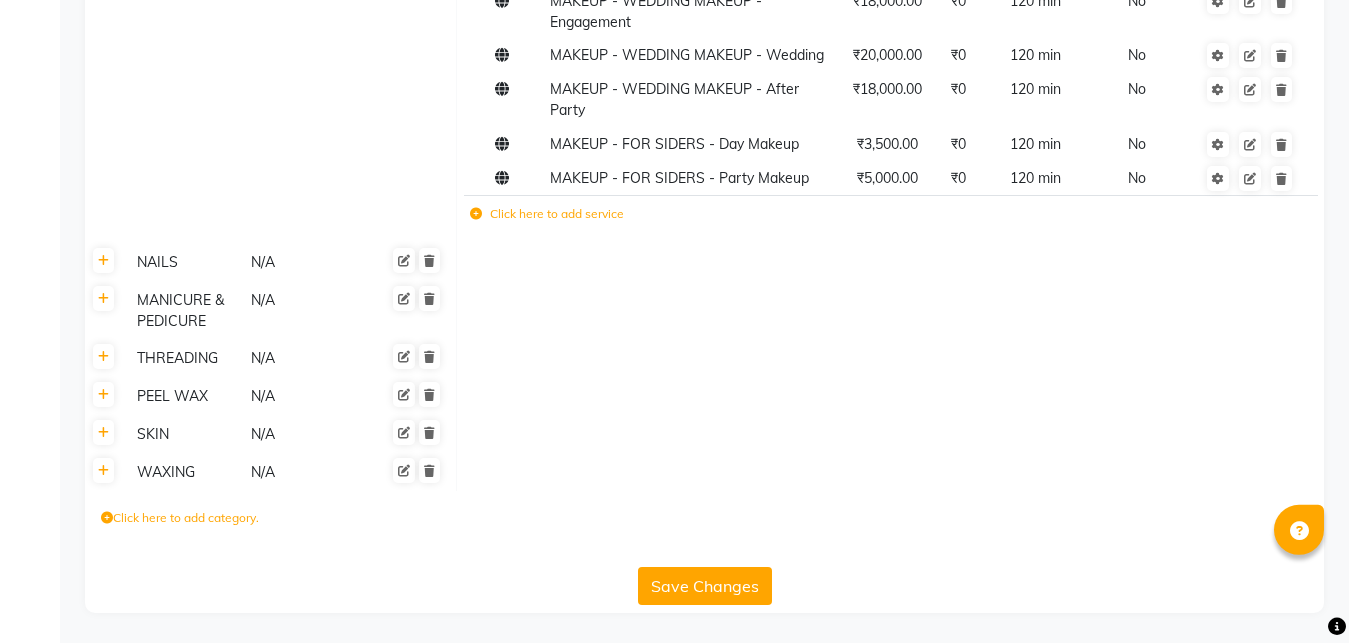 scroll, scrollTop: 1557, scrollLeft: 0, axis: vertical 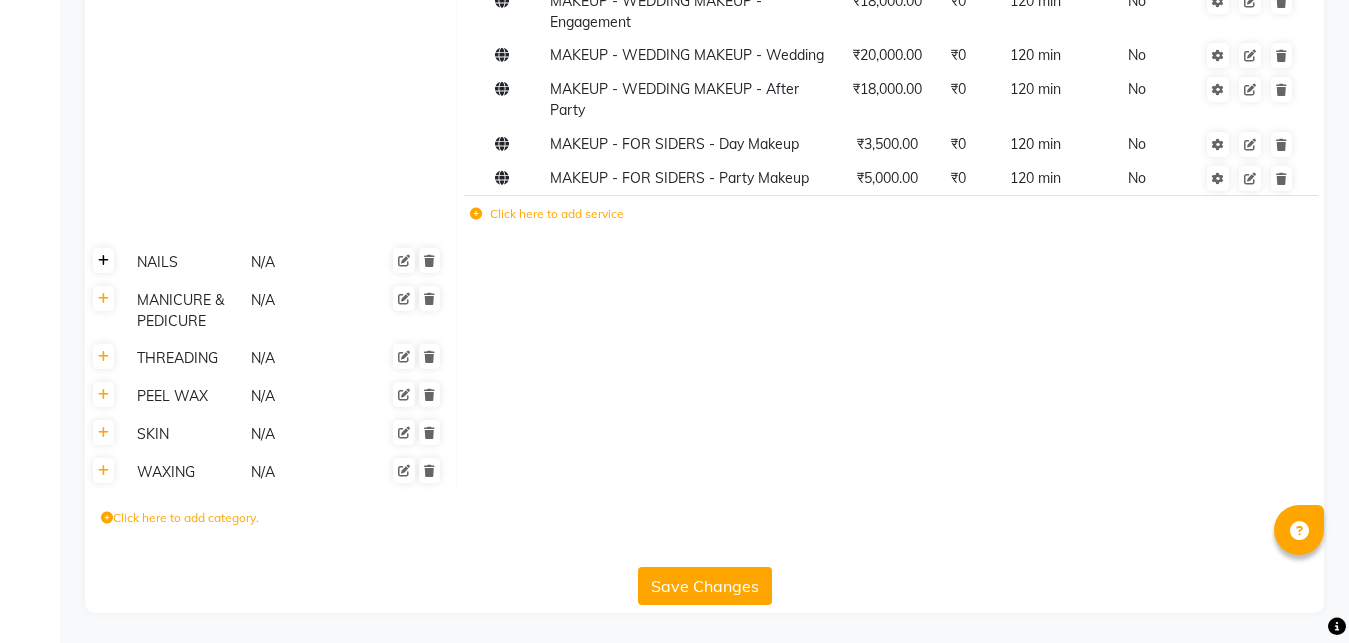 click 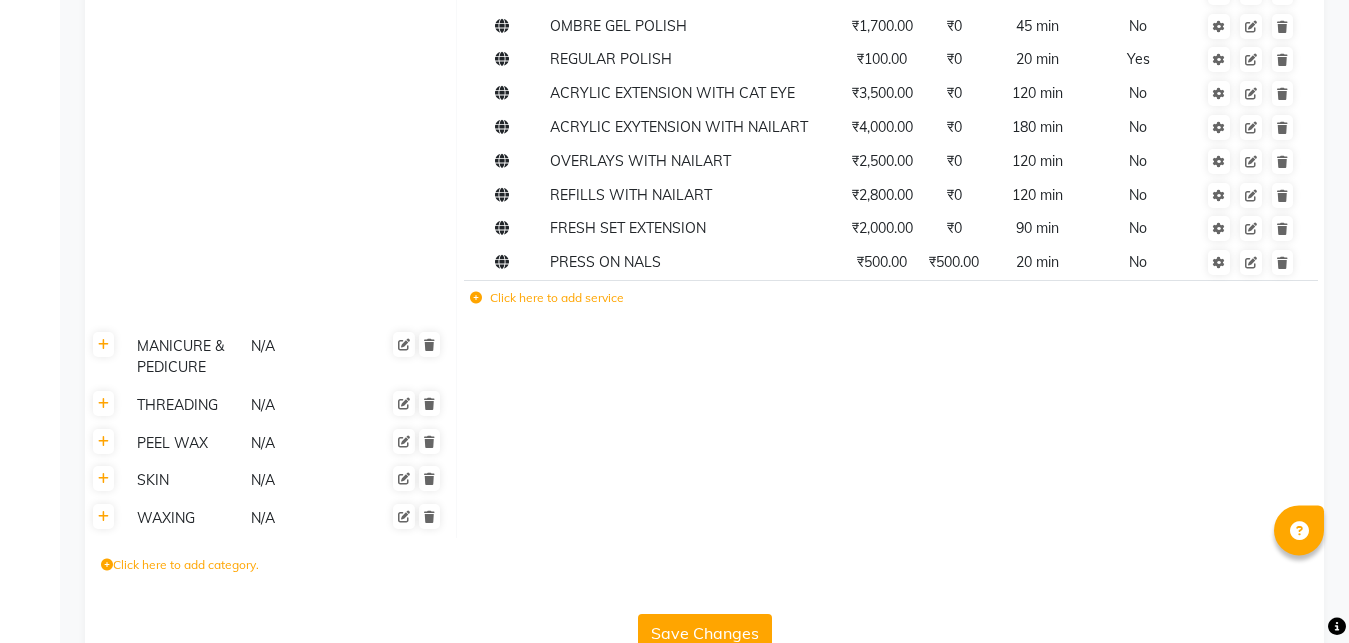 scroll, scrollTop: 2386, scrollLeft: 0, axis: vertical 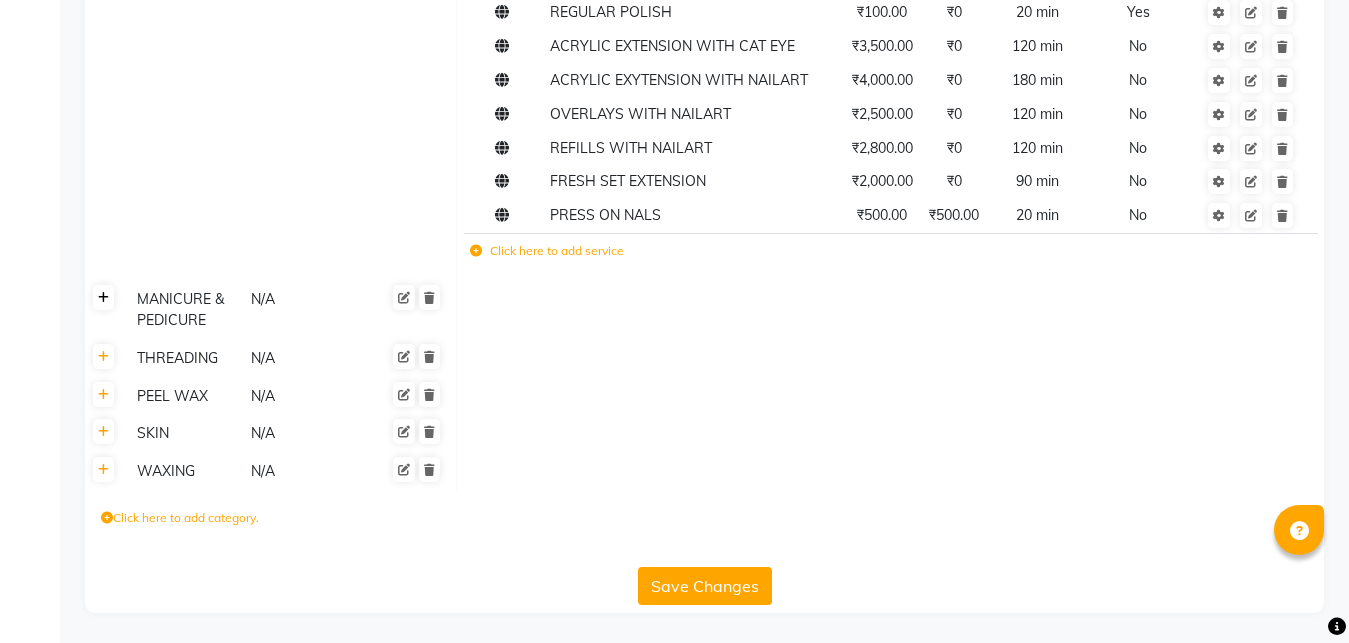 click 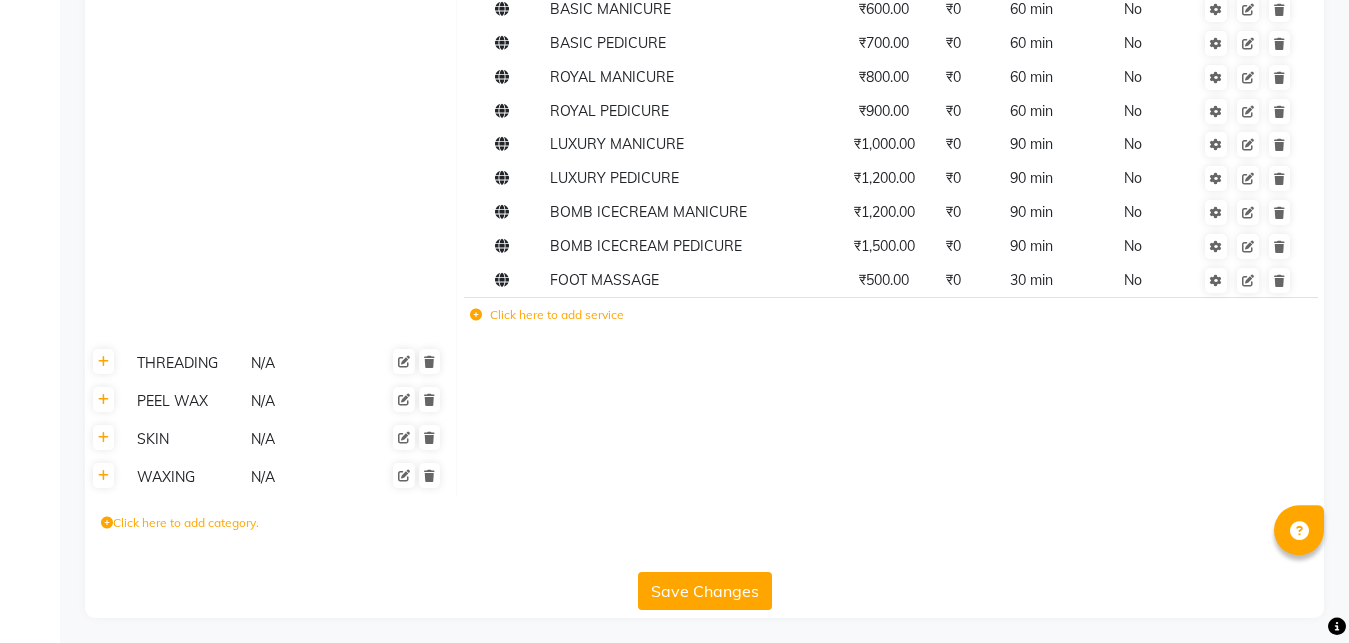 scroll, scrollTop: 2721, scrollLeft: 0, axis: vertical 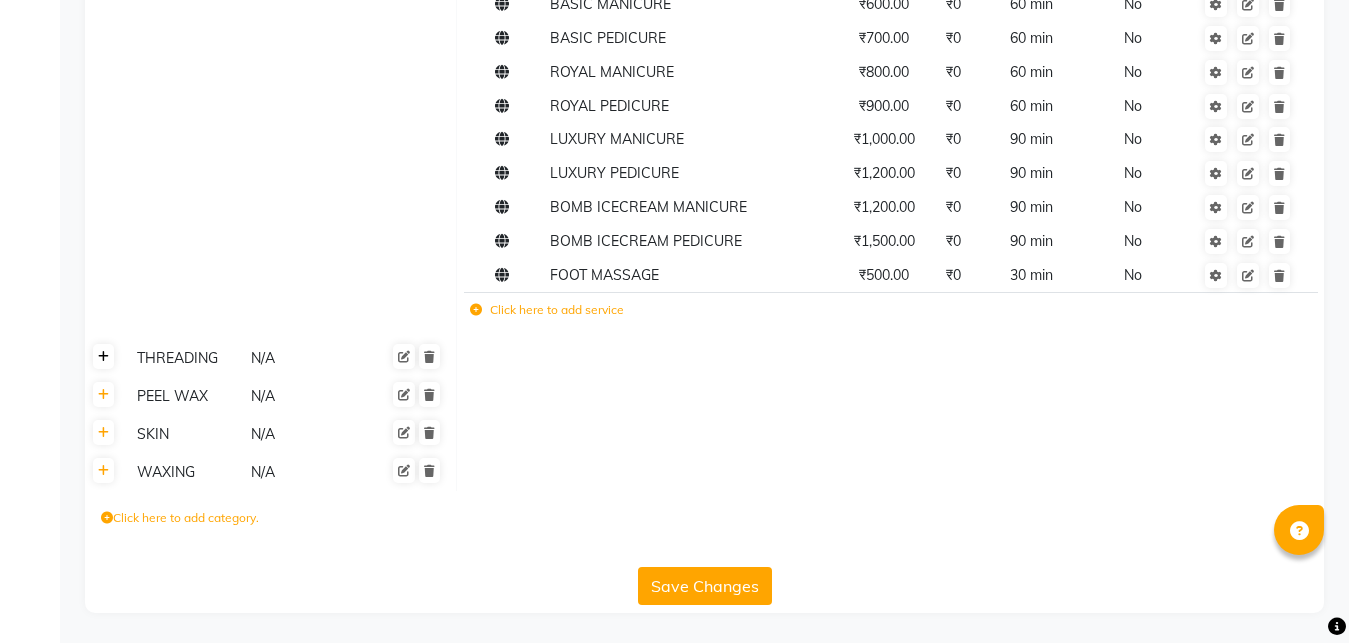 click 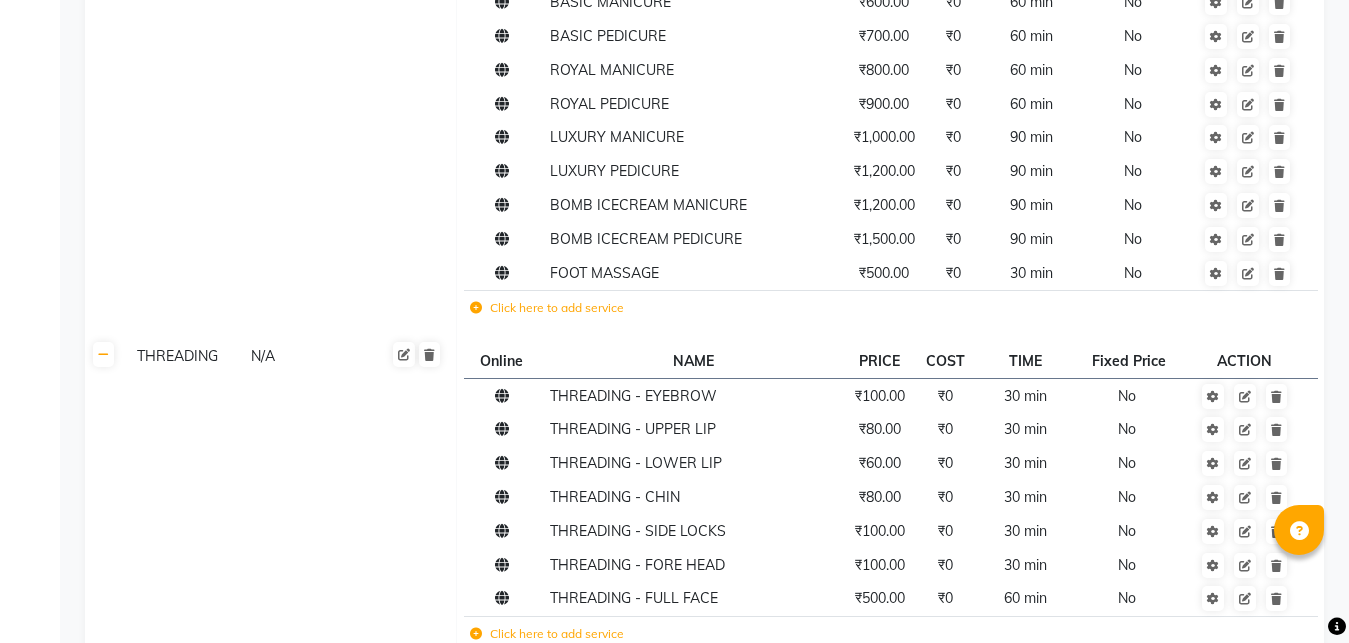 scroll, scrollTop: 3009, scrollLeft: 0, axis: vertical 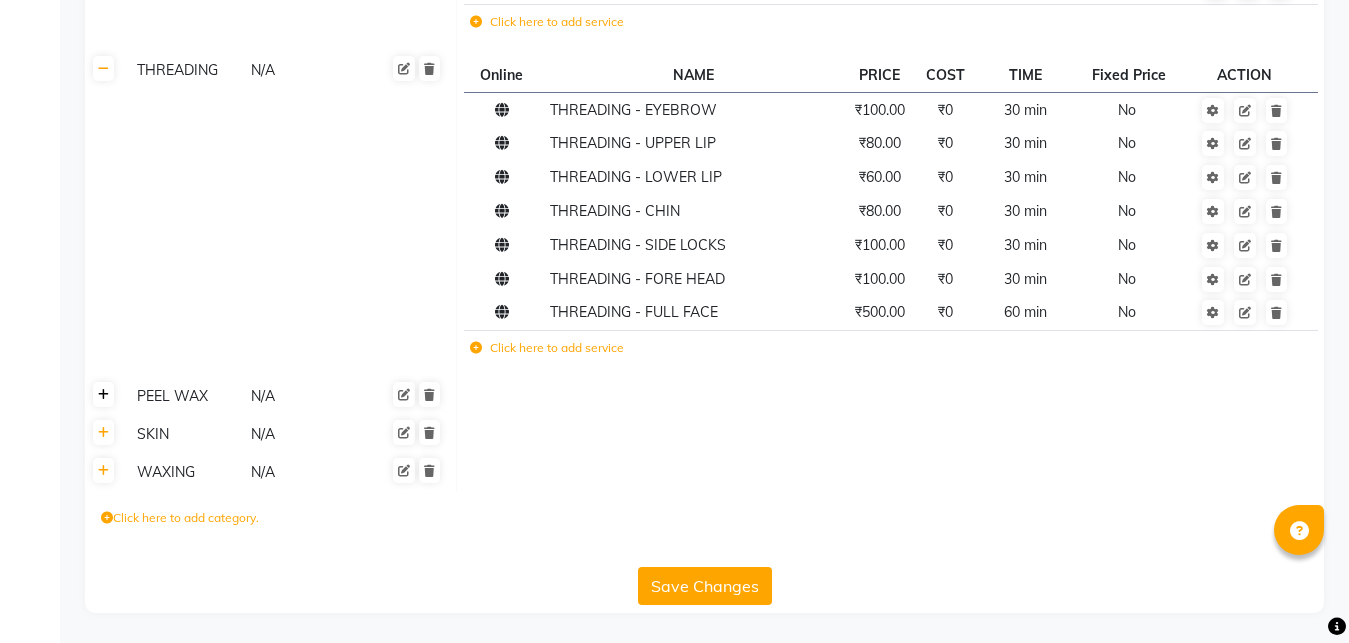 click 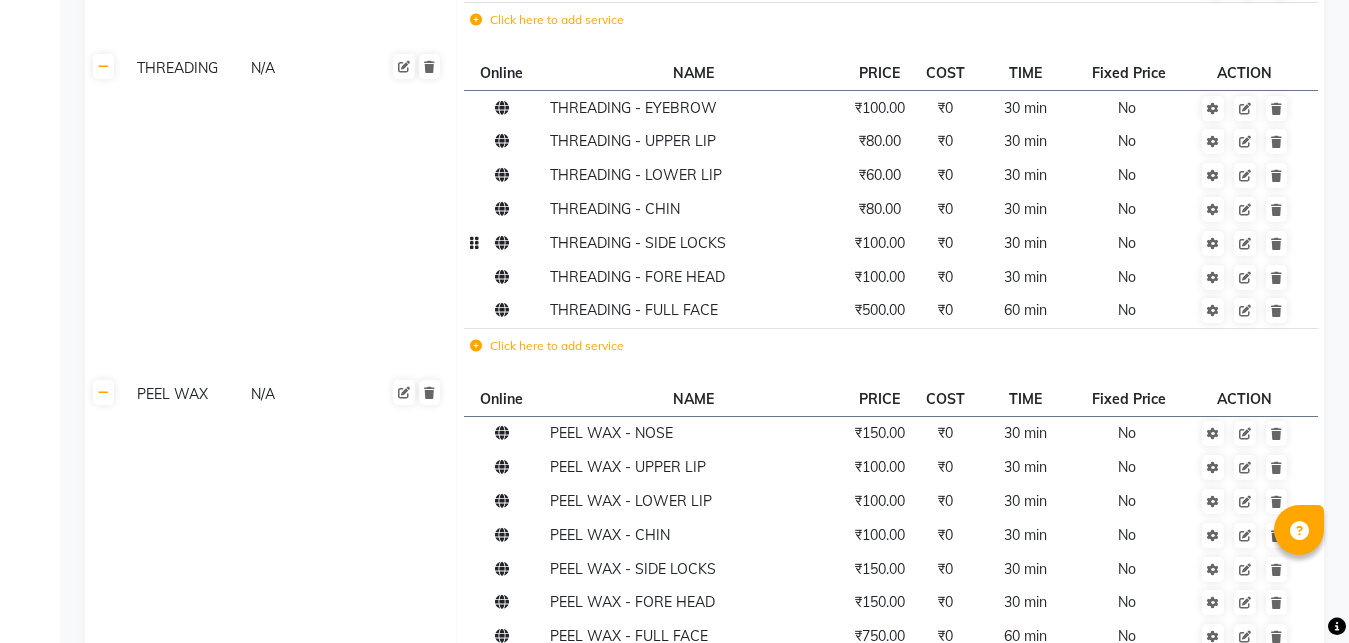 scroll, scrollTop: 3331, scrollLeft: 0, axis: vertical 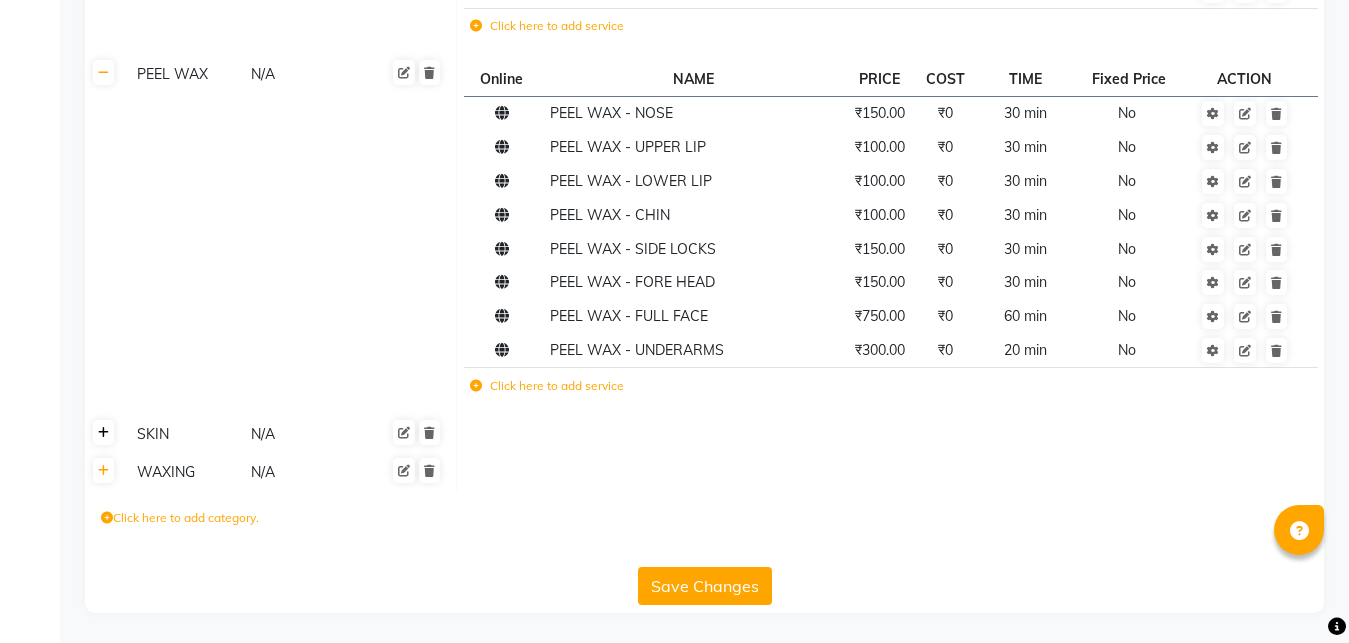 click 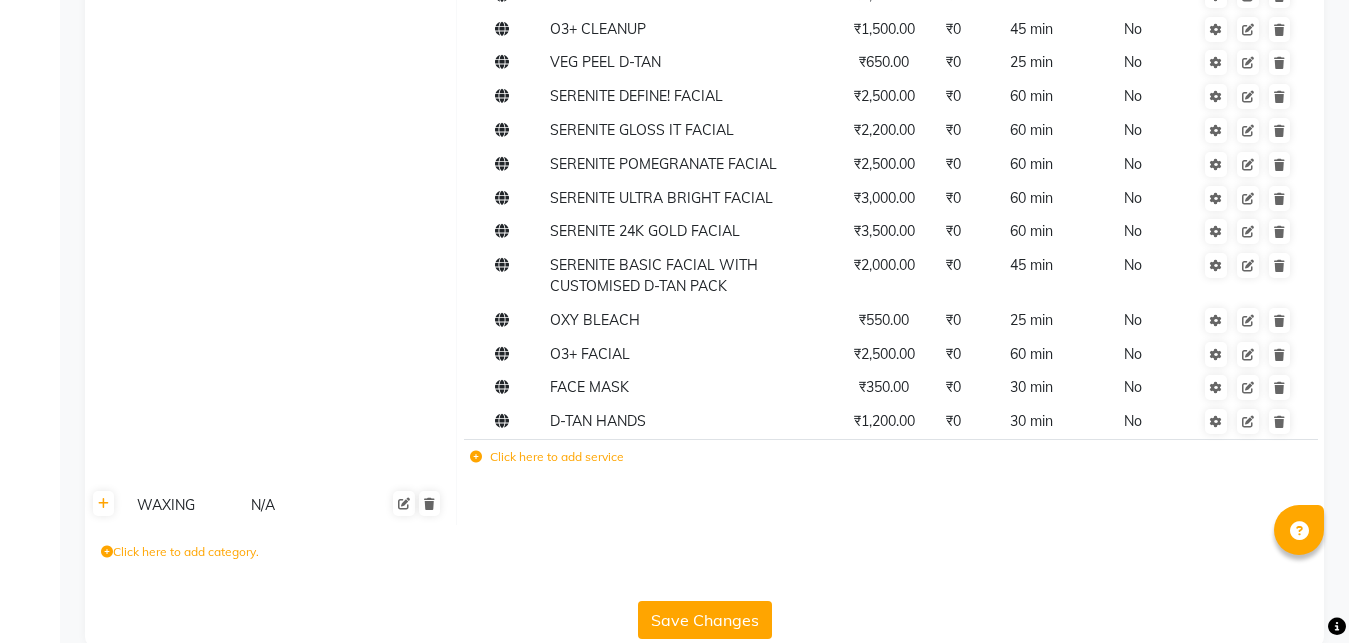 scroll, scrollTop: 3877, scrollLeft: 0, axis: vertical 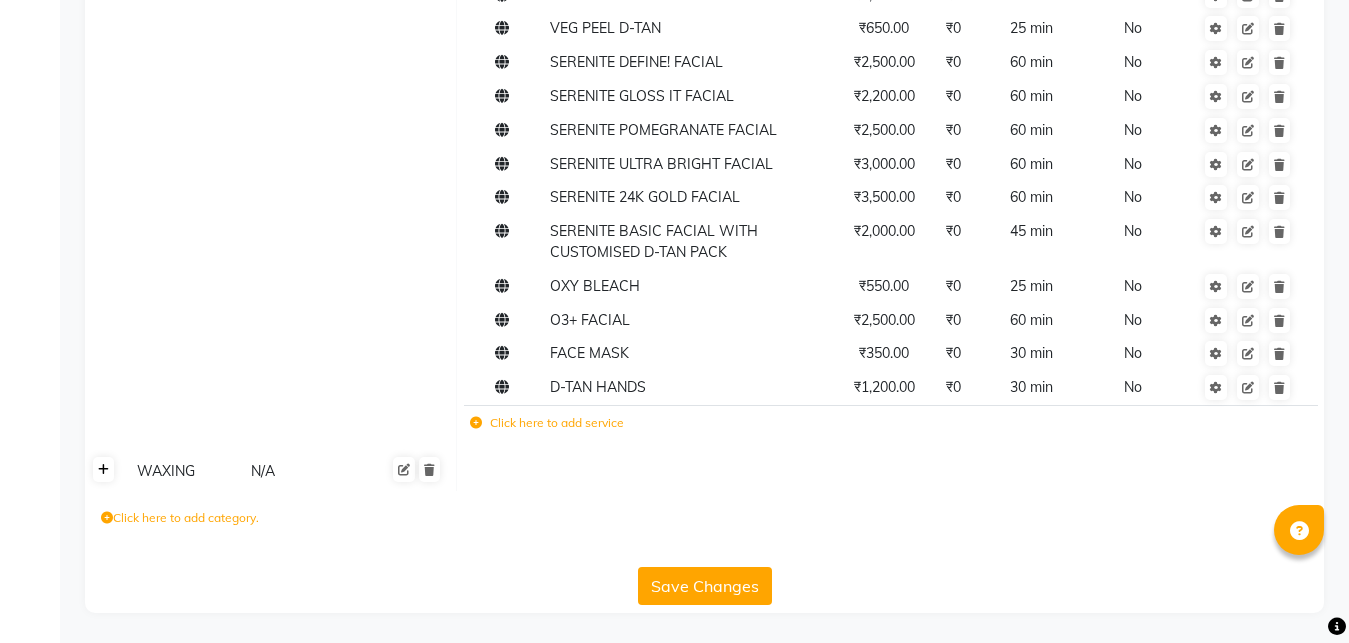 click 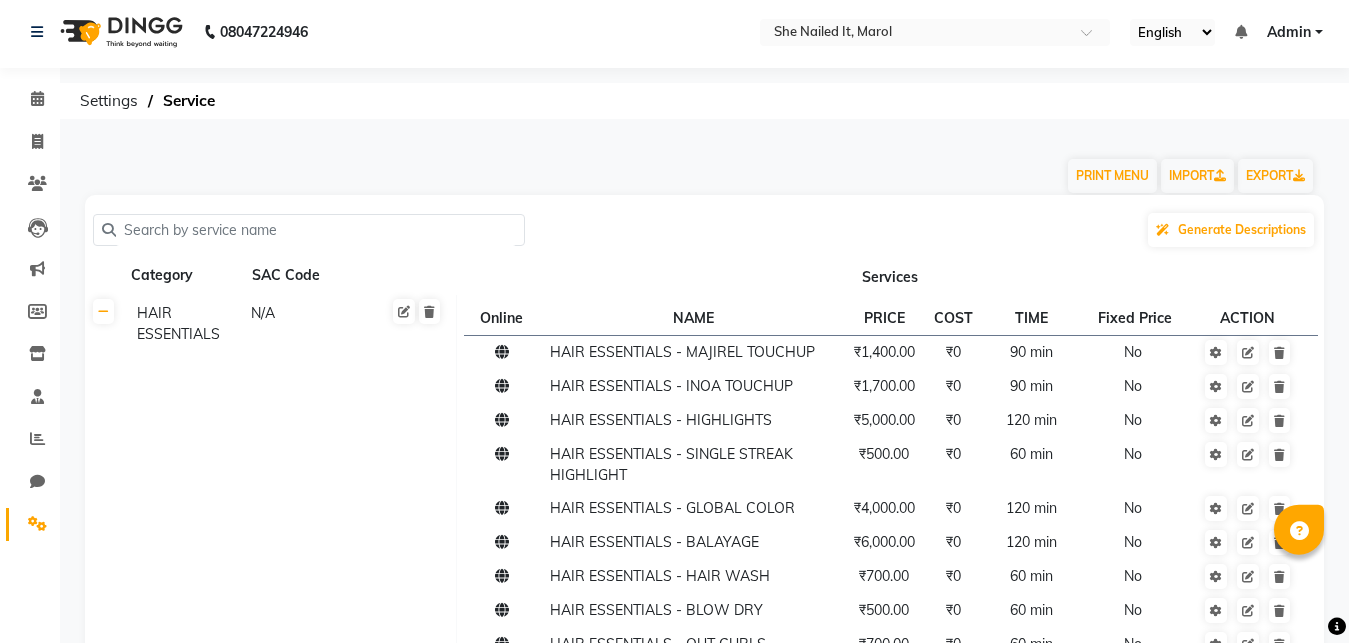scroll, scrollTop: 0, scrollLeft: 0, axis: both 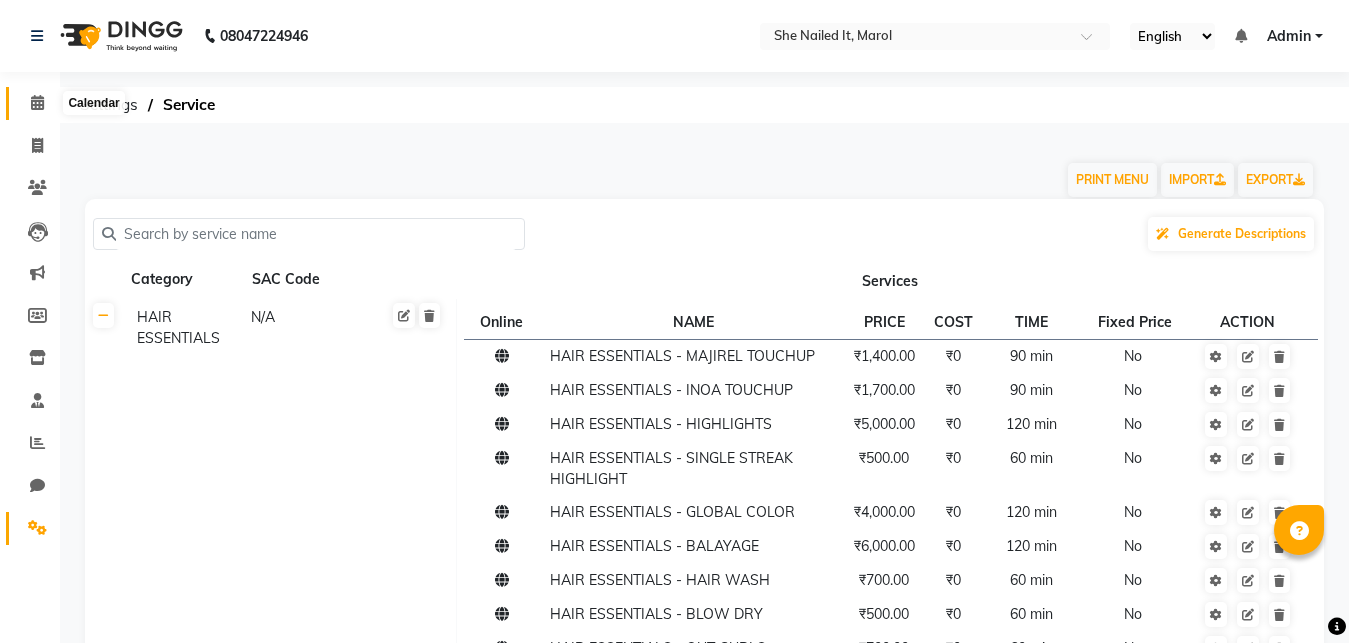 click 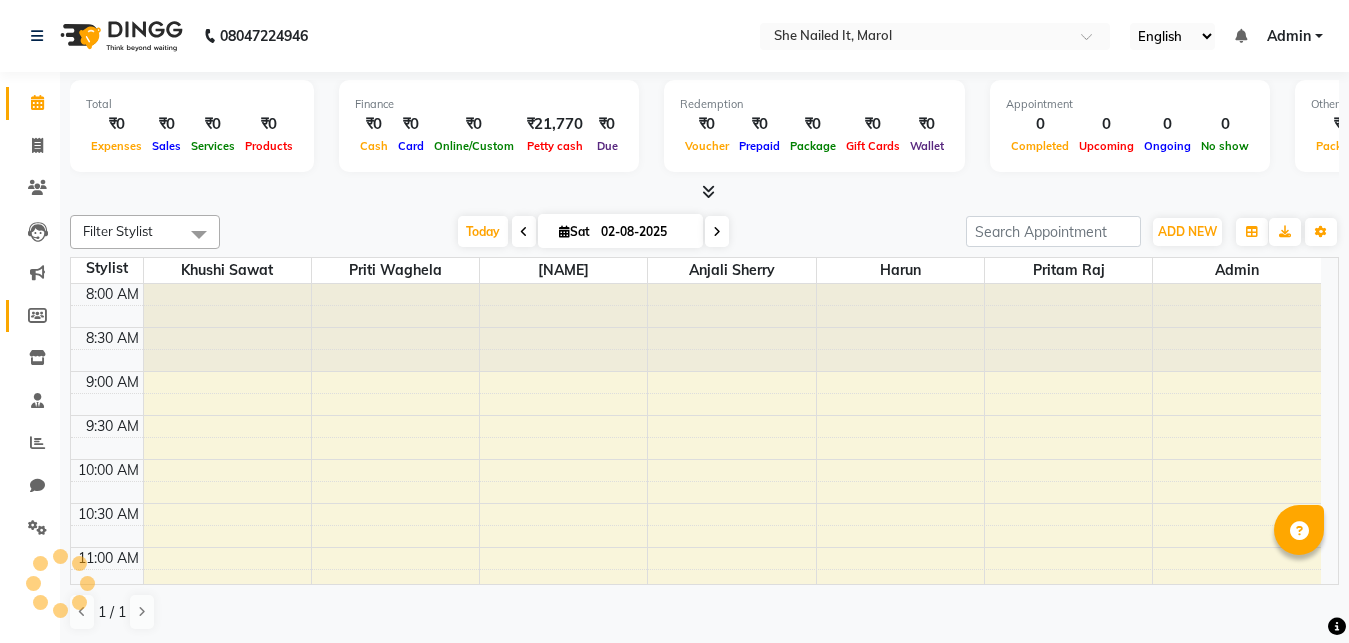 scroll, scrollTop: 0, scrollLeft: 0, axis: both 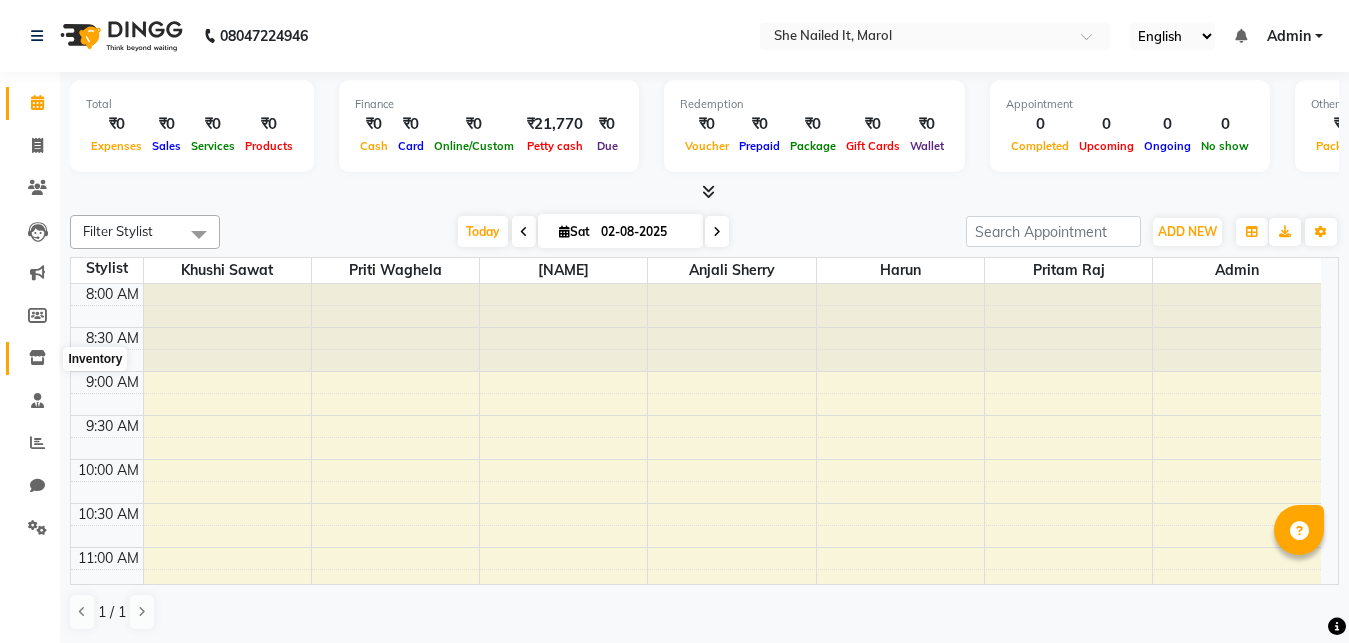 click 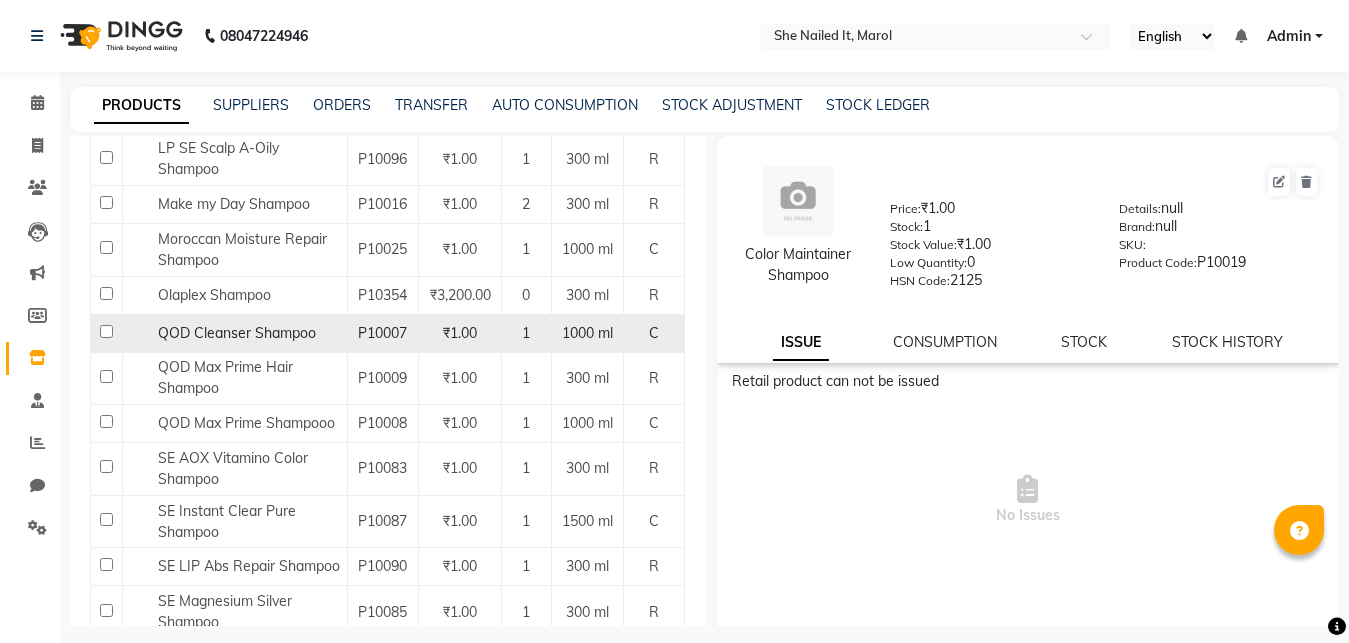 scroll, scrollTop: 0, scrollLeft: 0, axis: both 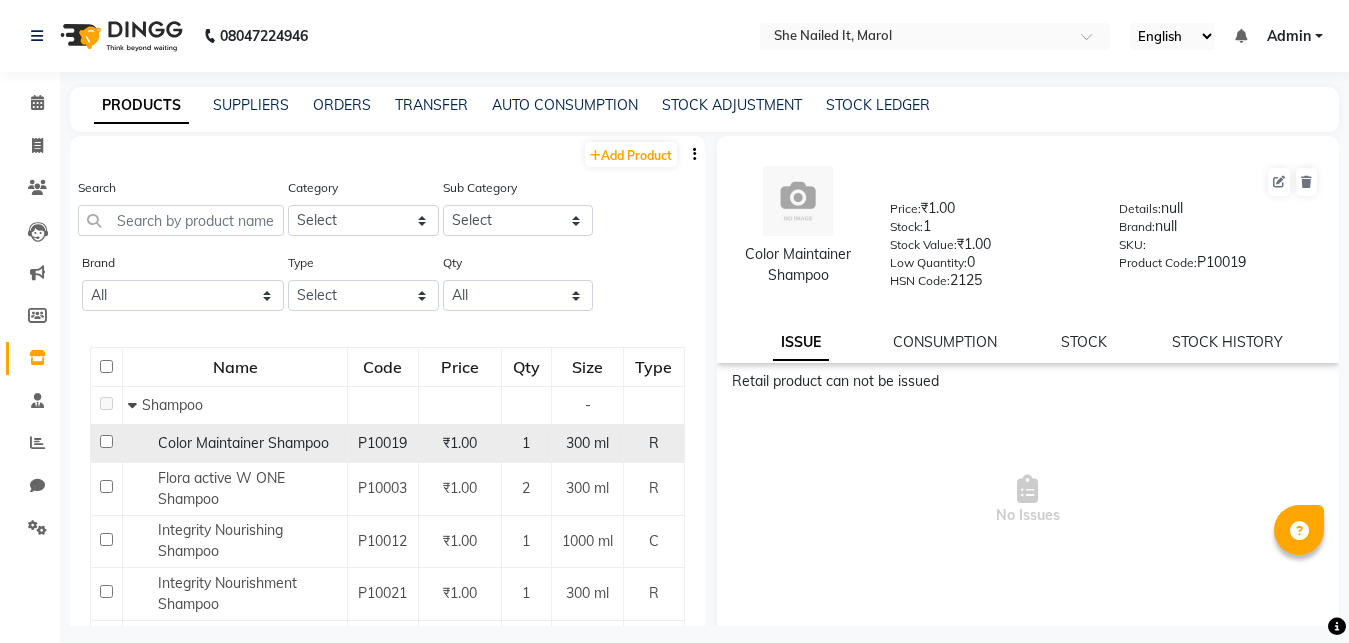 click on "P10019" 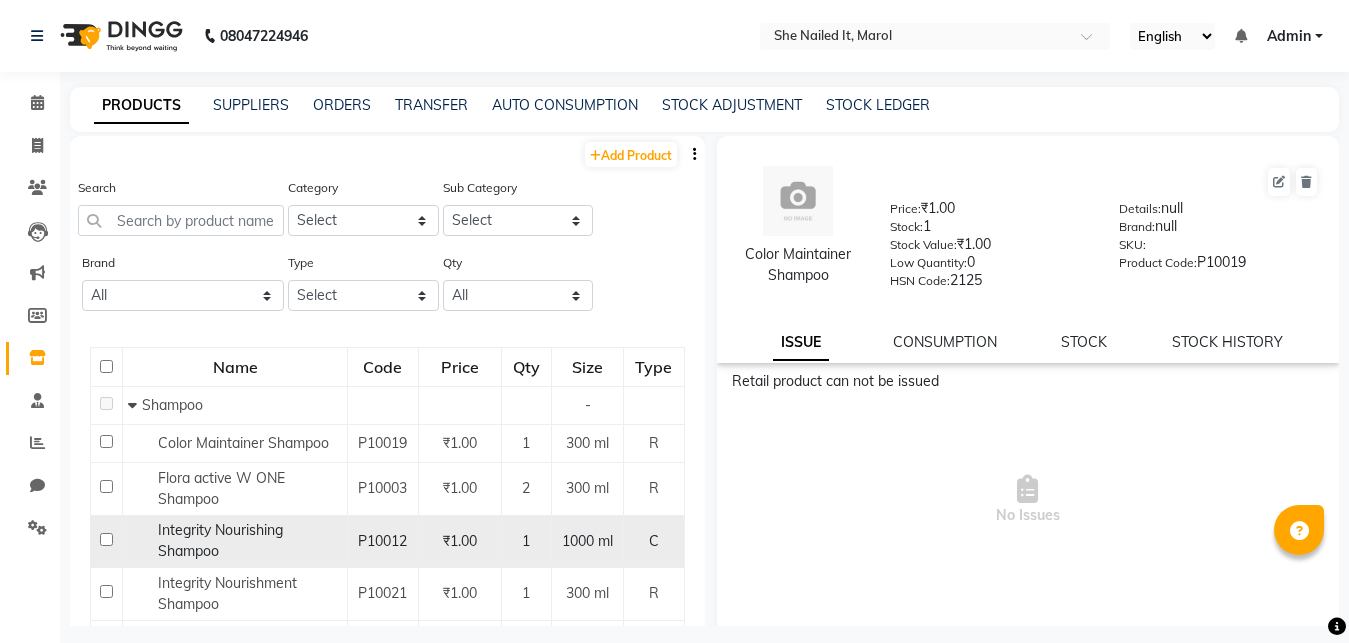 click on "P10012" 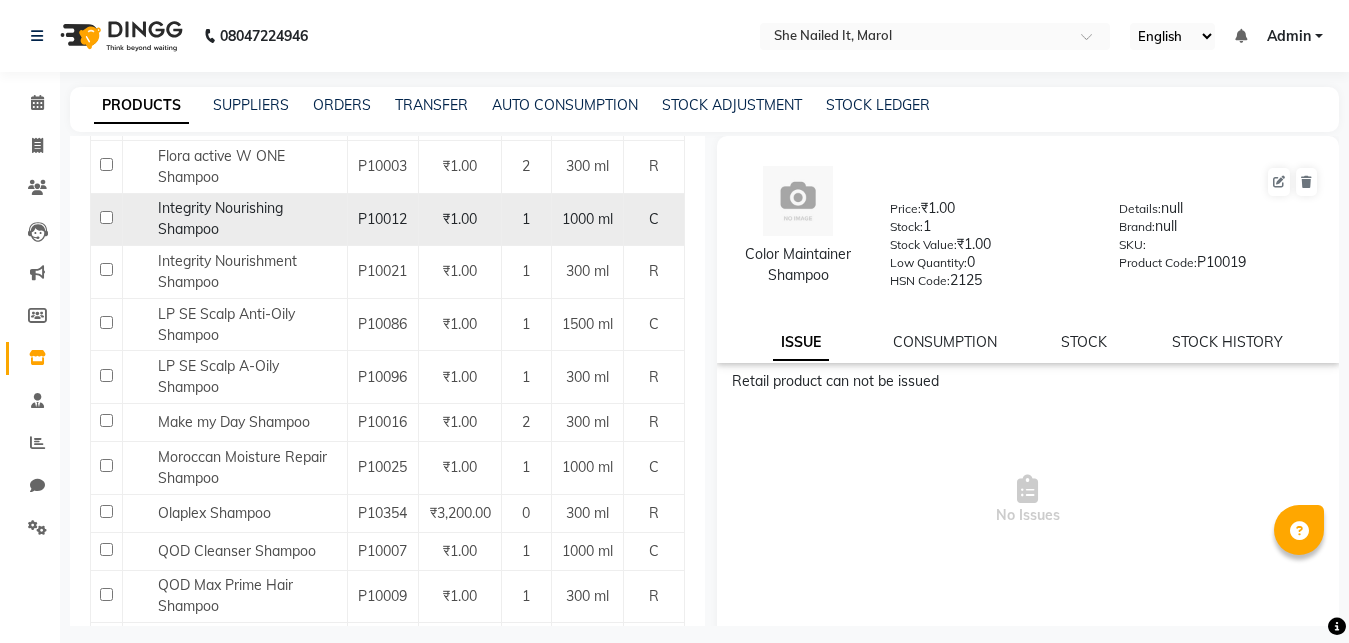 scroll, scrollTop: 324, scrollLeft: 0, axis: vertical 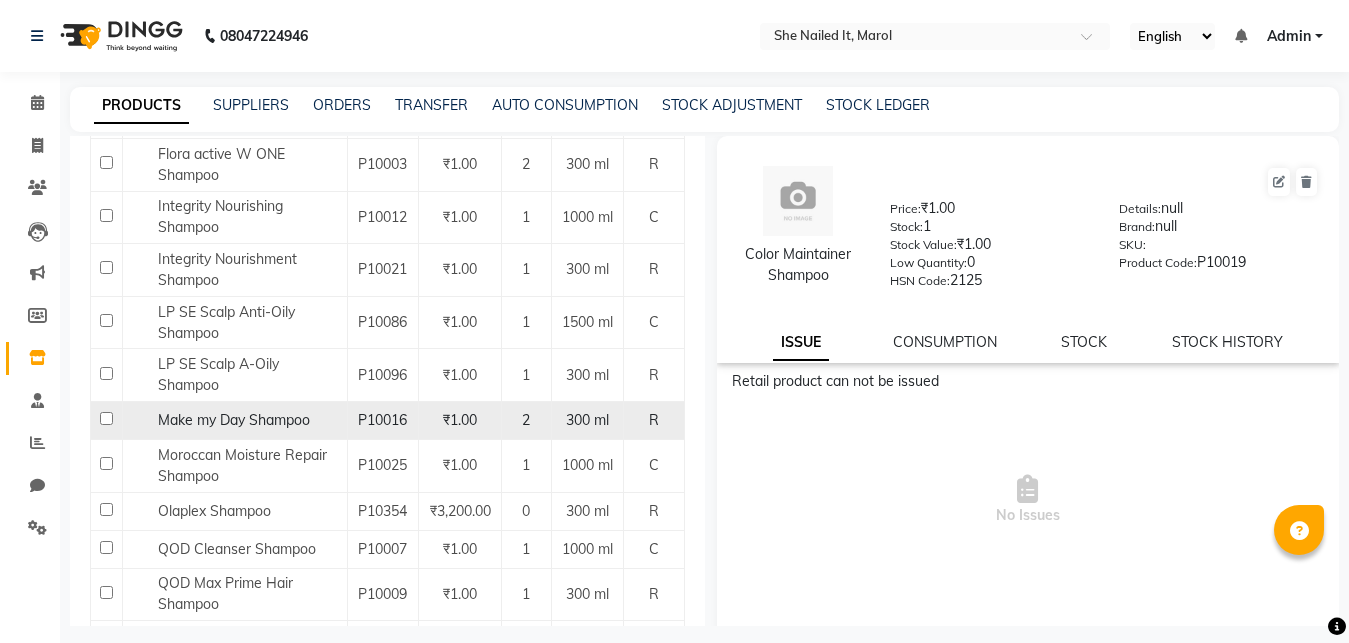 click on "P10016" 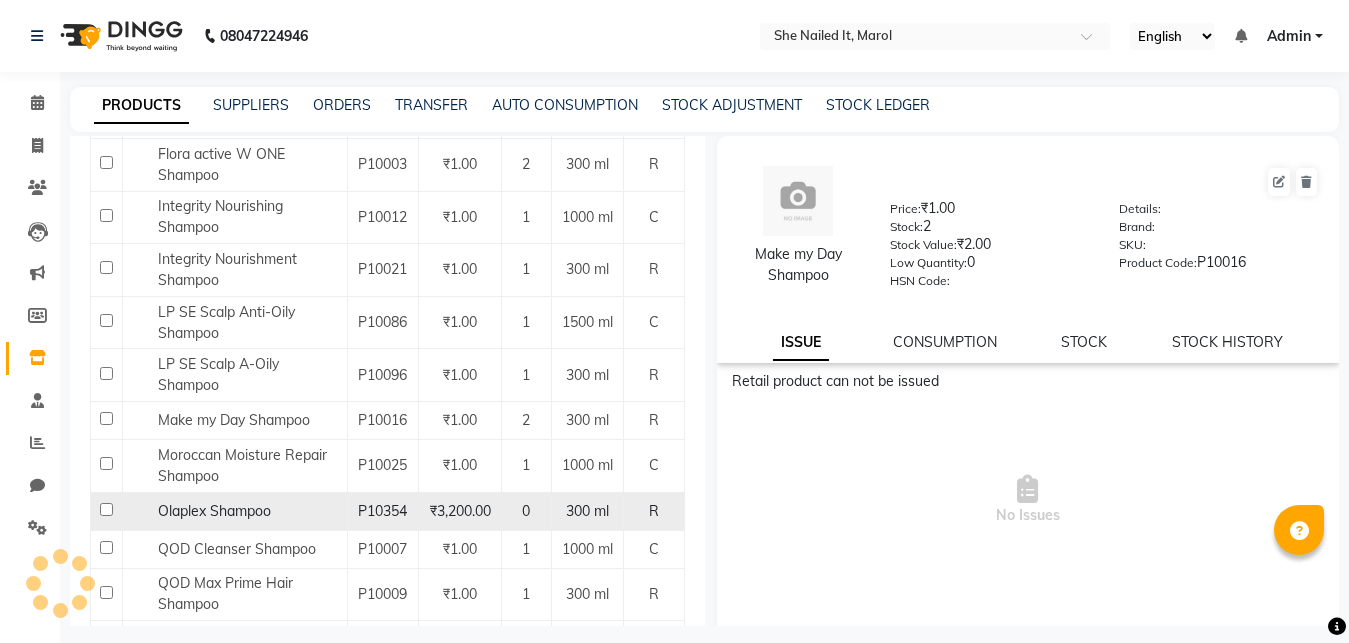 click on "P10354" 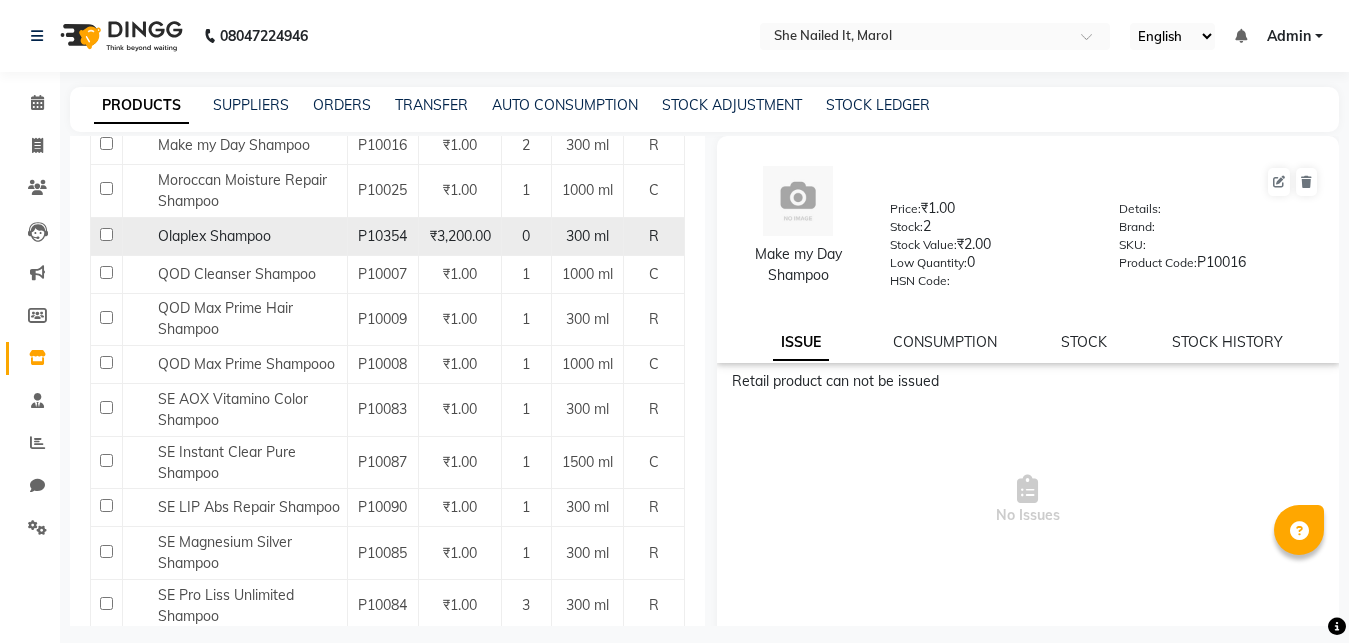 scroll, scrollTop: 756, scrollLeft: 0, axis: vertical 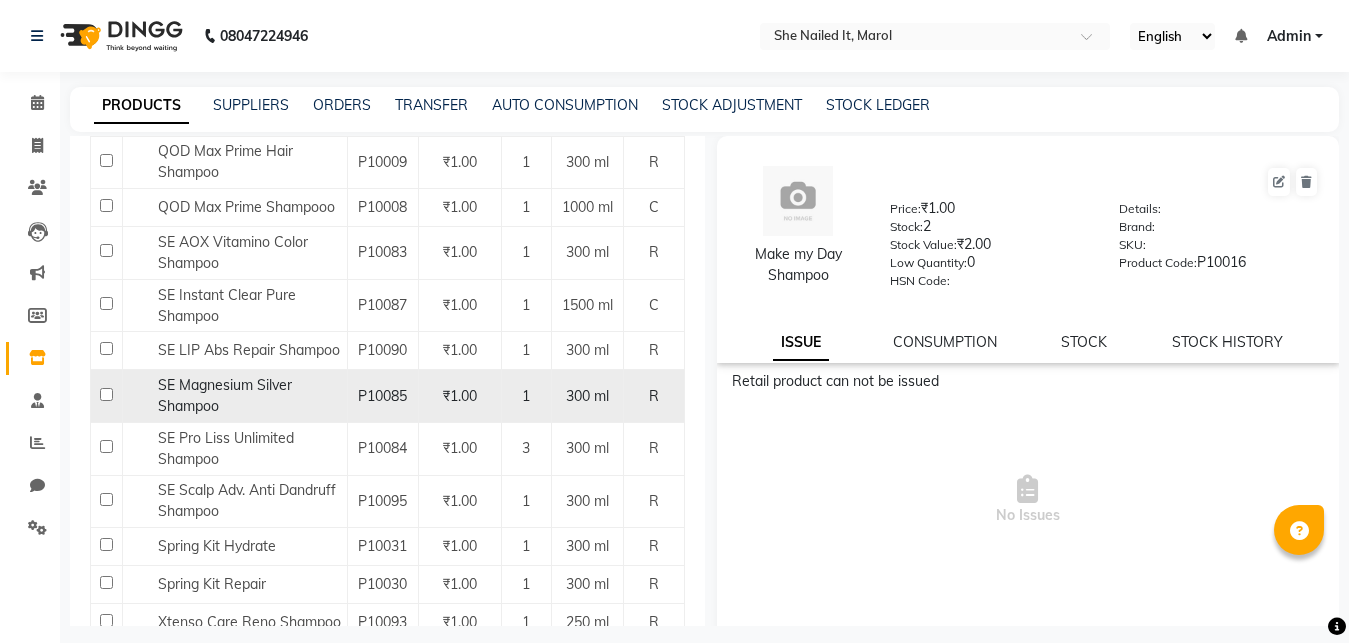 click on "P10085" 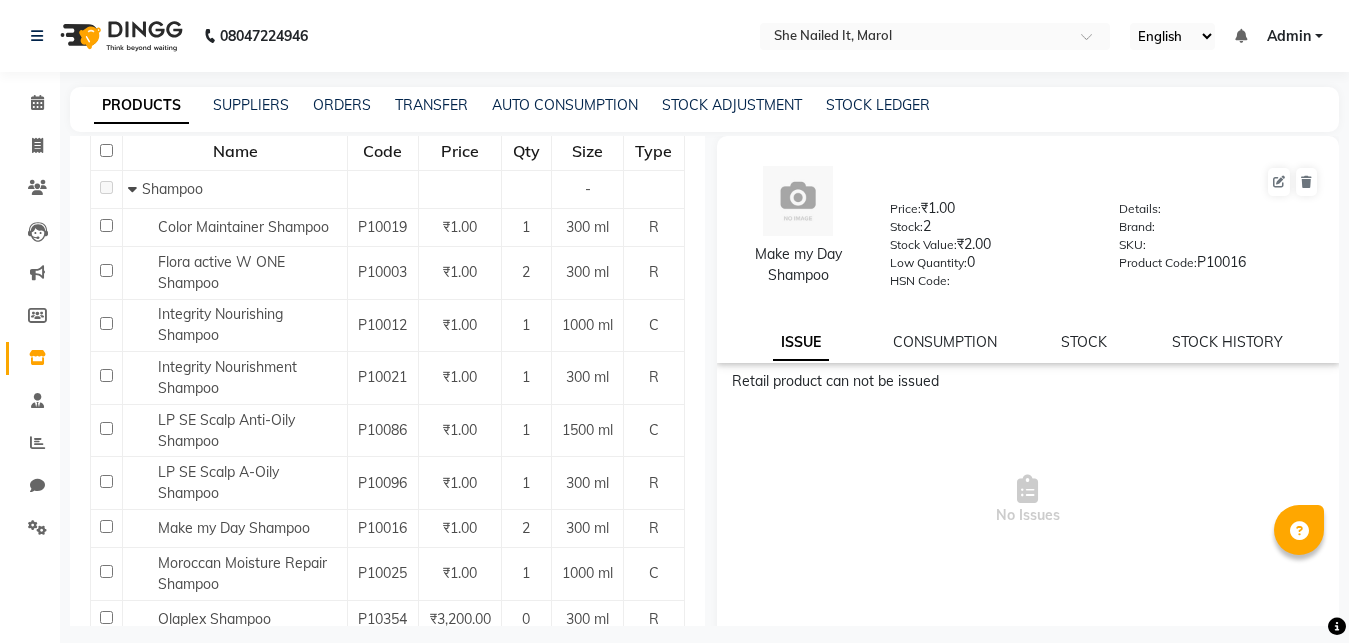 scroll, scrollTop: 0, scrollLeft: 0, axis: both 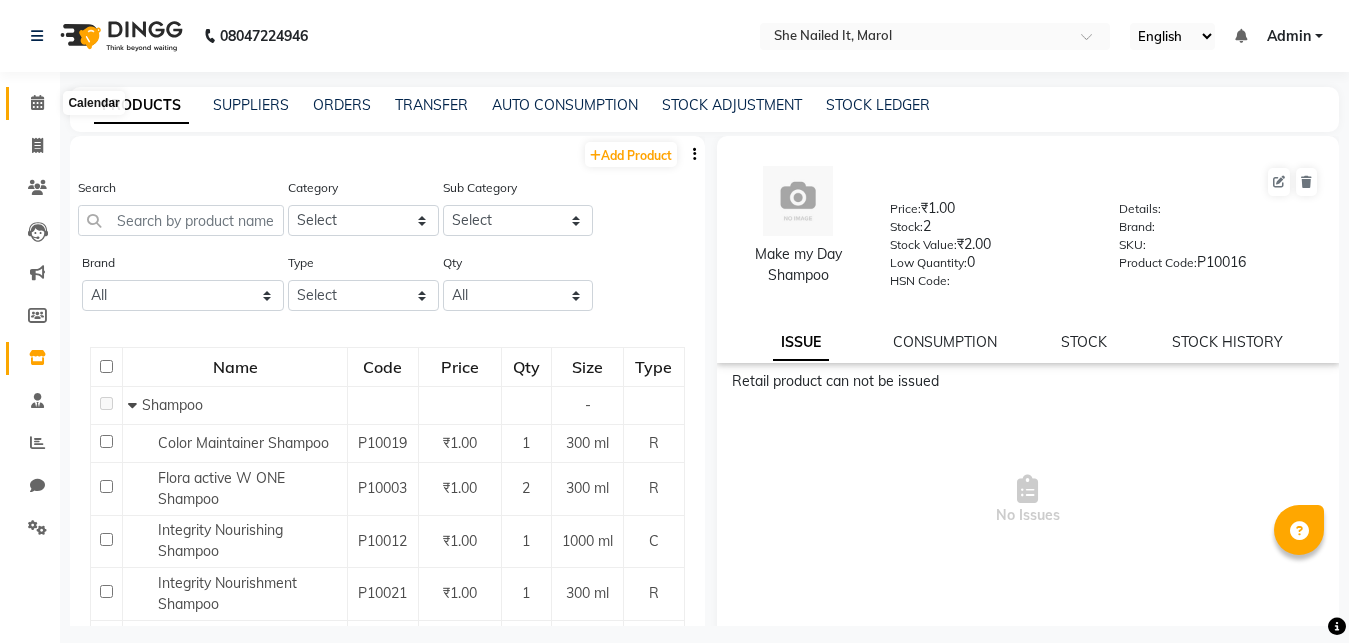 click 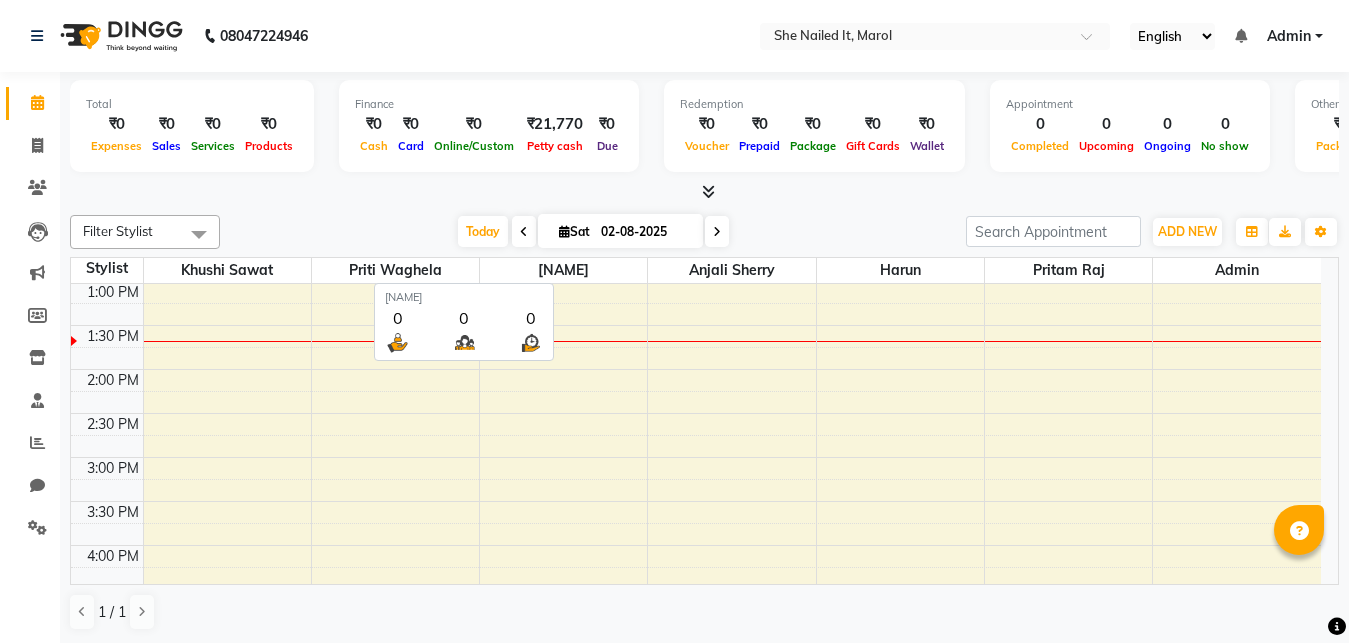 scroll, scrollTop: 0, scrollLeft: 0, axis: both 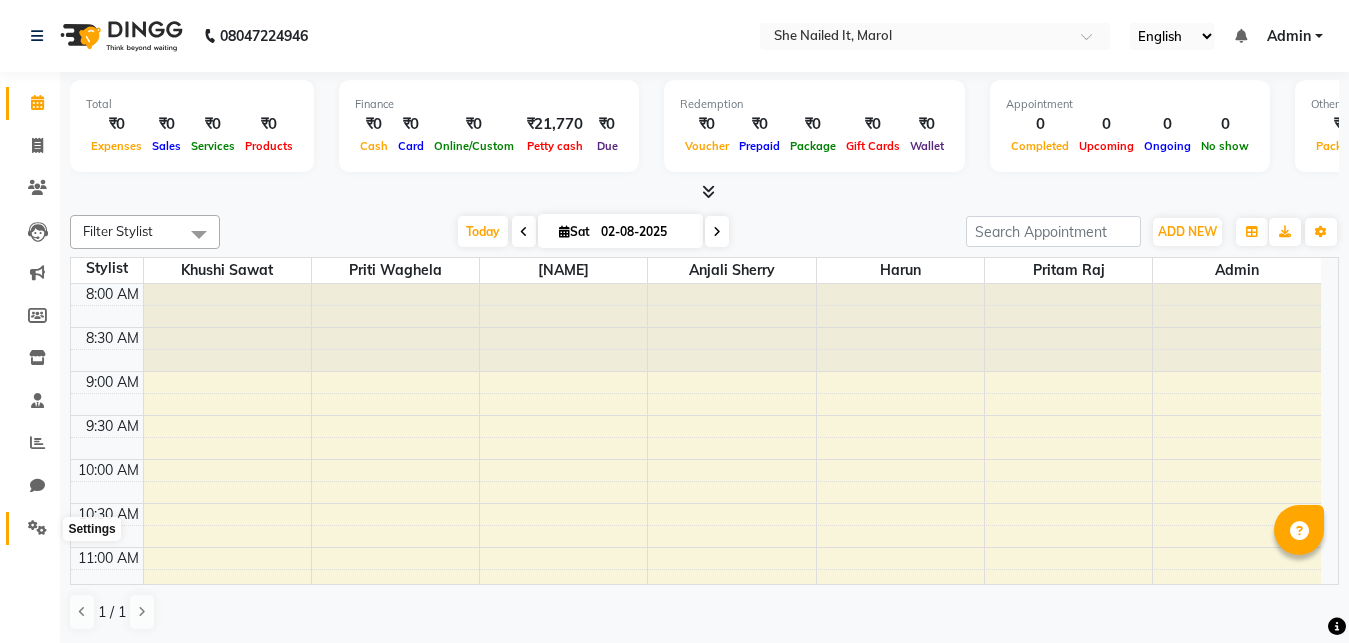 click 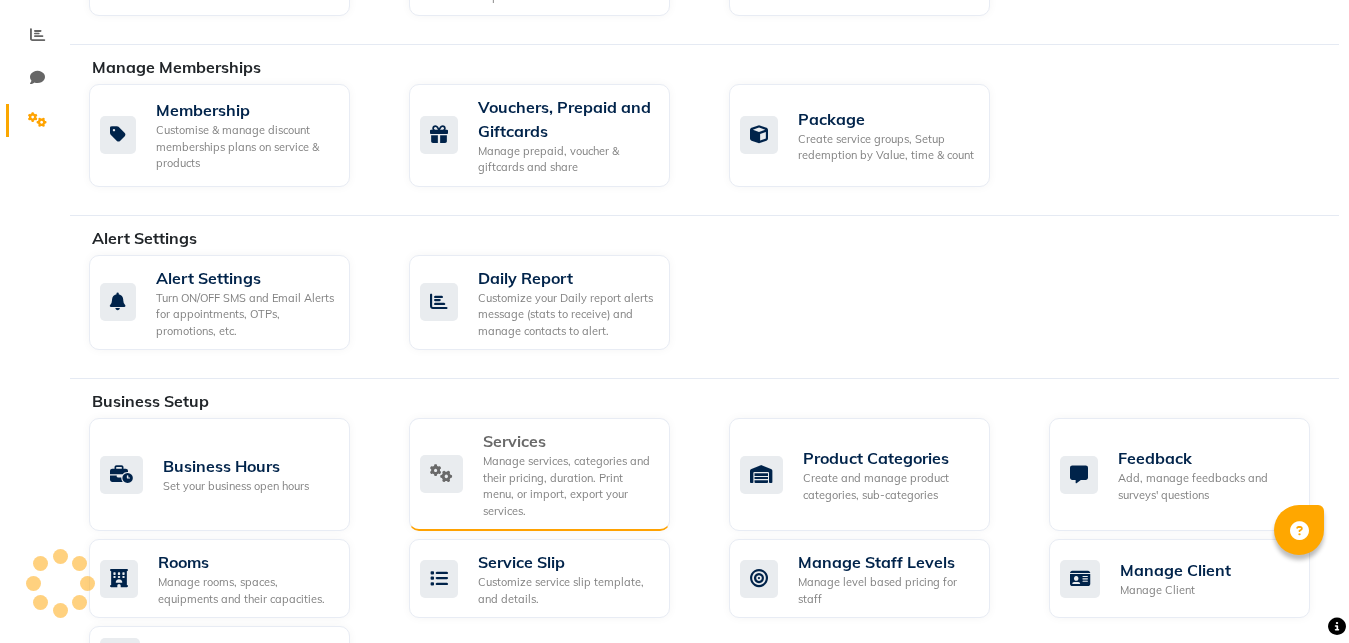 scroll, scrollTop: 612, scrollLeft: 0, axis: vertical 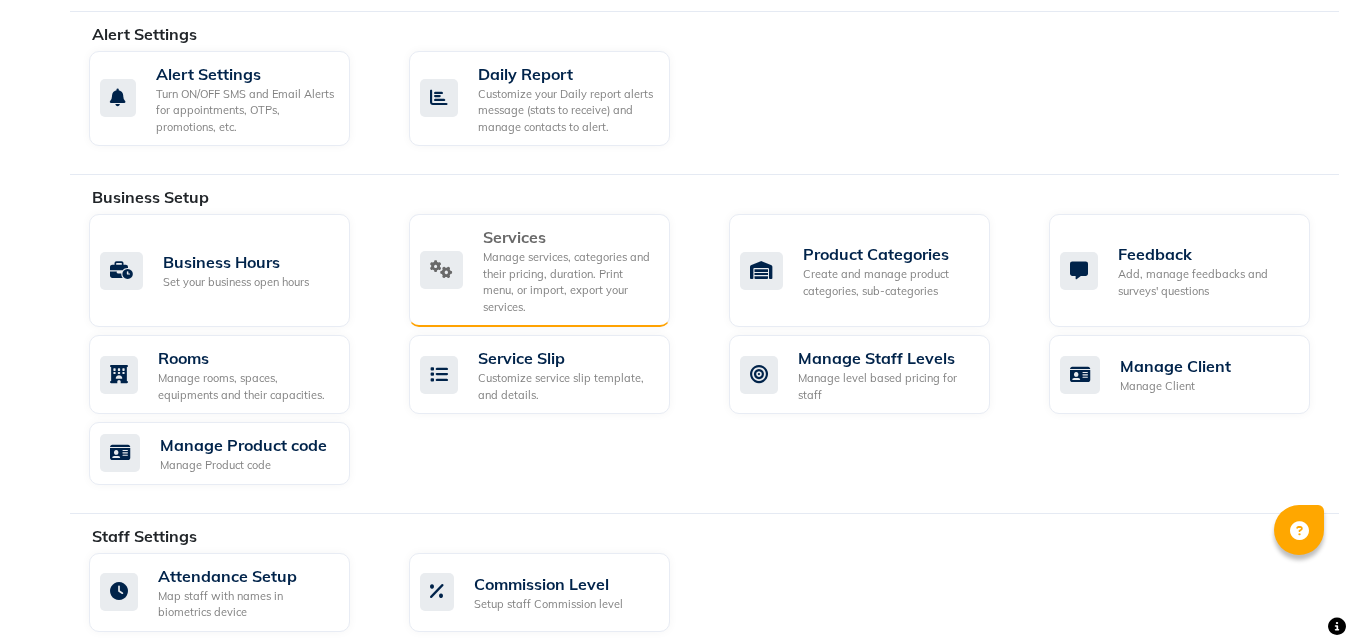click on "Manage services, categories and their pricing, duration. Print menu, or import, export your services." 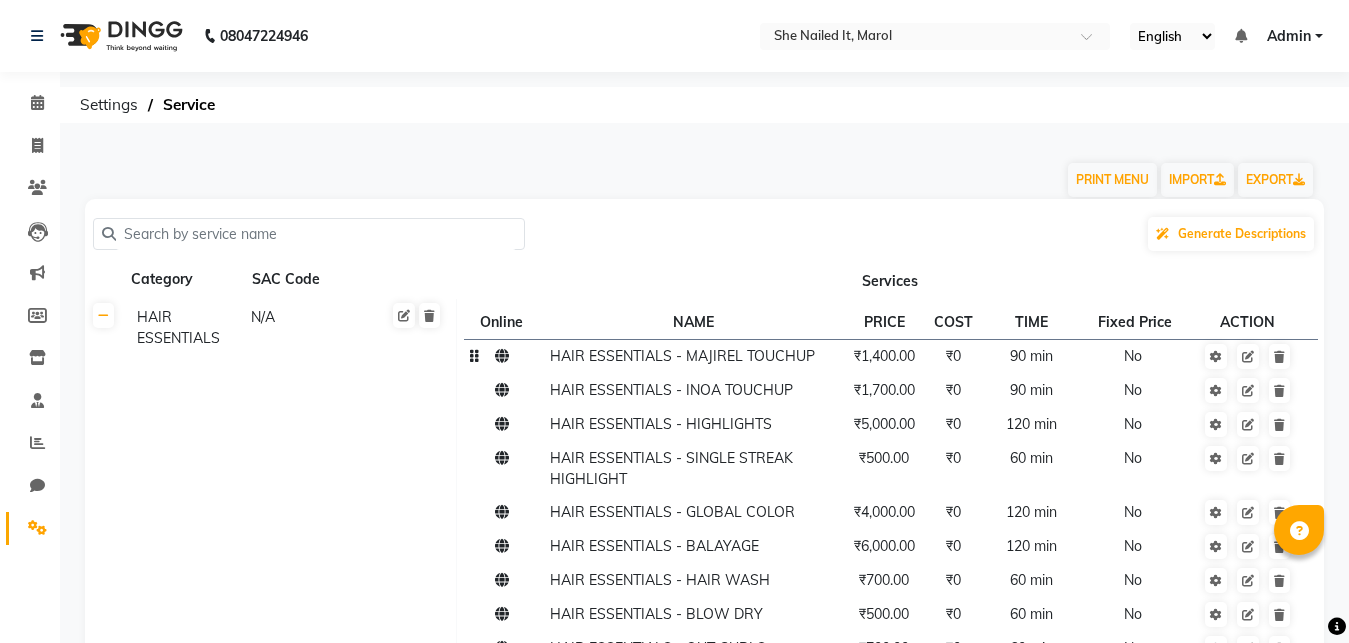 scroll, scrollTop: 204, scrollLeft: 0, axis: vertical 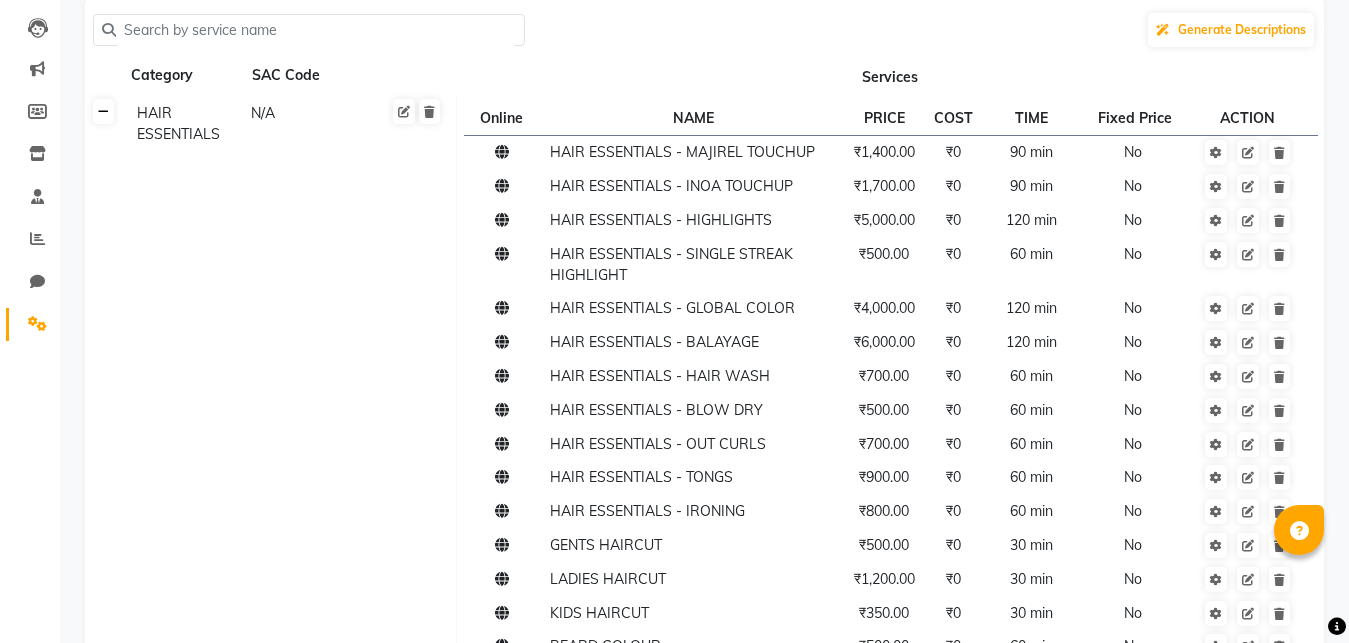 click 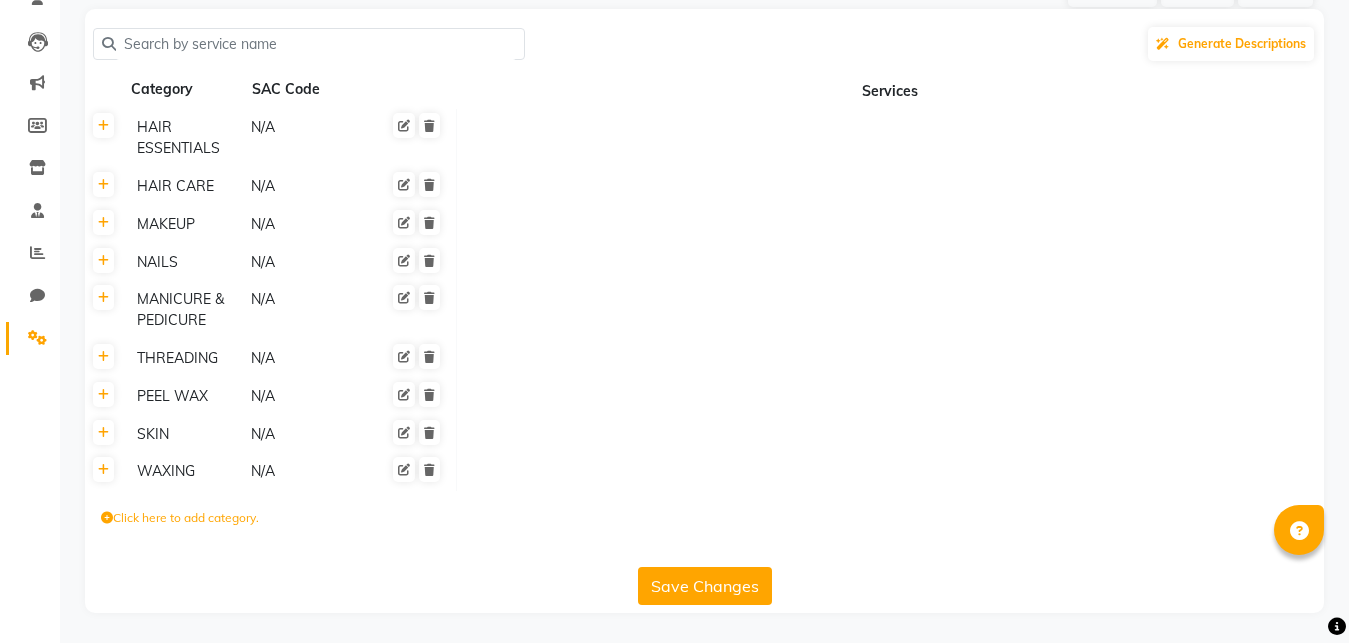 scroll, scrollTop: 190, scrollLeft: 0, axis: vertical 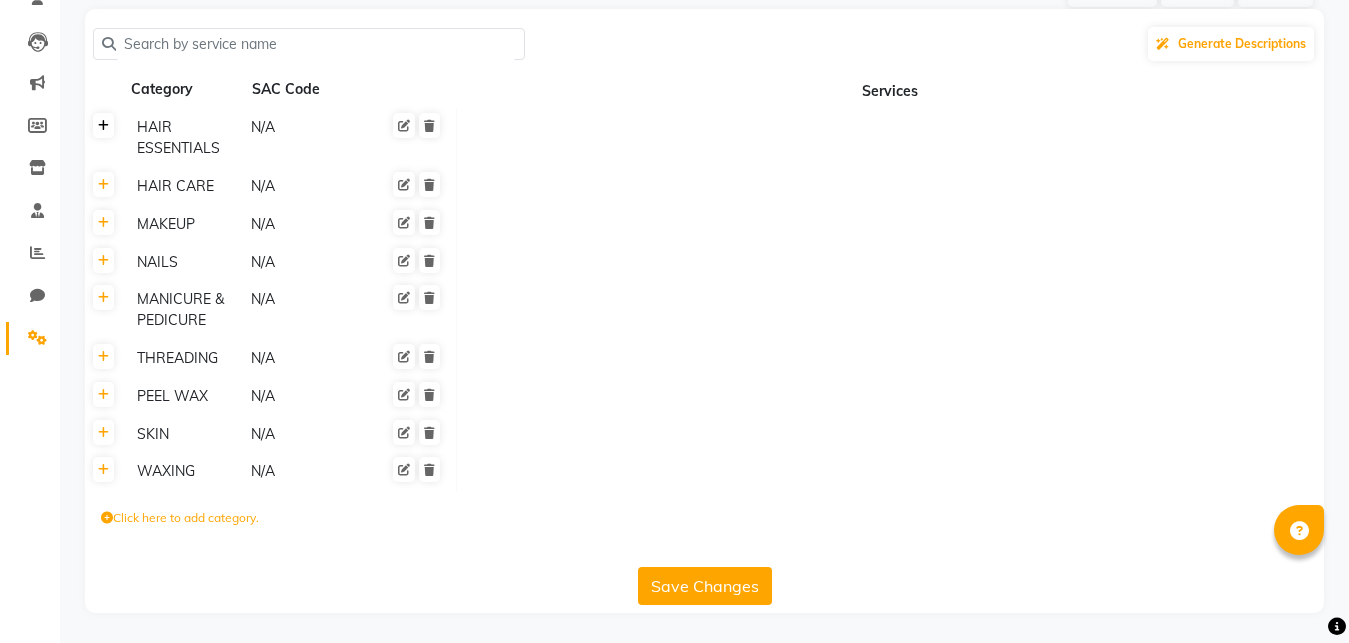 click 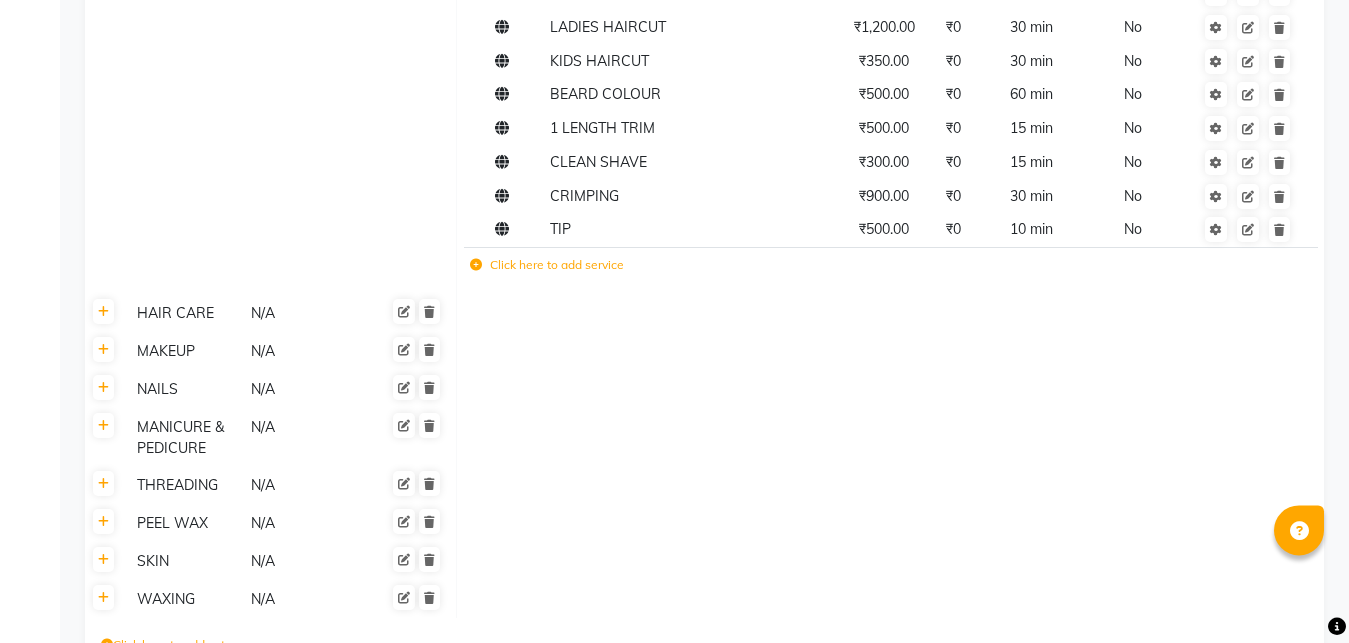 scroll, scrollTop: 802, scrollLeft: 0, axis: vertical 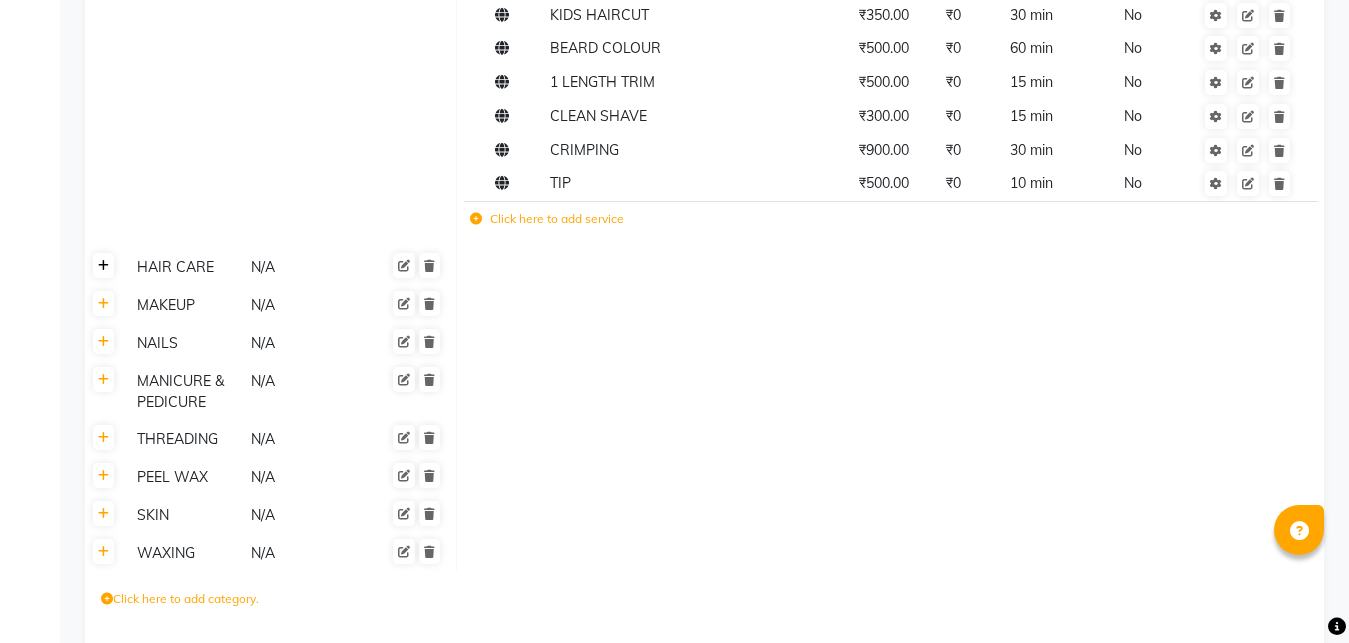 click 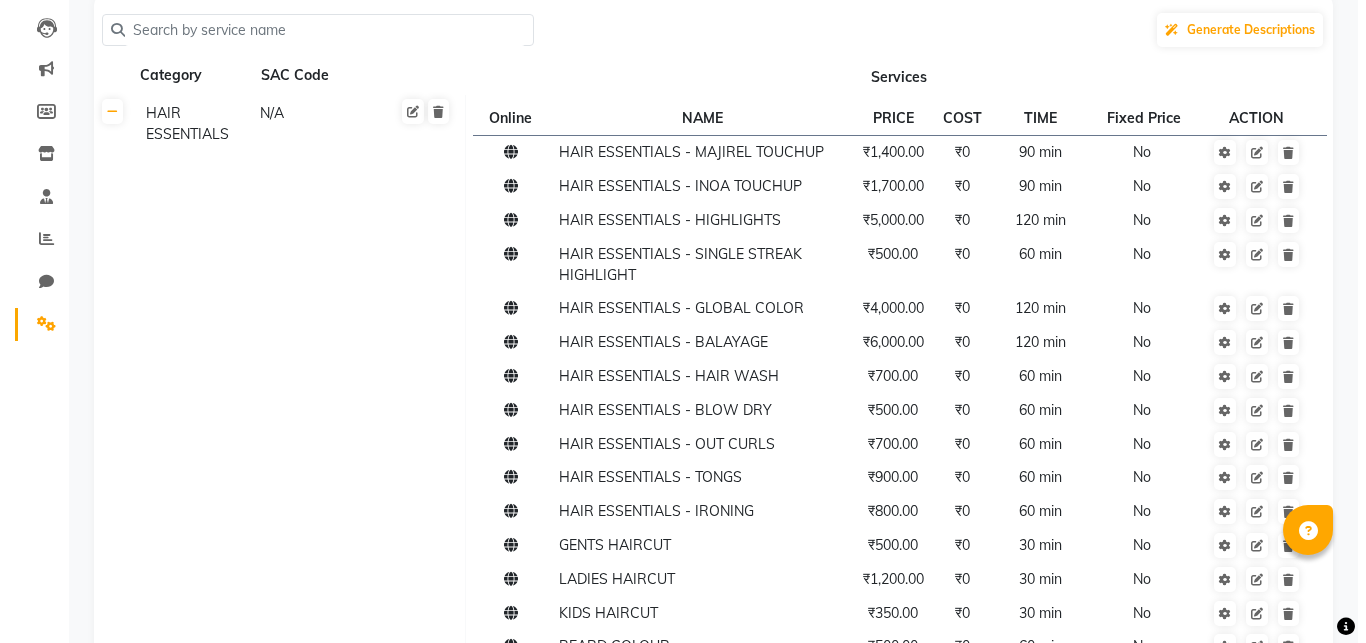 scroll, scrollTop: 0, scrollLeft: 0, axis: both 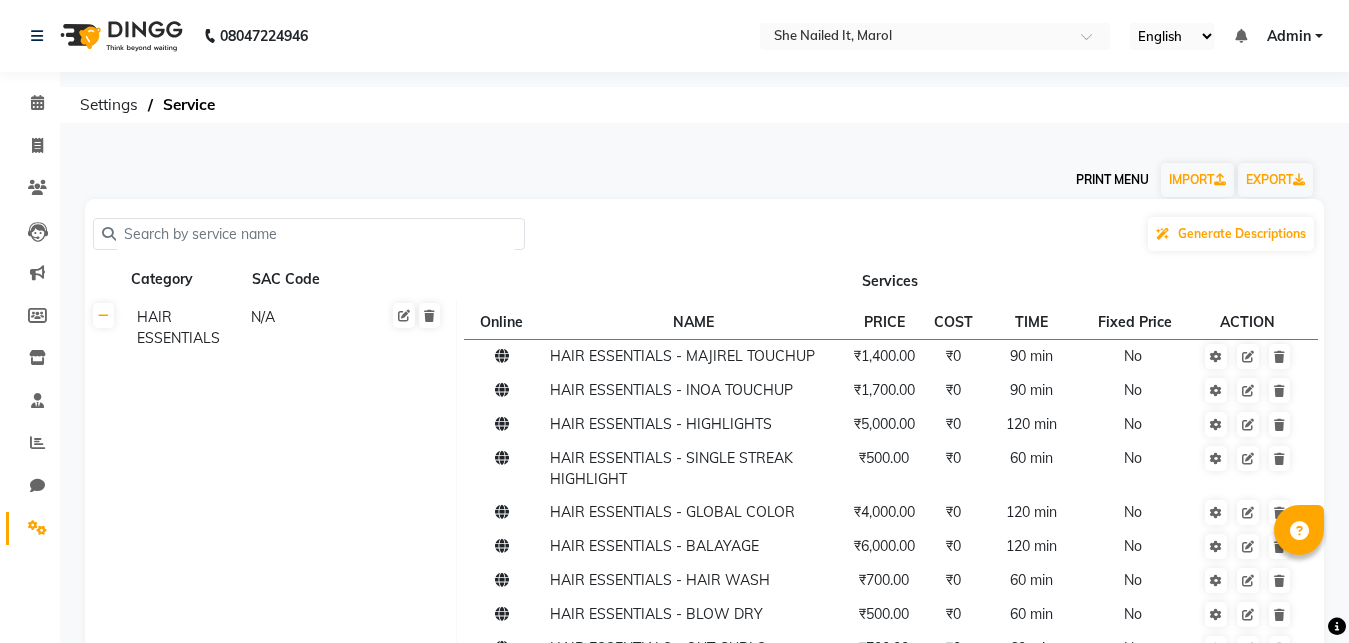 click on "PRINT MENU" 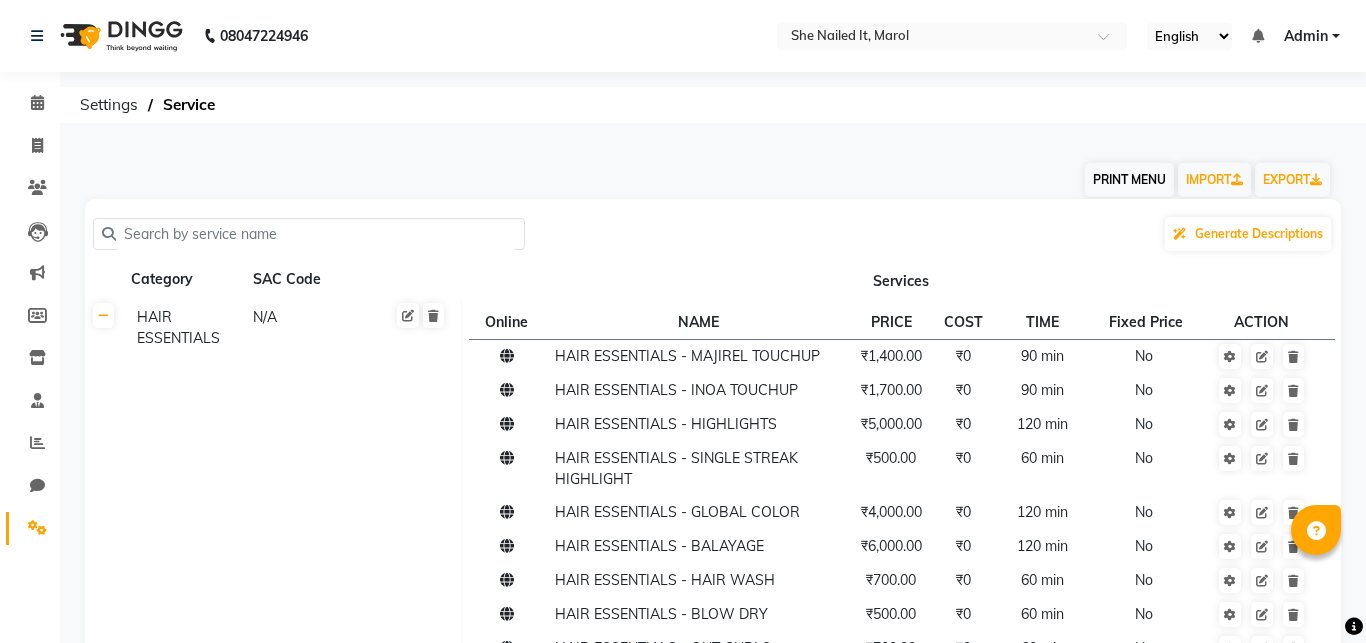 select on "#009B77" 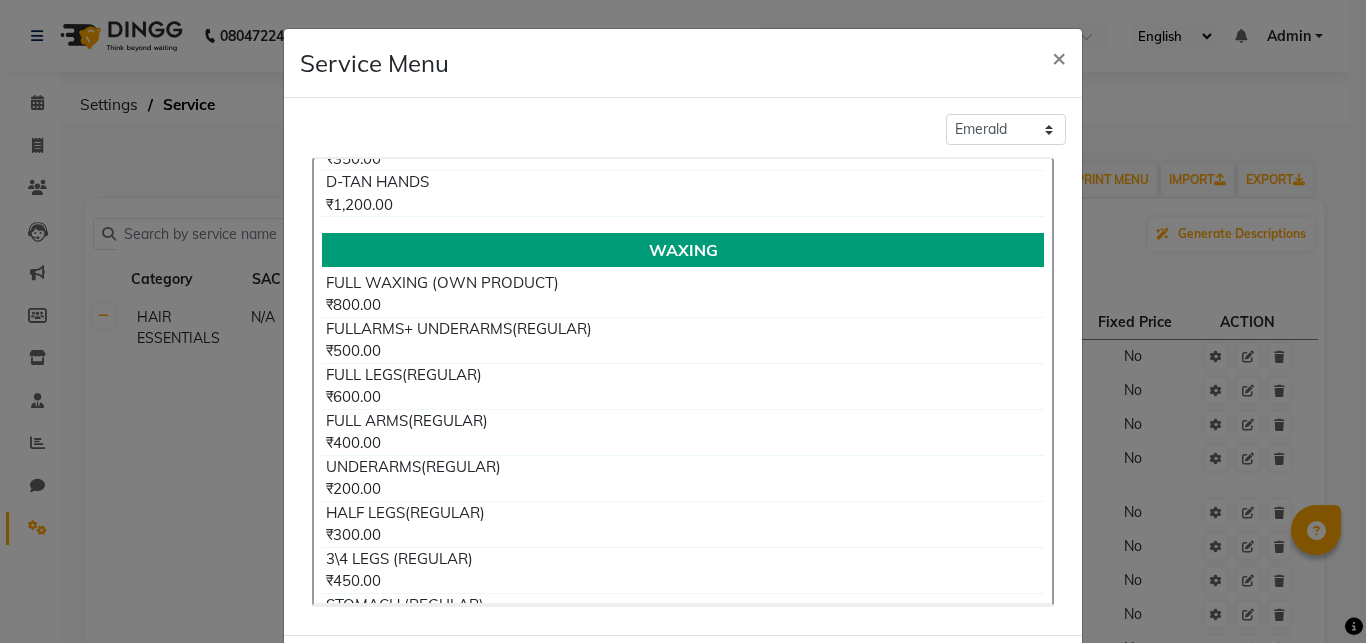 scroll, scrollTop: 5520, scrollLeft: 0, axis: vertical 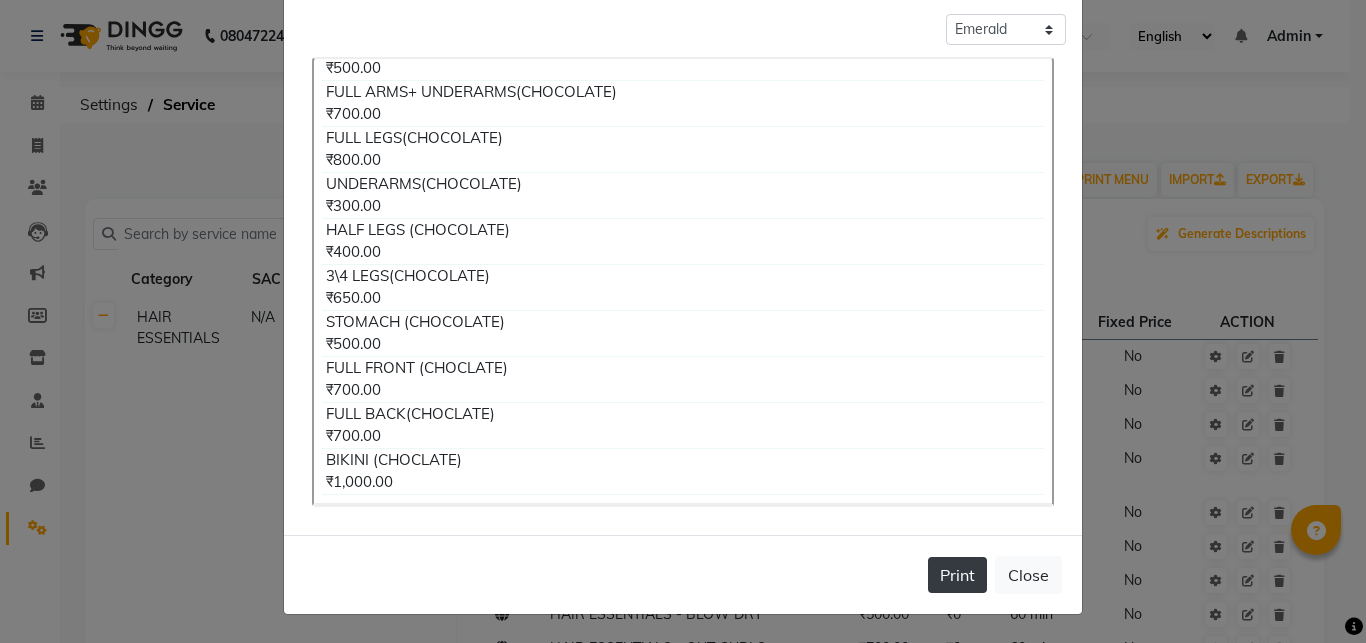 click on "Print" 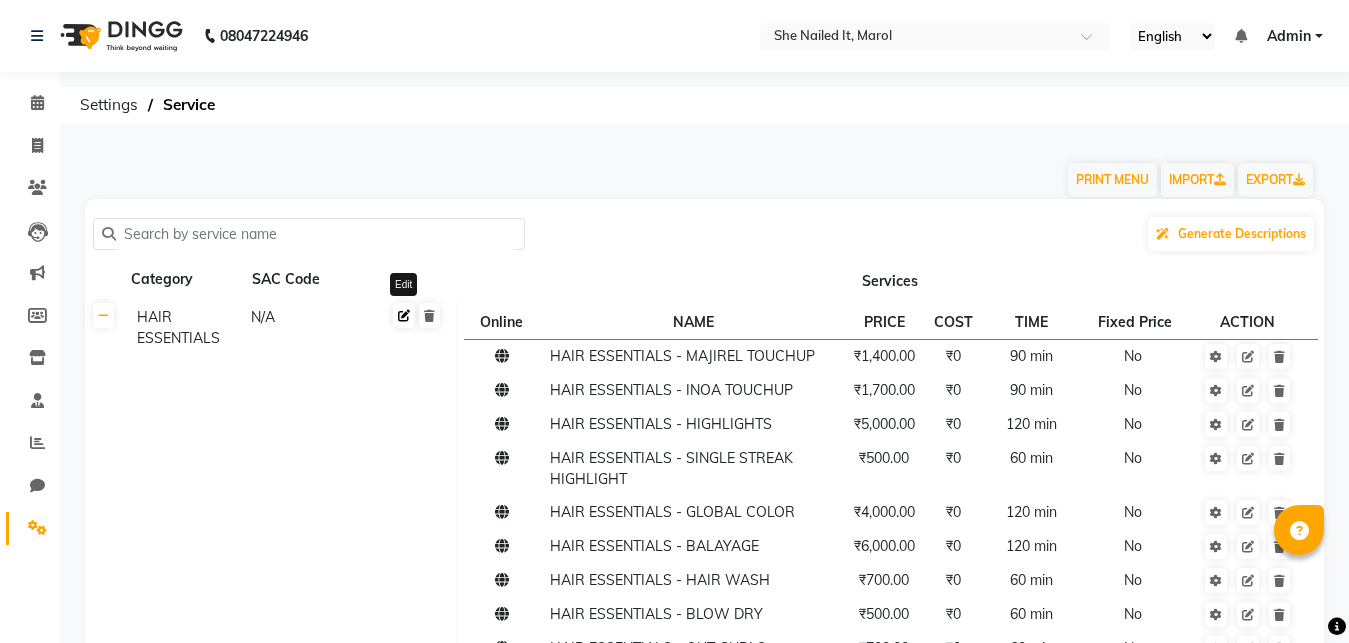 click 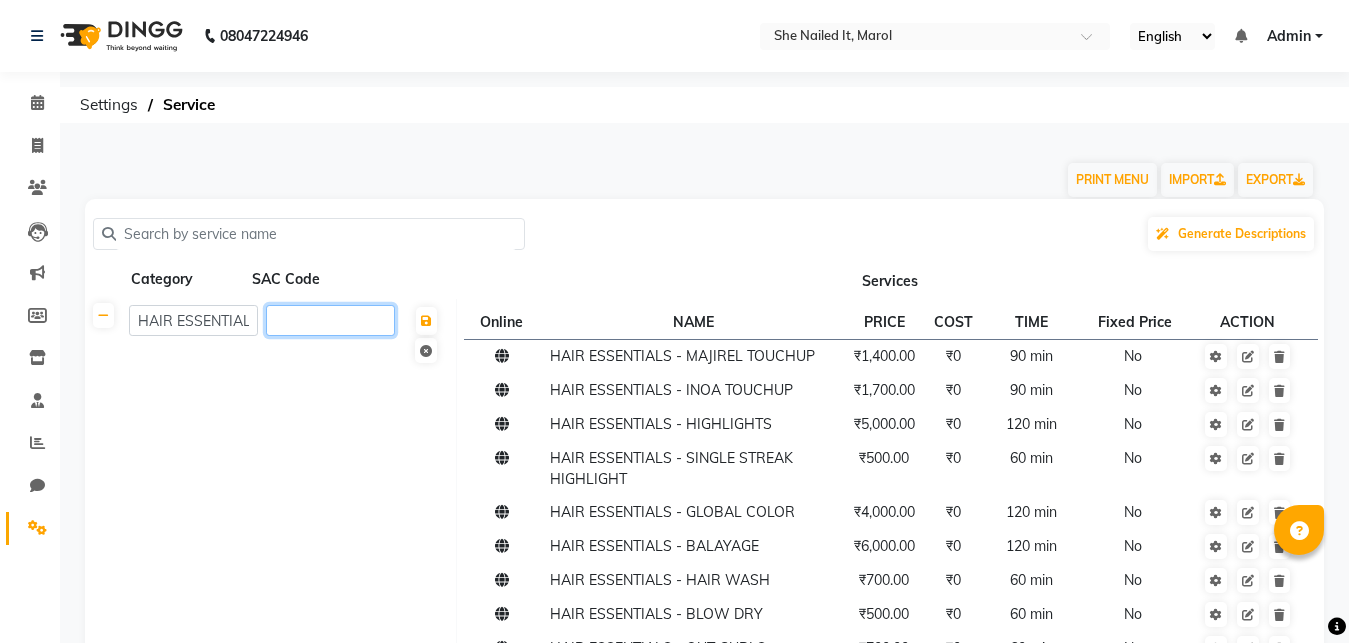 click 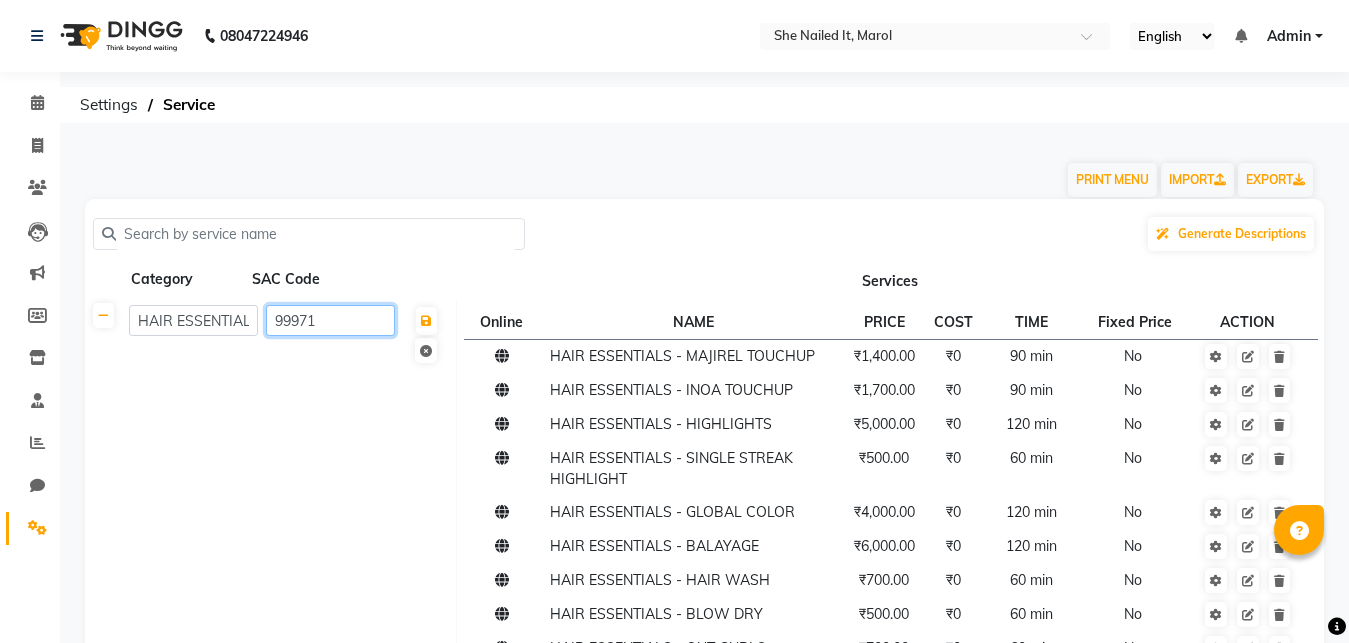 type on "999713" 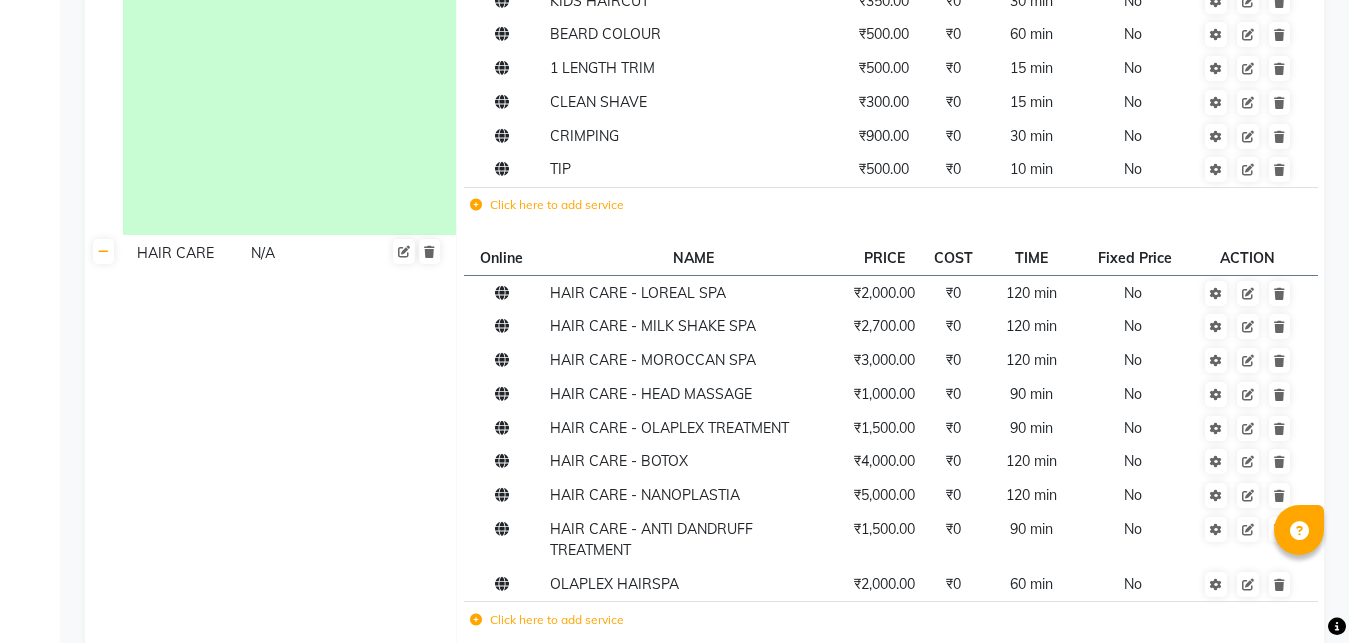 scroll, scrollTop: 918, scrollLeft: 0, axis: vertical 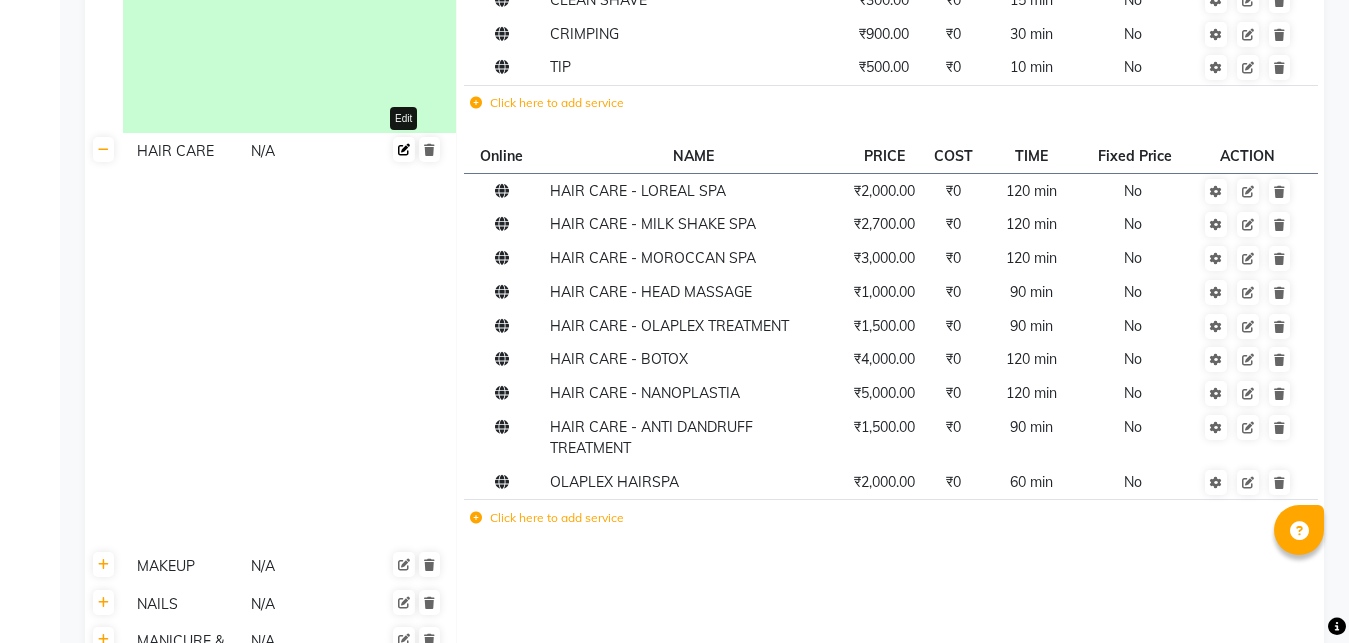click 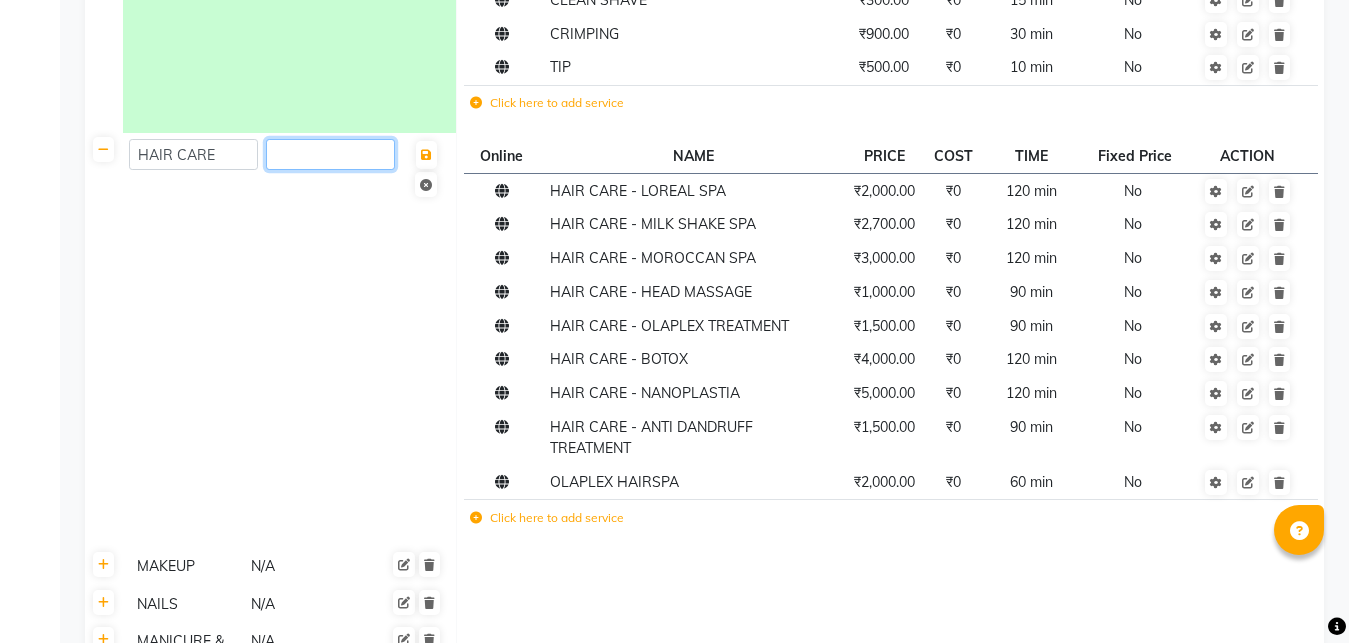 click 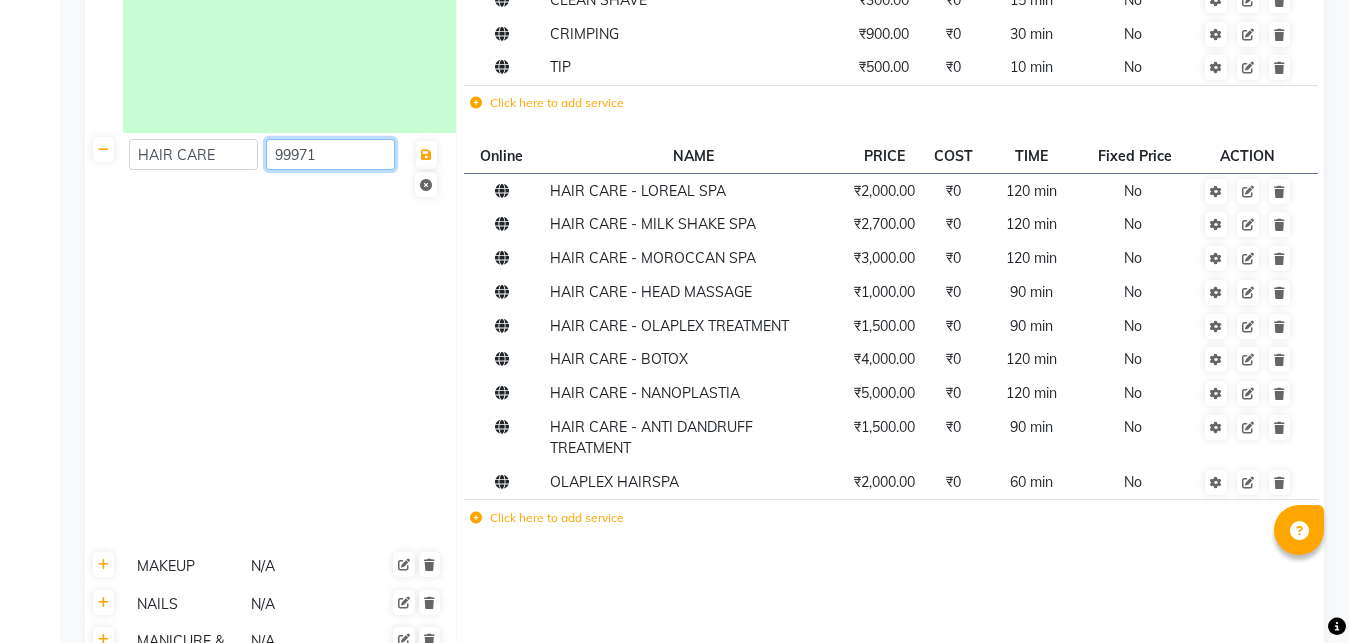 type on "999713" 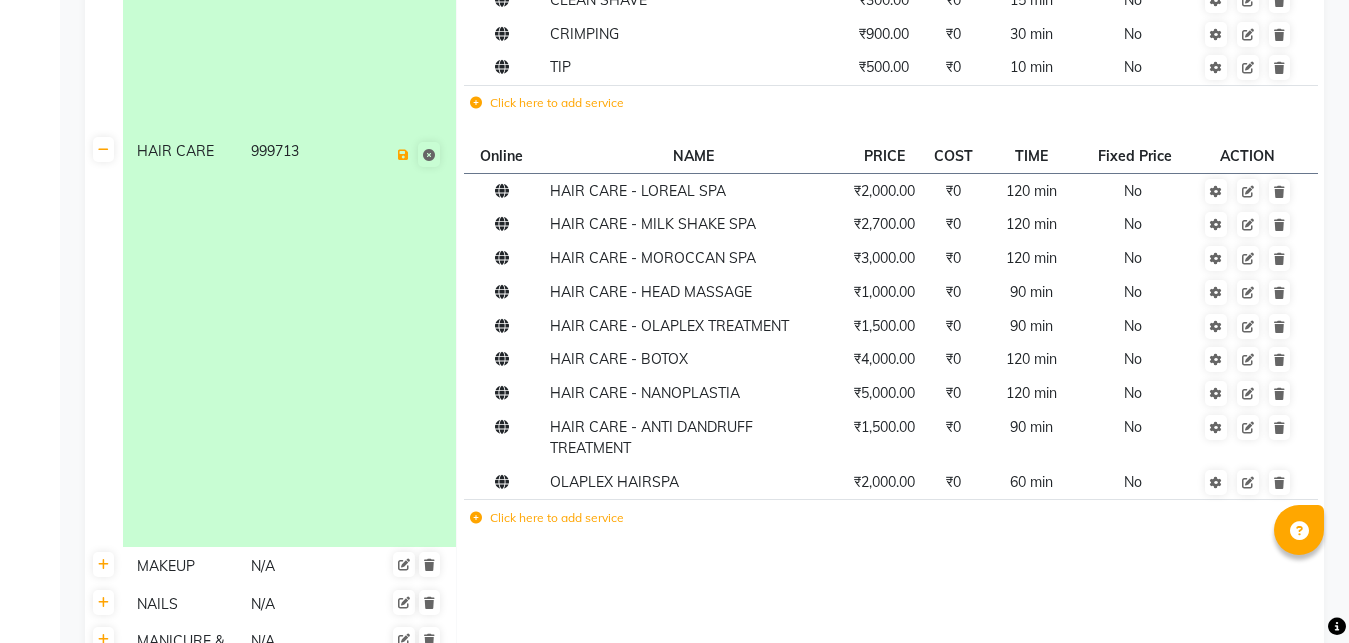 scroll, scrollTop: 1224, scrollLeft: 0, axis: vertical 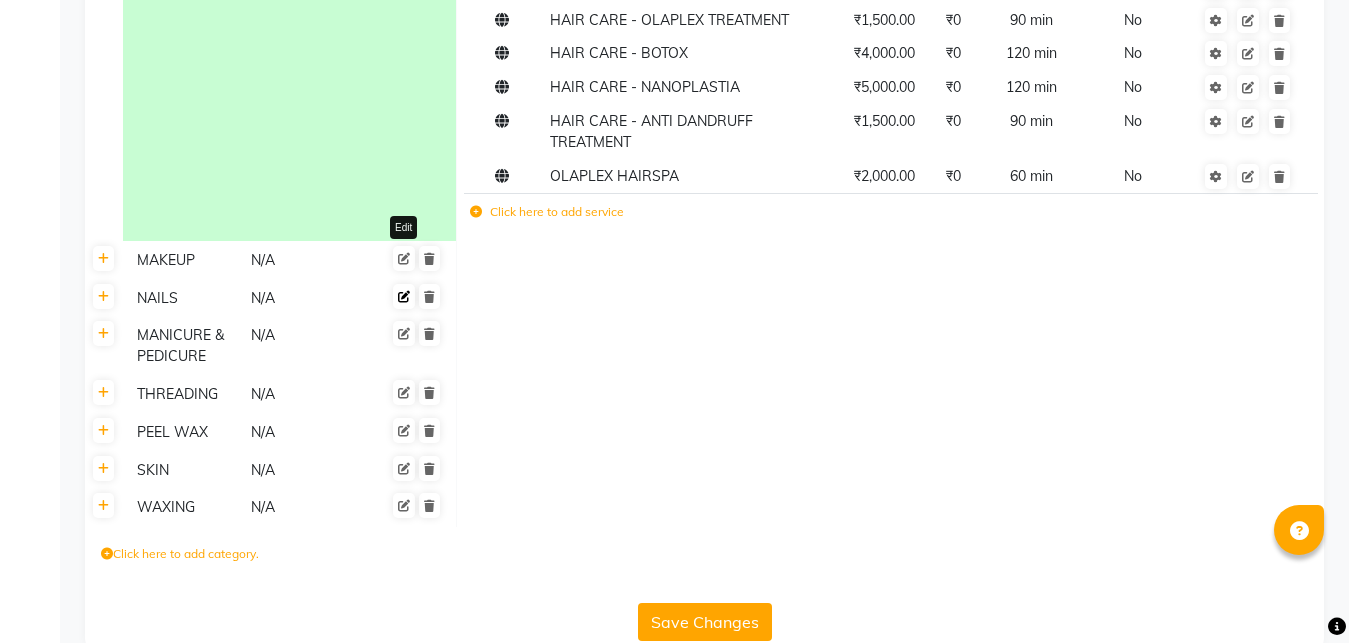 click 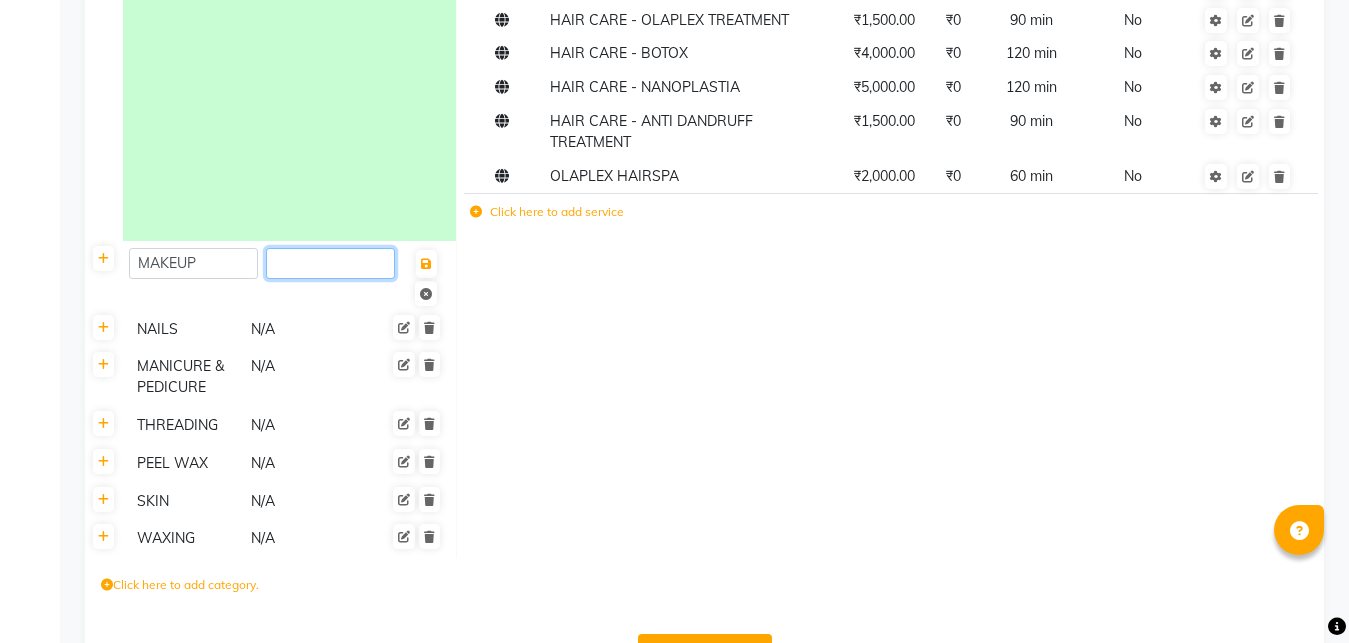 click 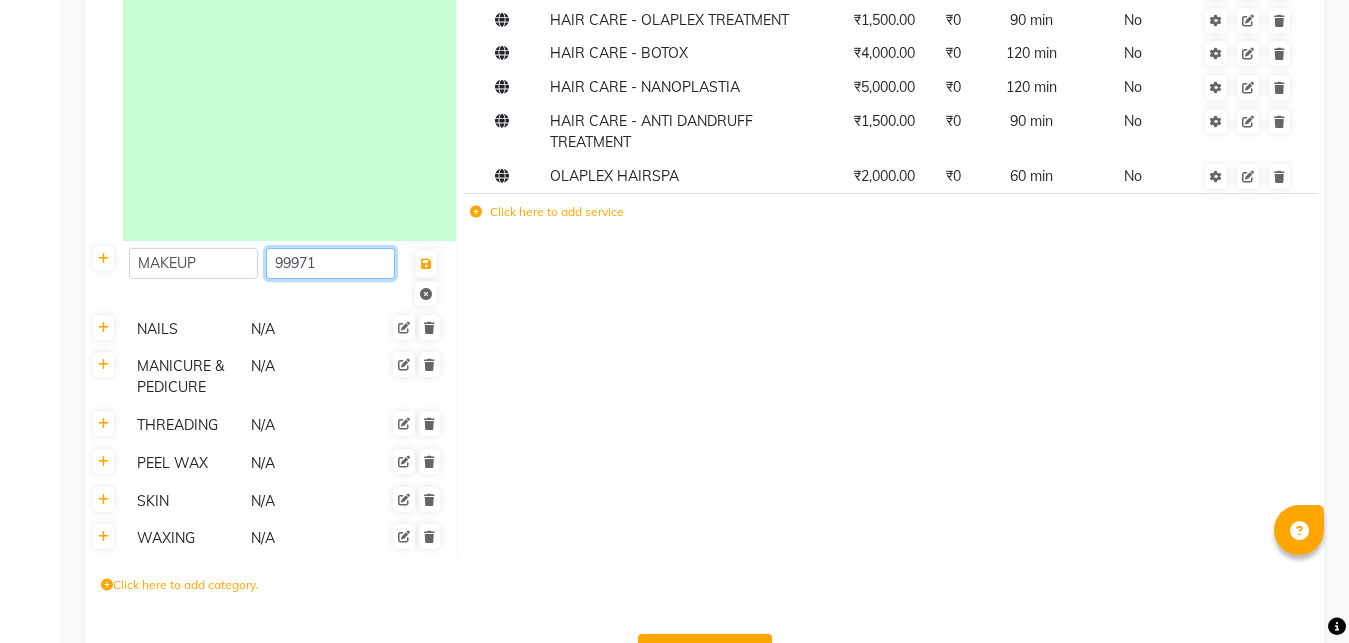 type on "999712" 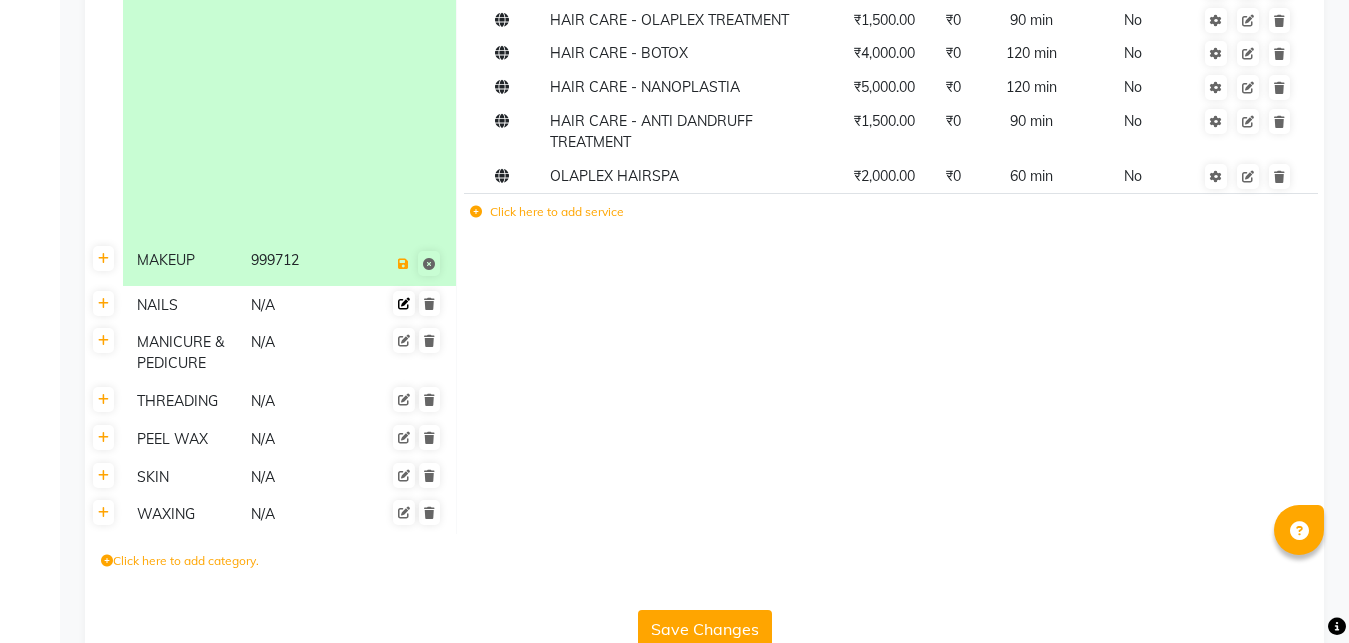 scroll, scrollTop: 1268, scrollLeft: 0, axis: vertical 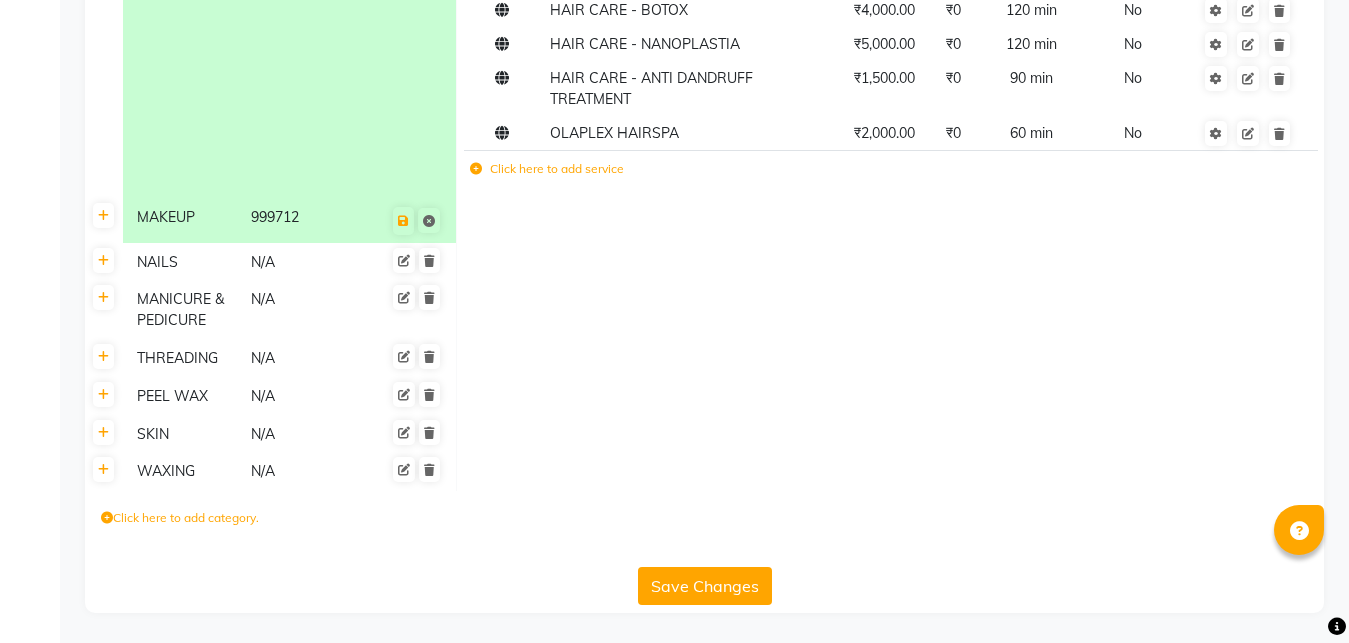 click on "NAILS N/A" 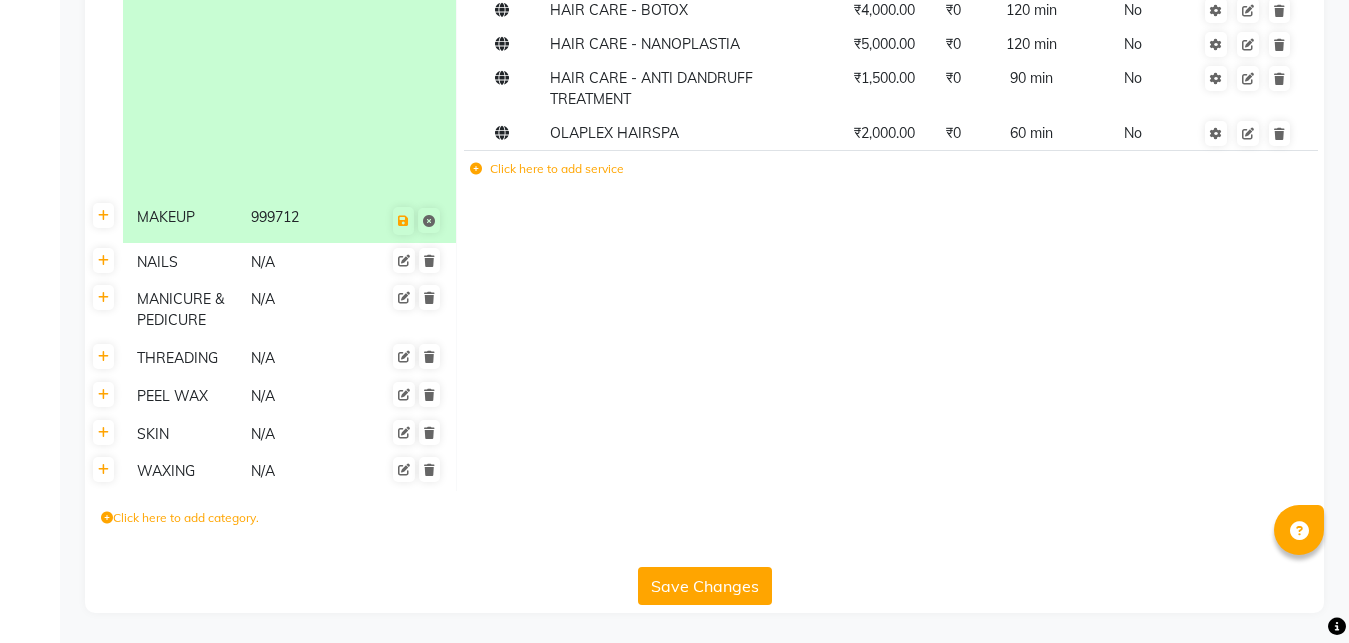 click 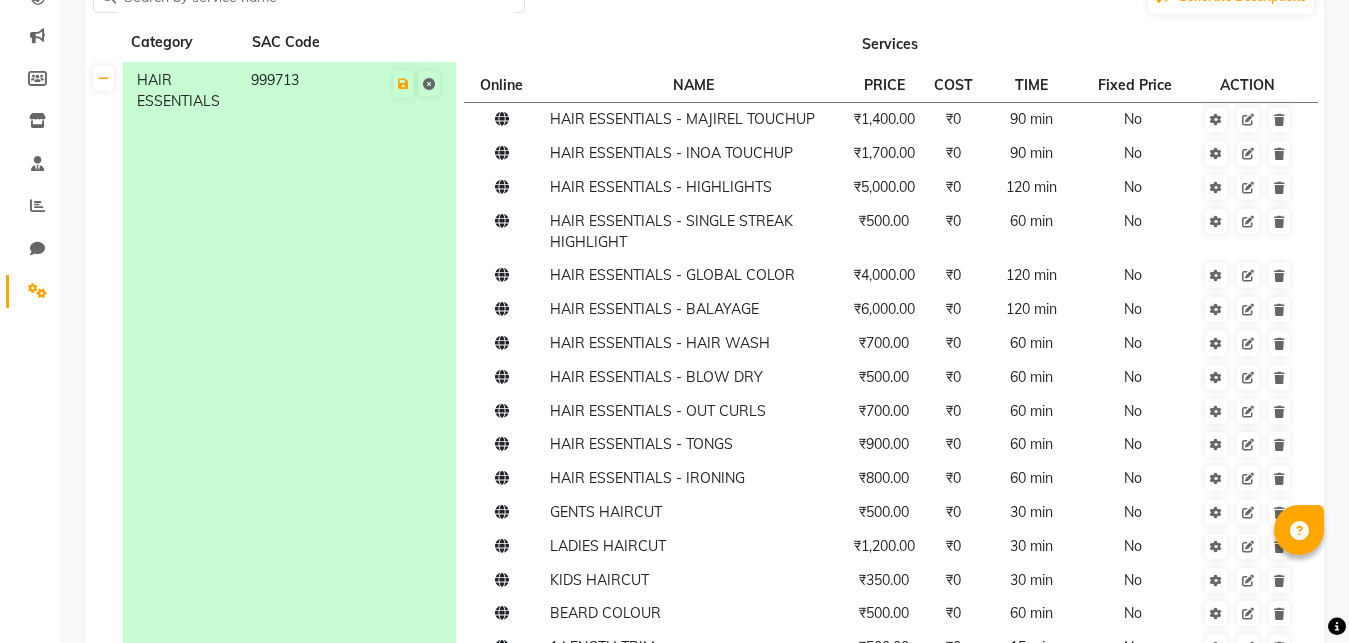 scroll, scrollTop: 0, scrollLeft: 0, axis: both 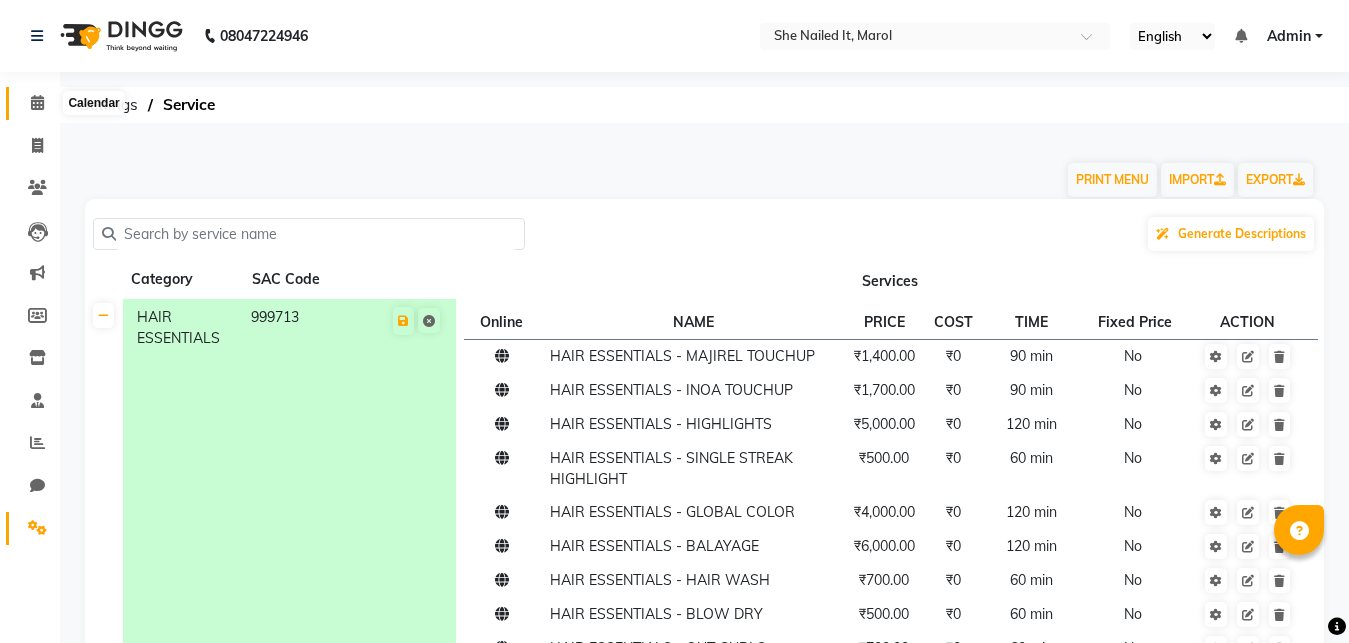click 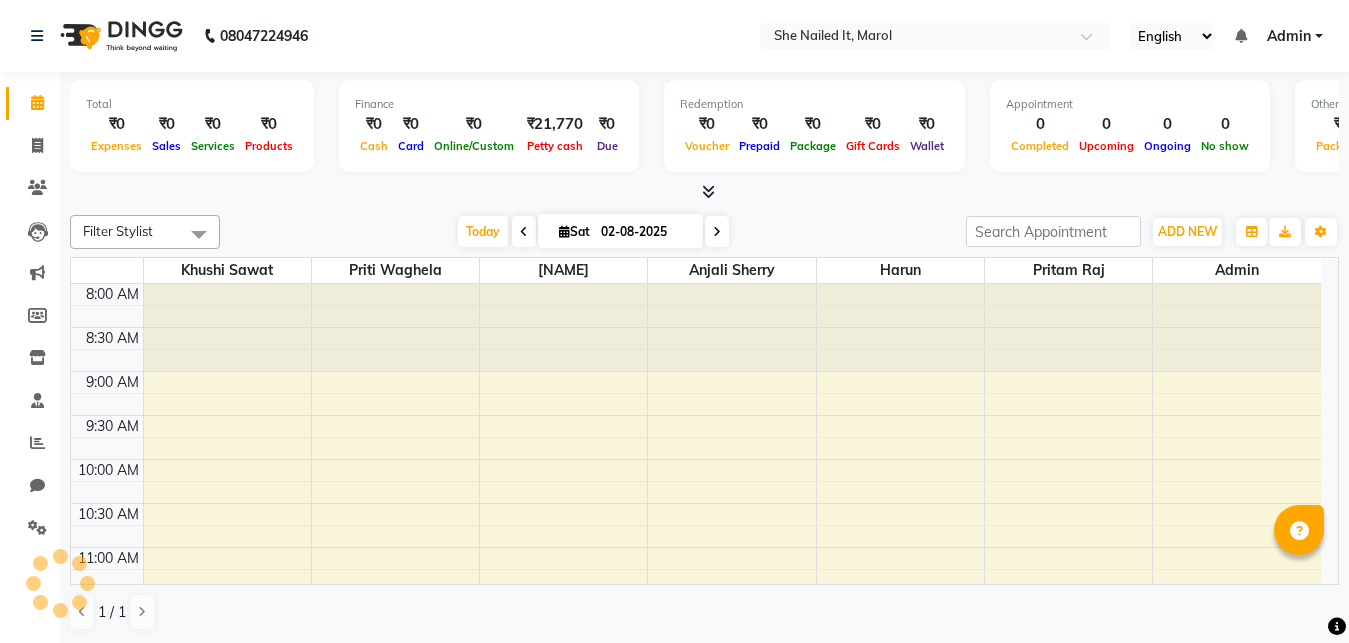 scroll, scrollTop: 0, scrollLeft: 0, axis: both 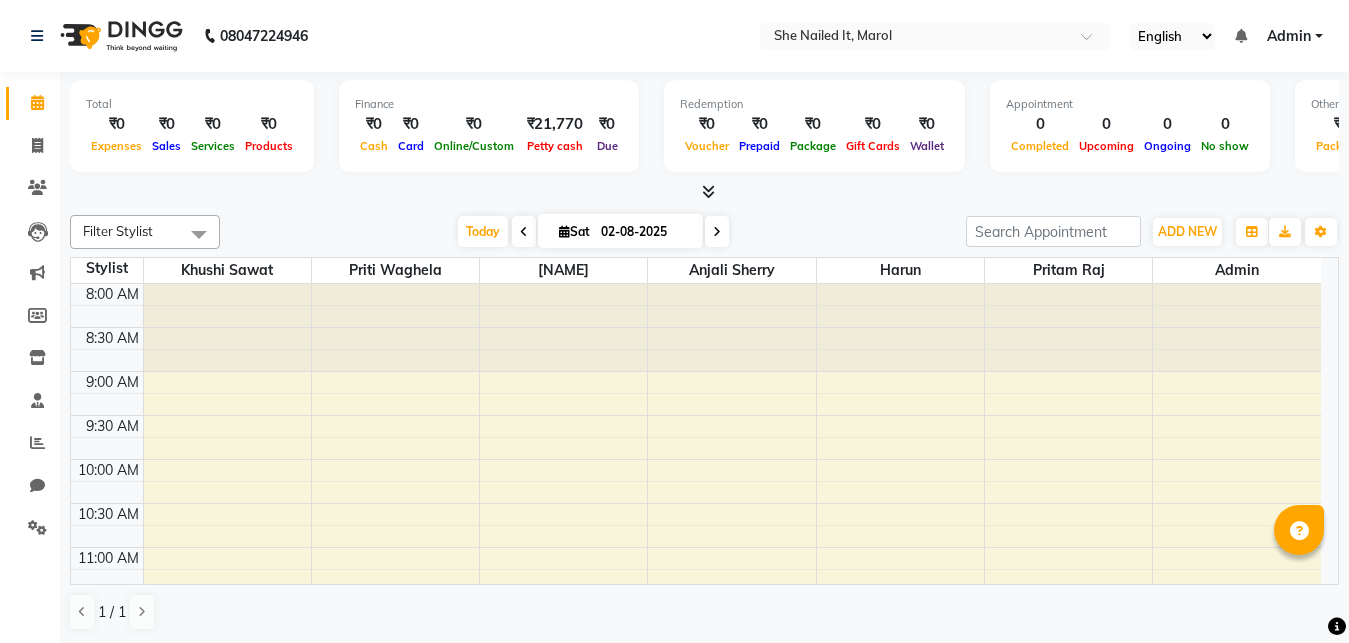 click on "Calendar" 